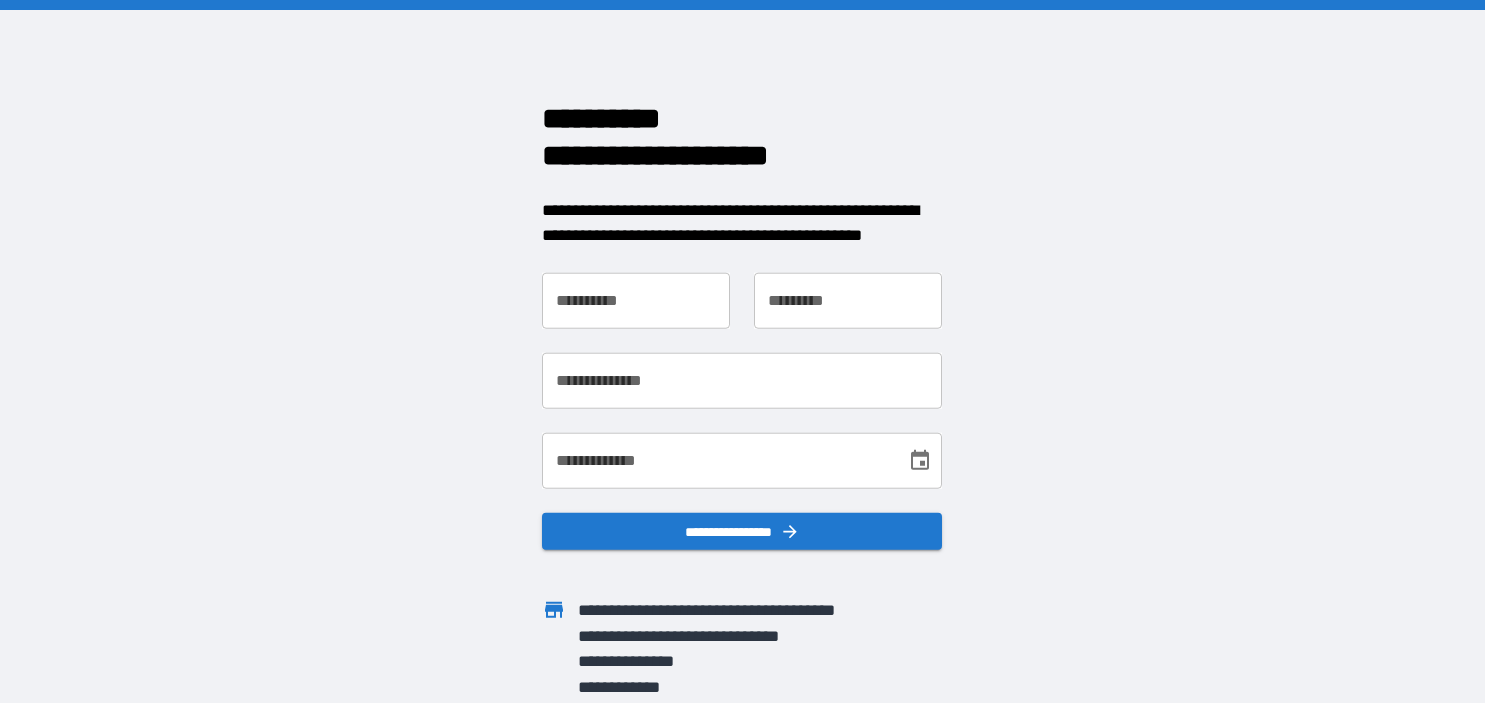 scroll, scrollTop: 0, scrollLeft: 0, axis: both 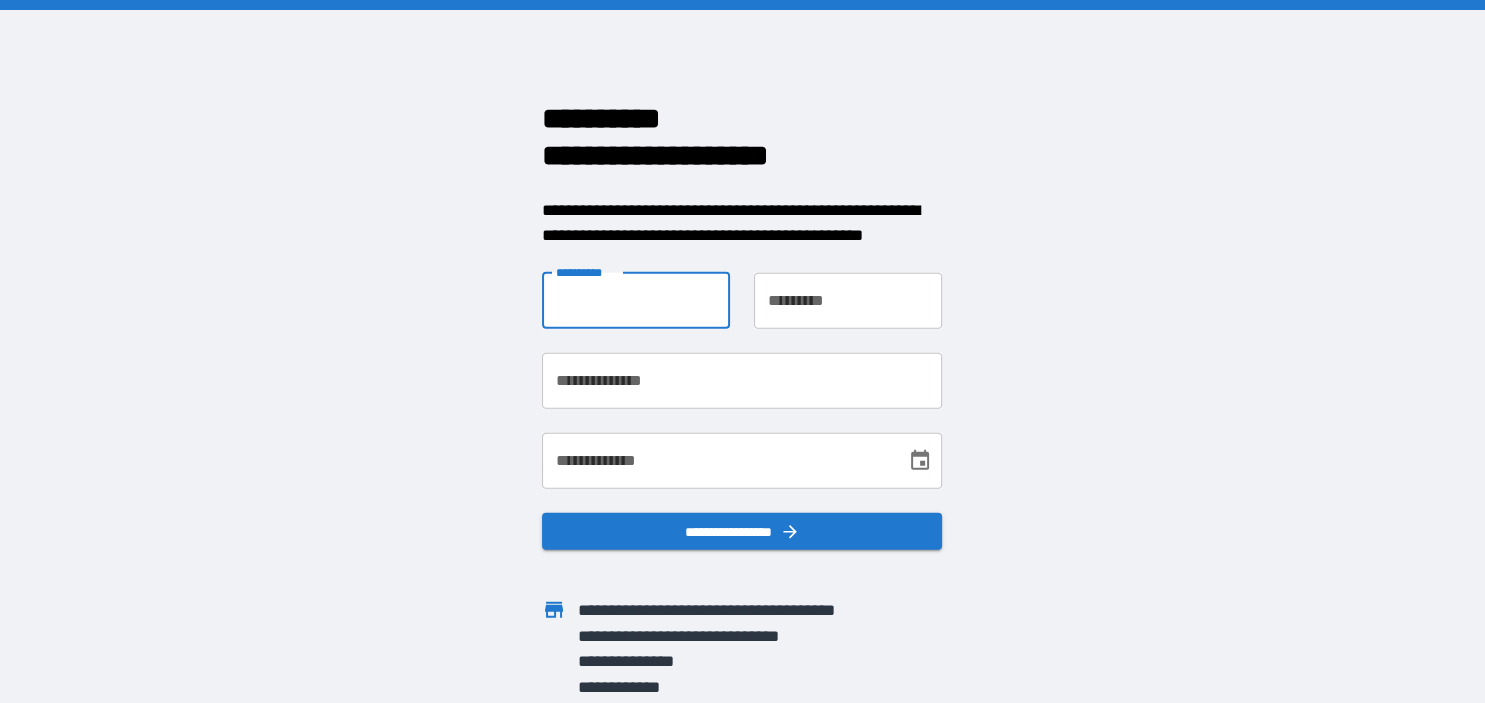 click on "**********" at bounding box center (636, 300) 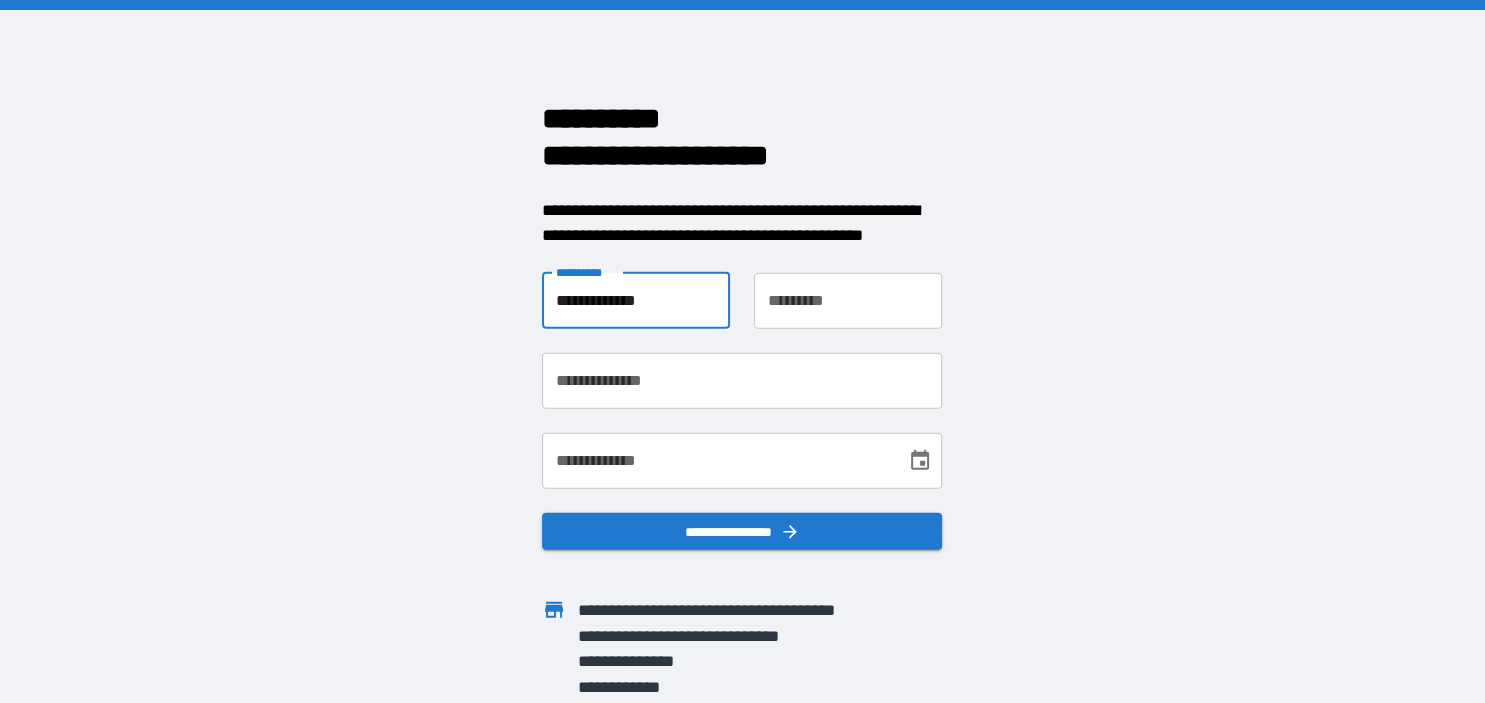 type on "**********" 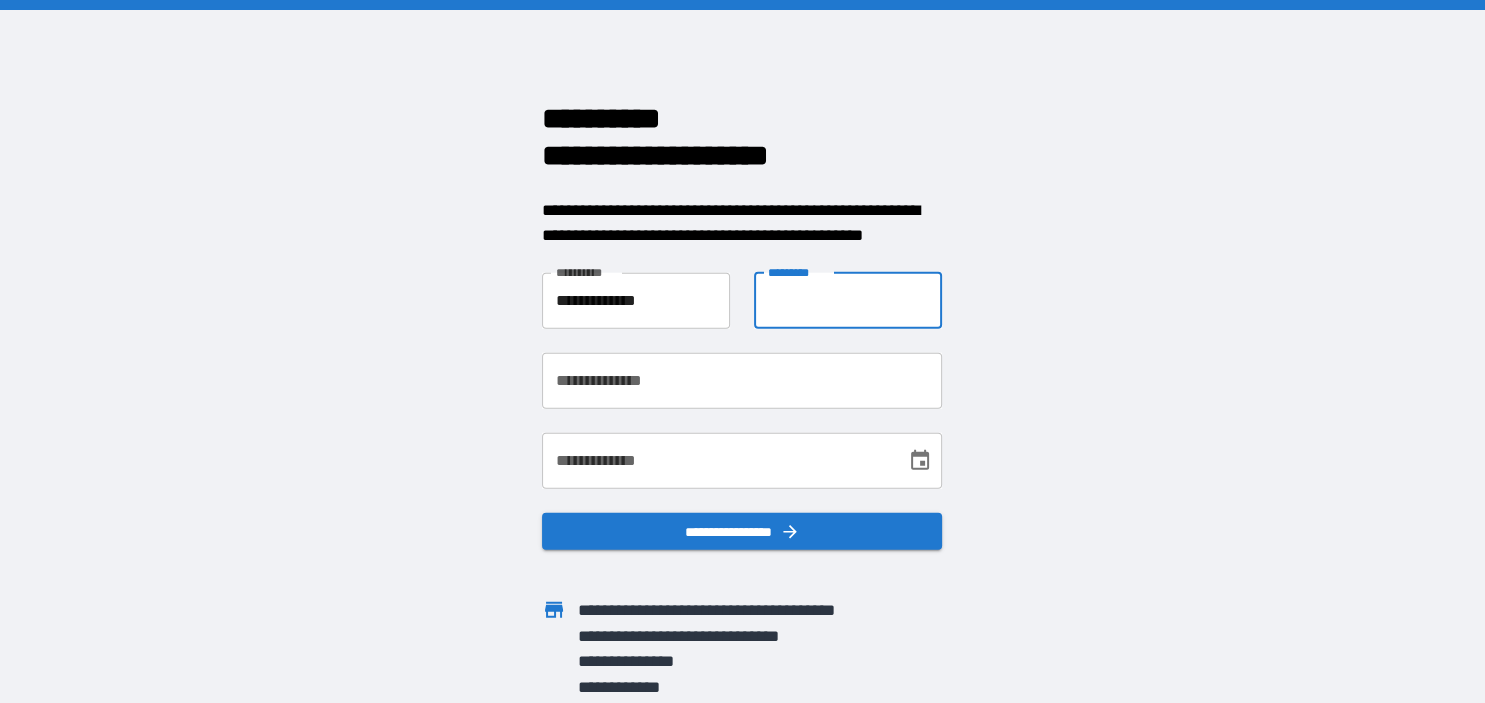 click on "**********" at bounding box center [848, 300] 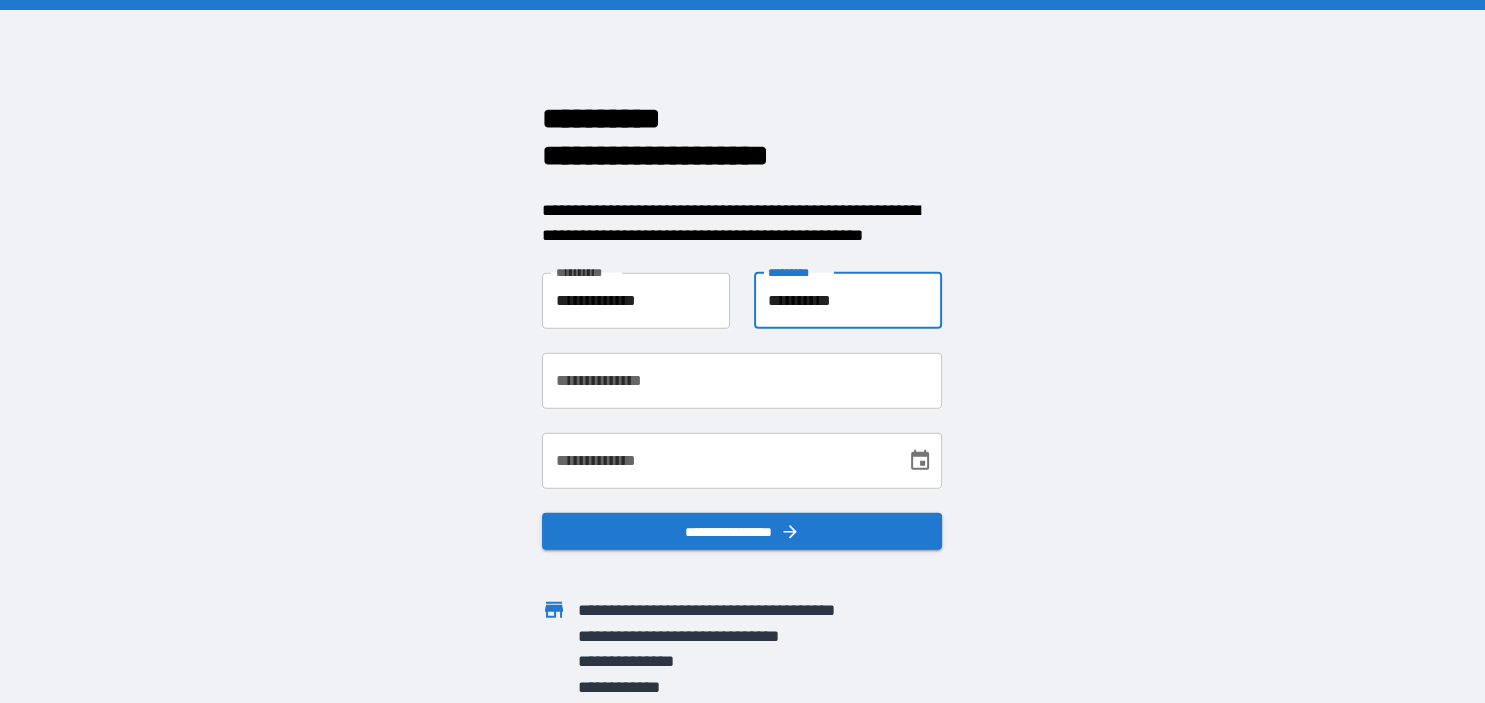 type on "**********" 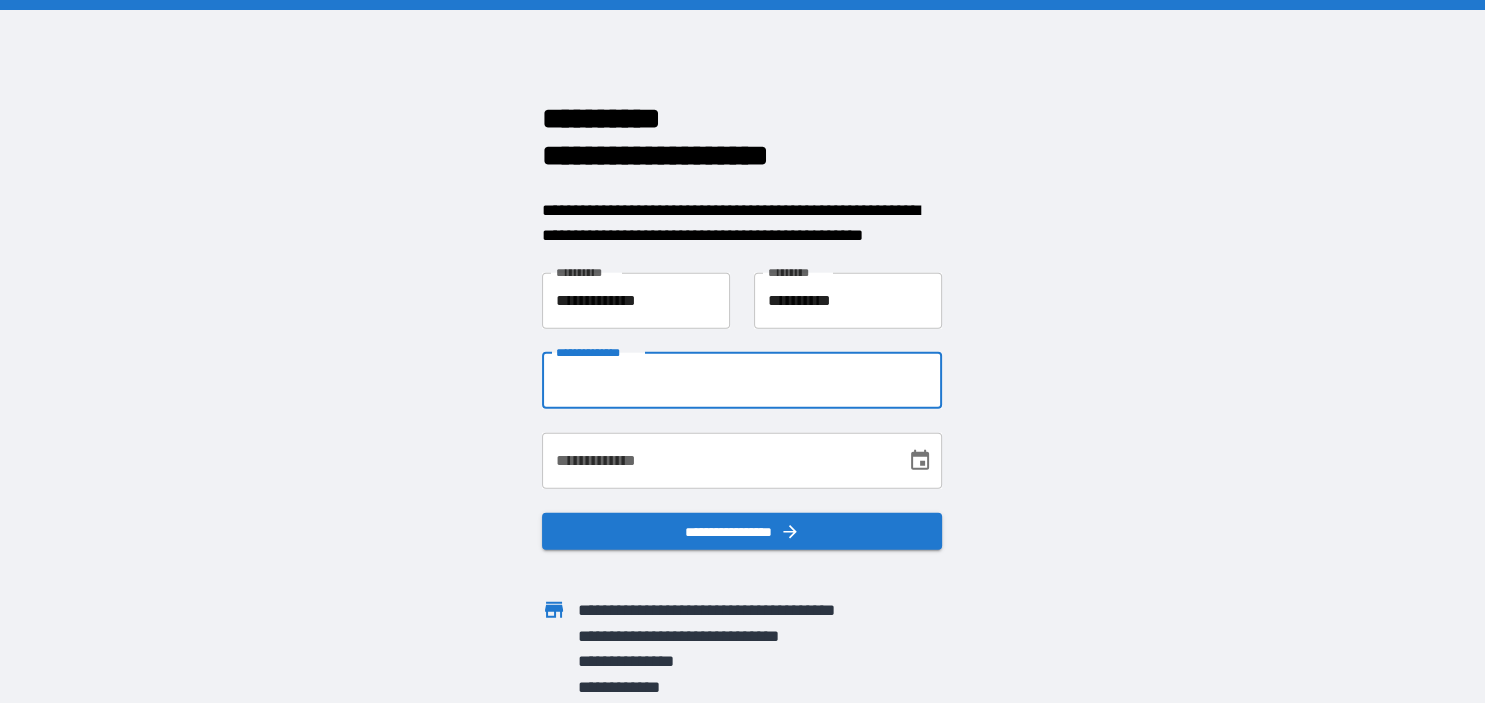 click on "**********" at bounding box center [742, 380] 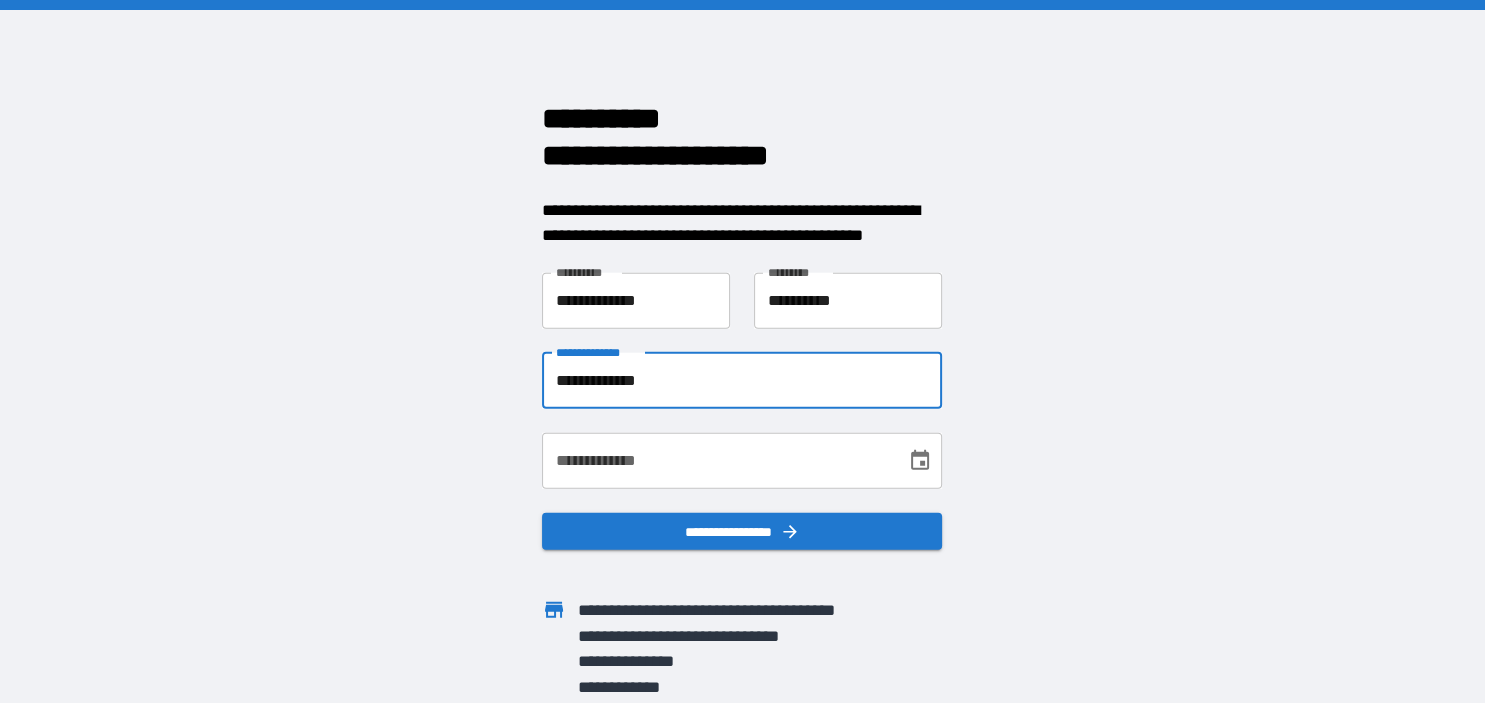 type on "**********" 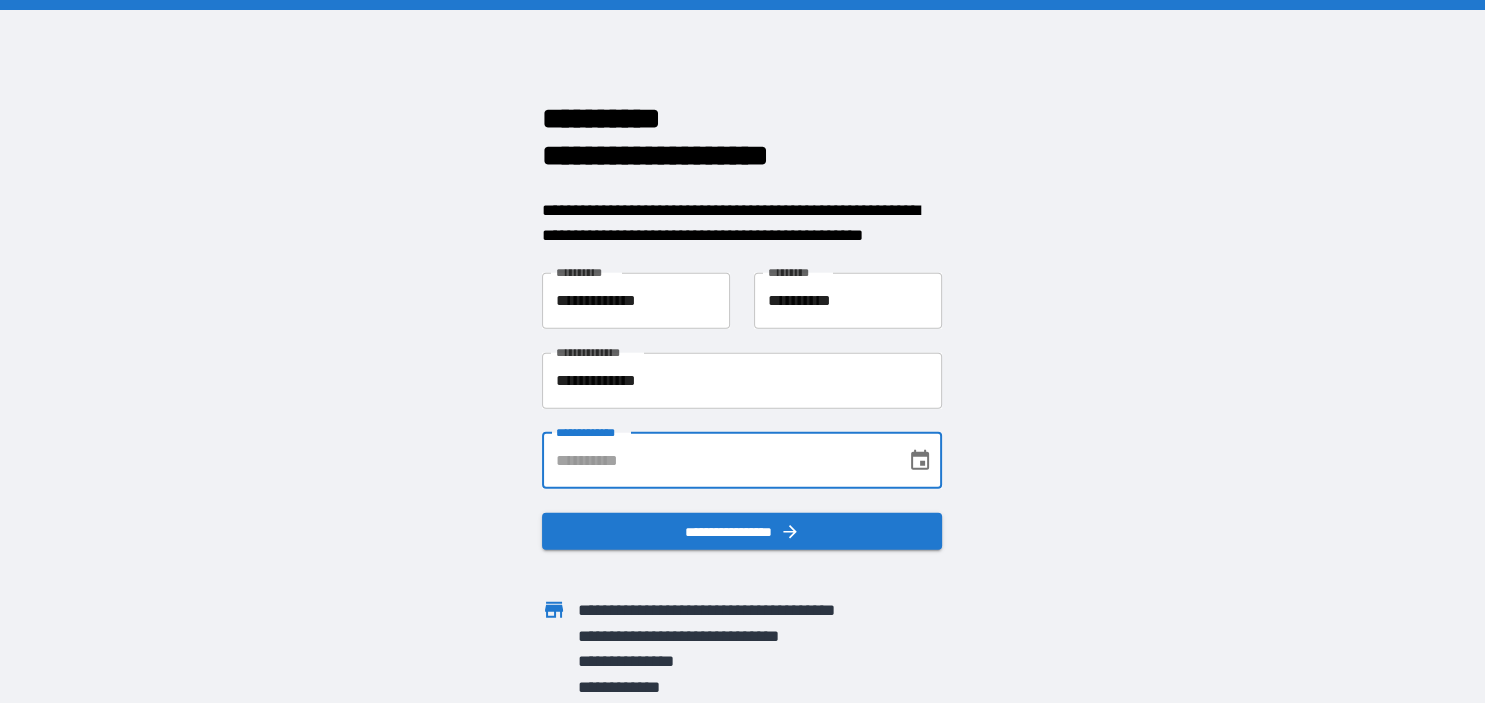 click on "**********" at bounding box center [717, 460] 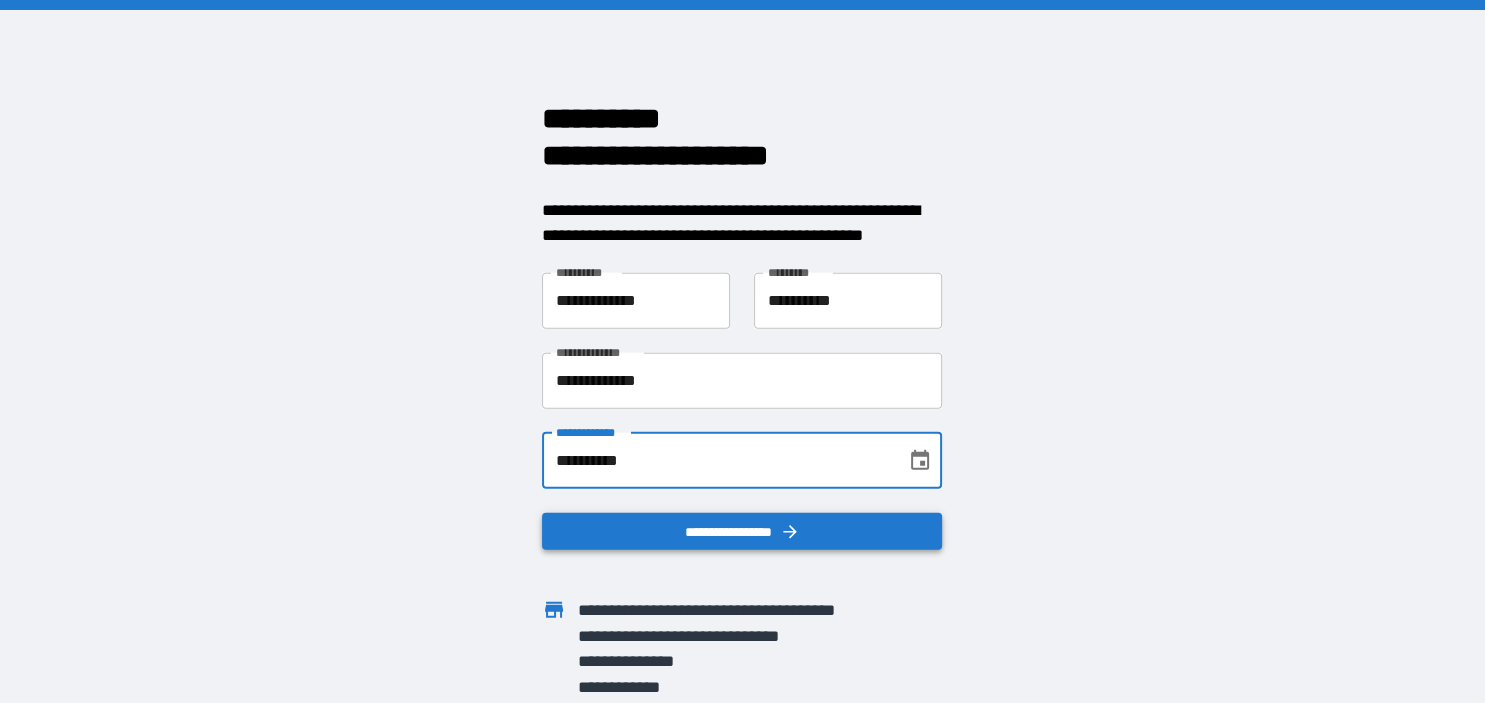 type on "**********" 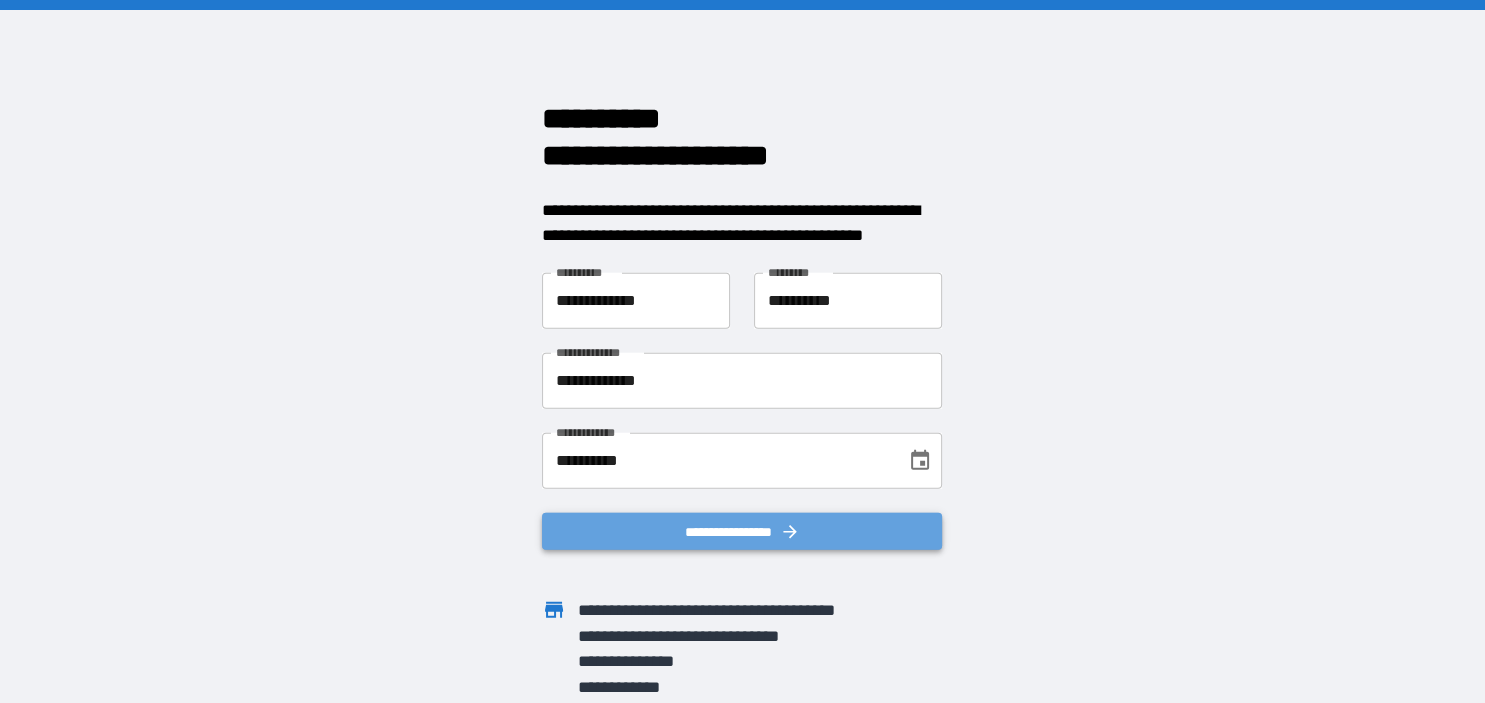 click on "**********" at bounding box center [742, 531] 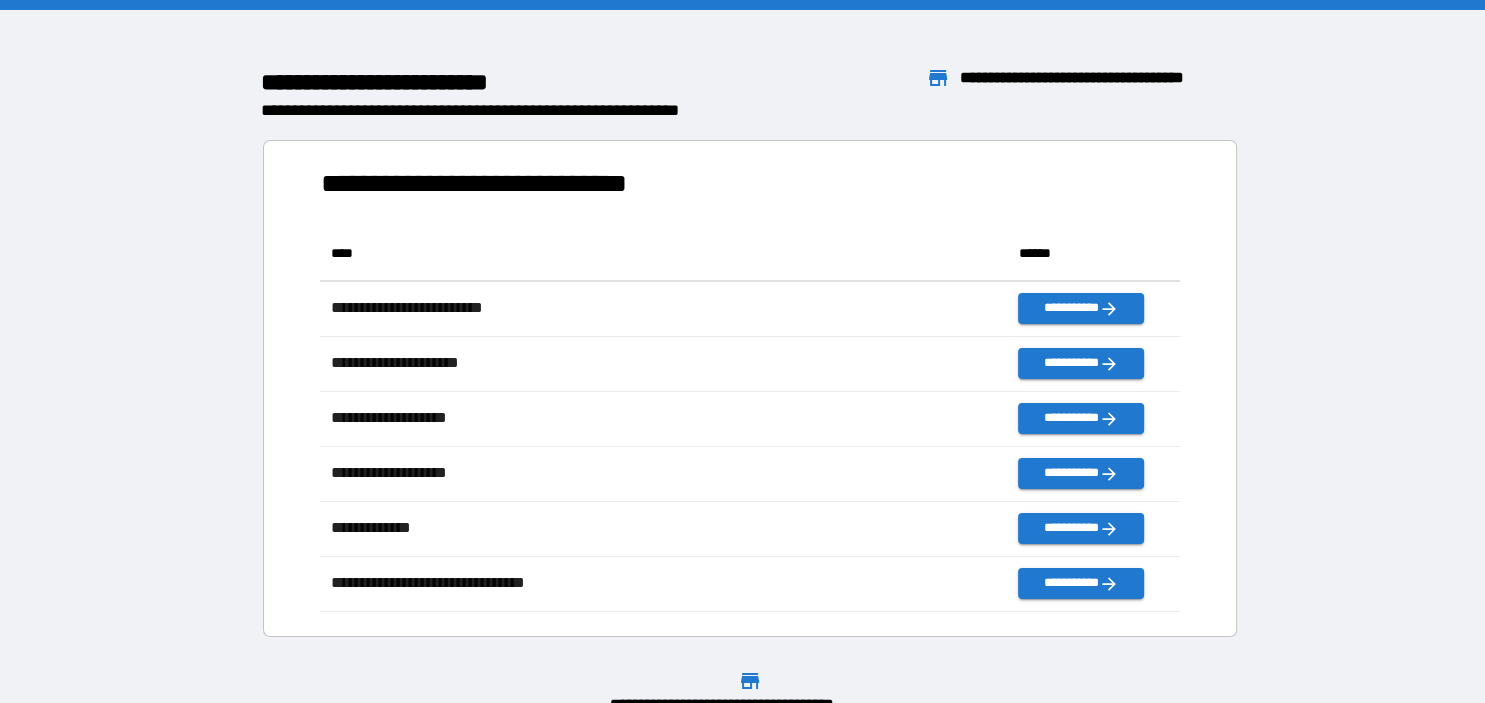 scroll, scrollTop: 1, scrollLeft: 1, axis: both 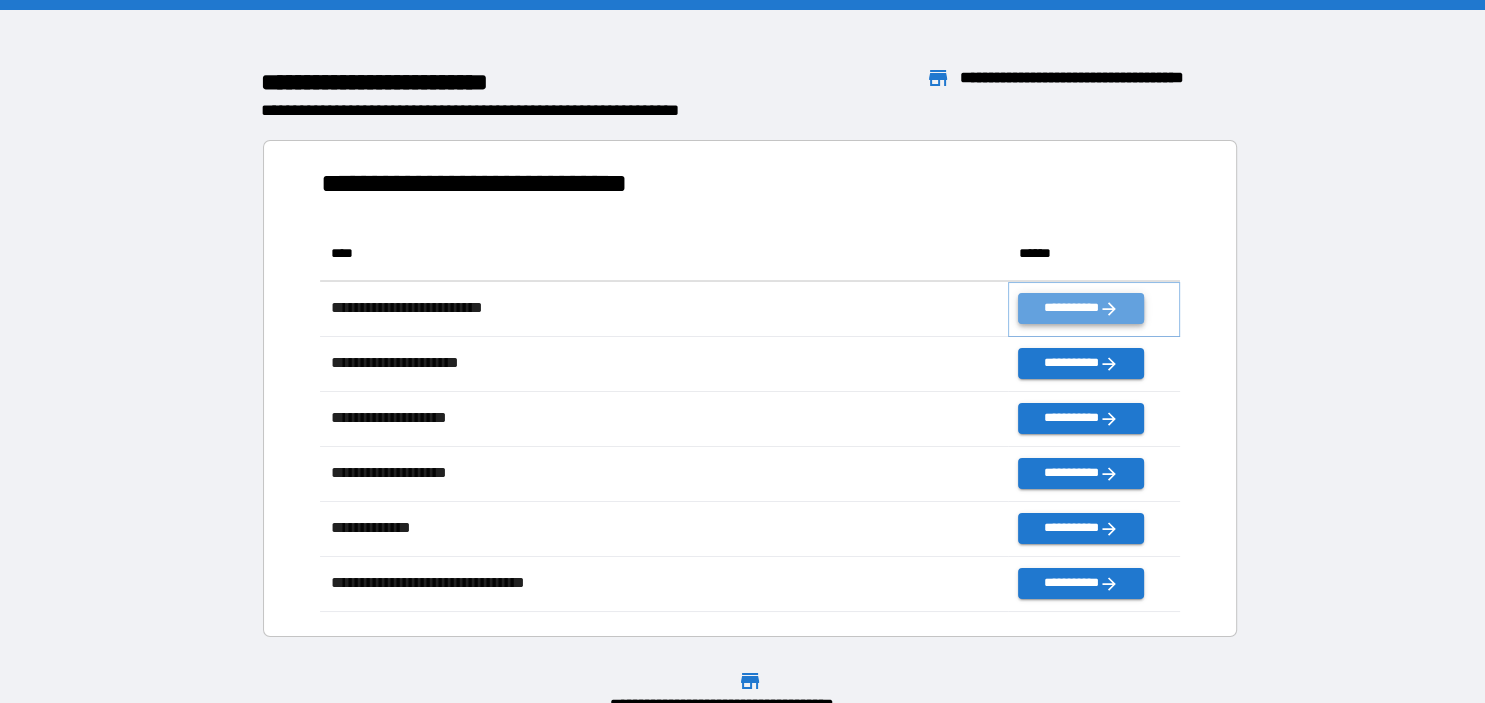 click on "**********" at bounding box center [1081, 308] 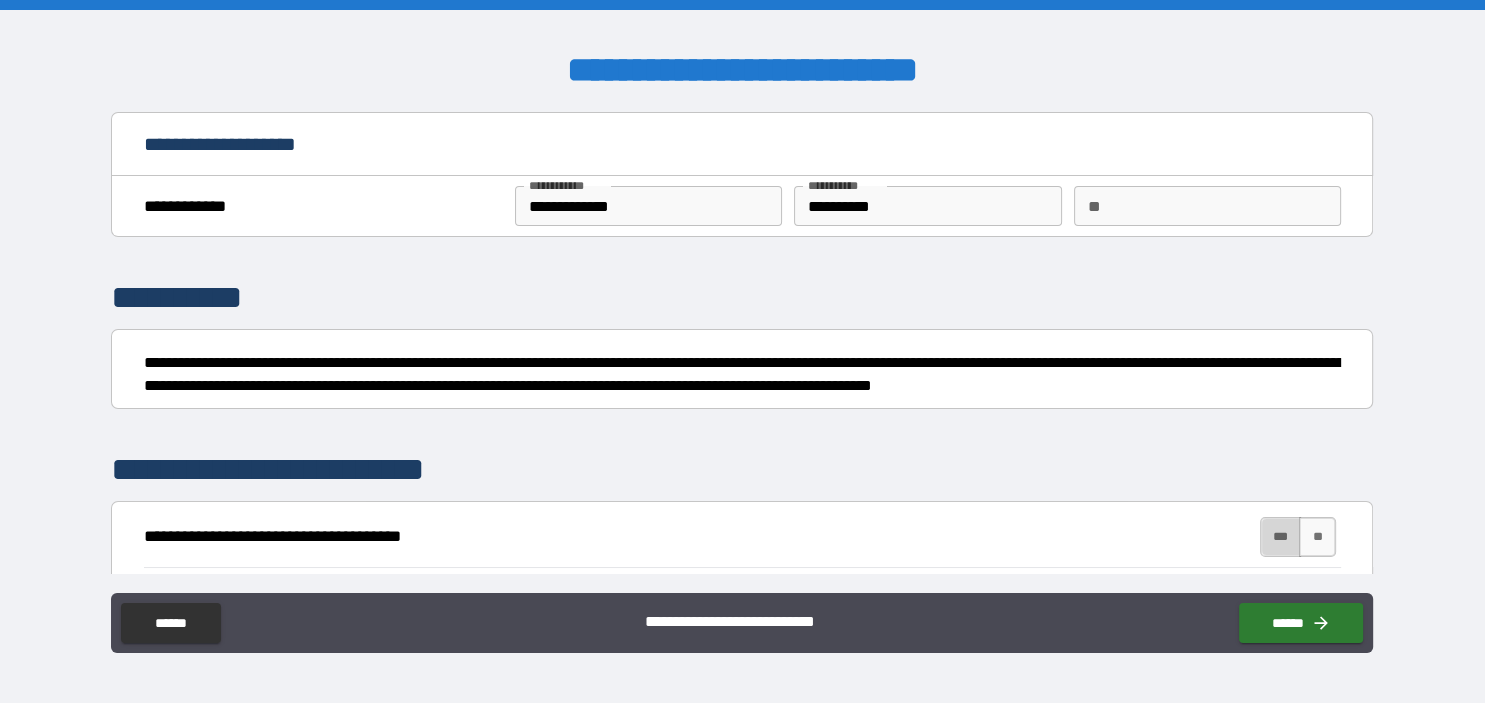 click on "***" at bounding box center [1281, 537] 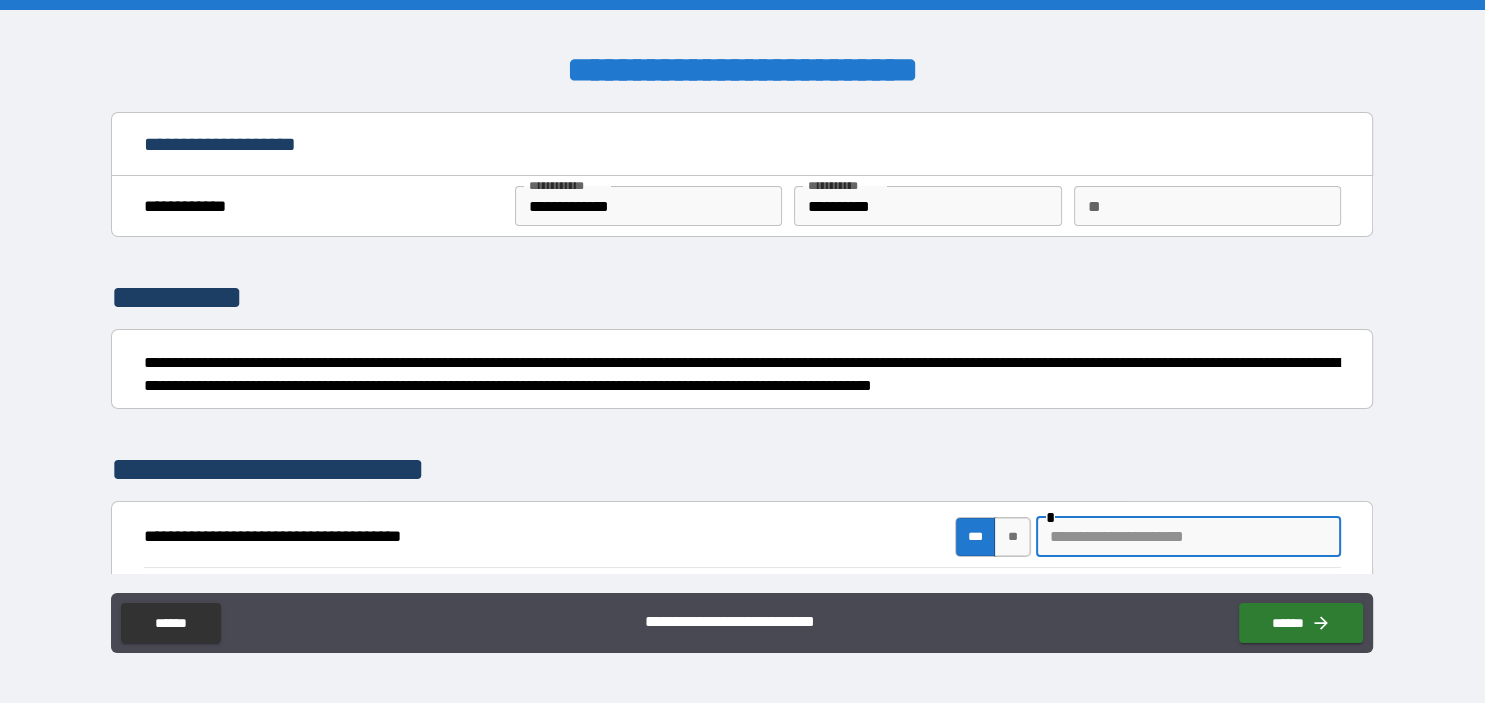 click at bounding box center [1188, 537] 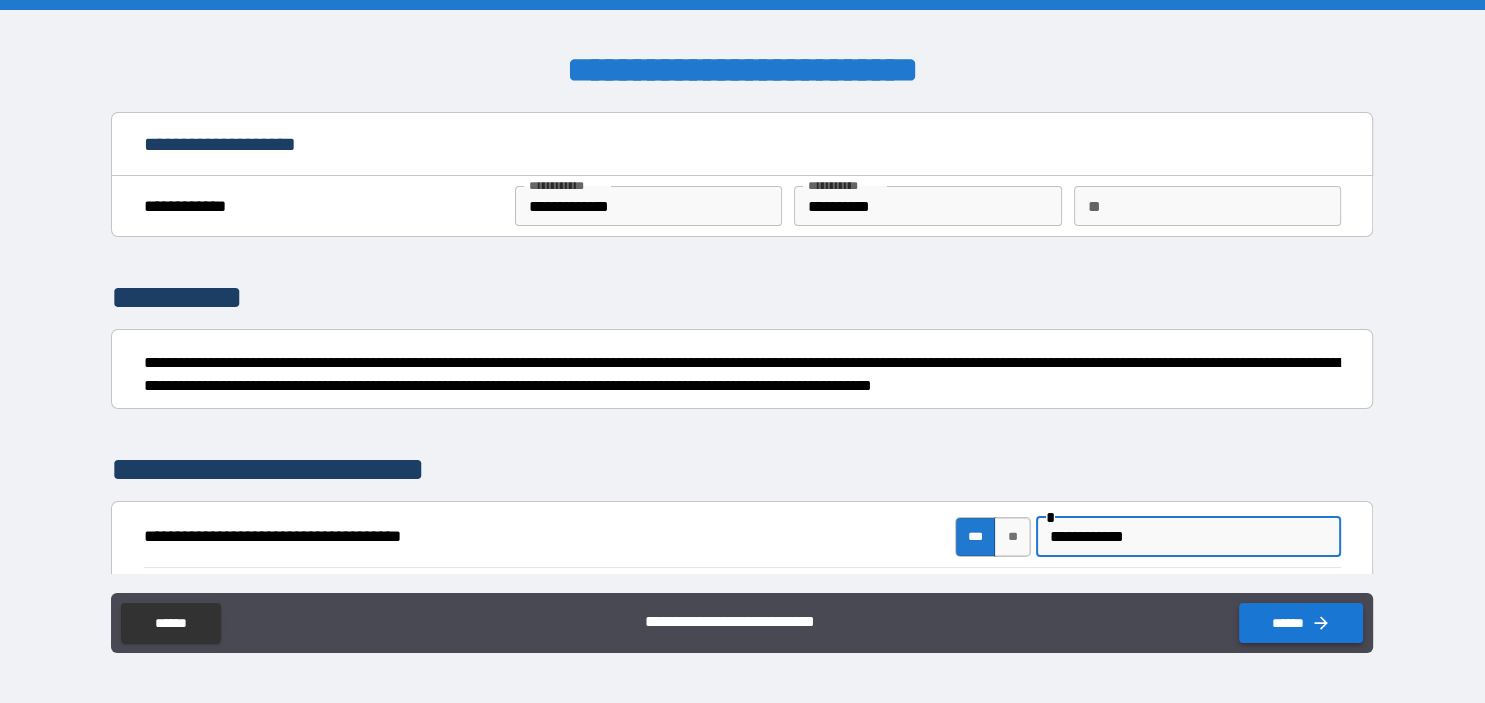 type on "**********" 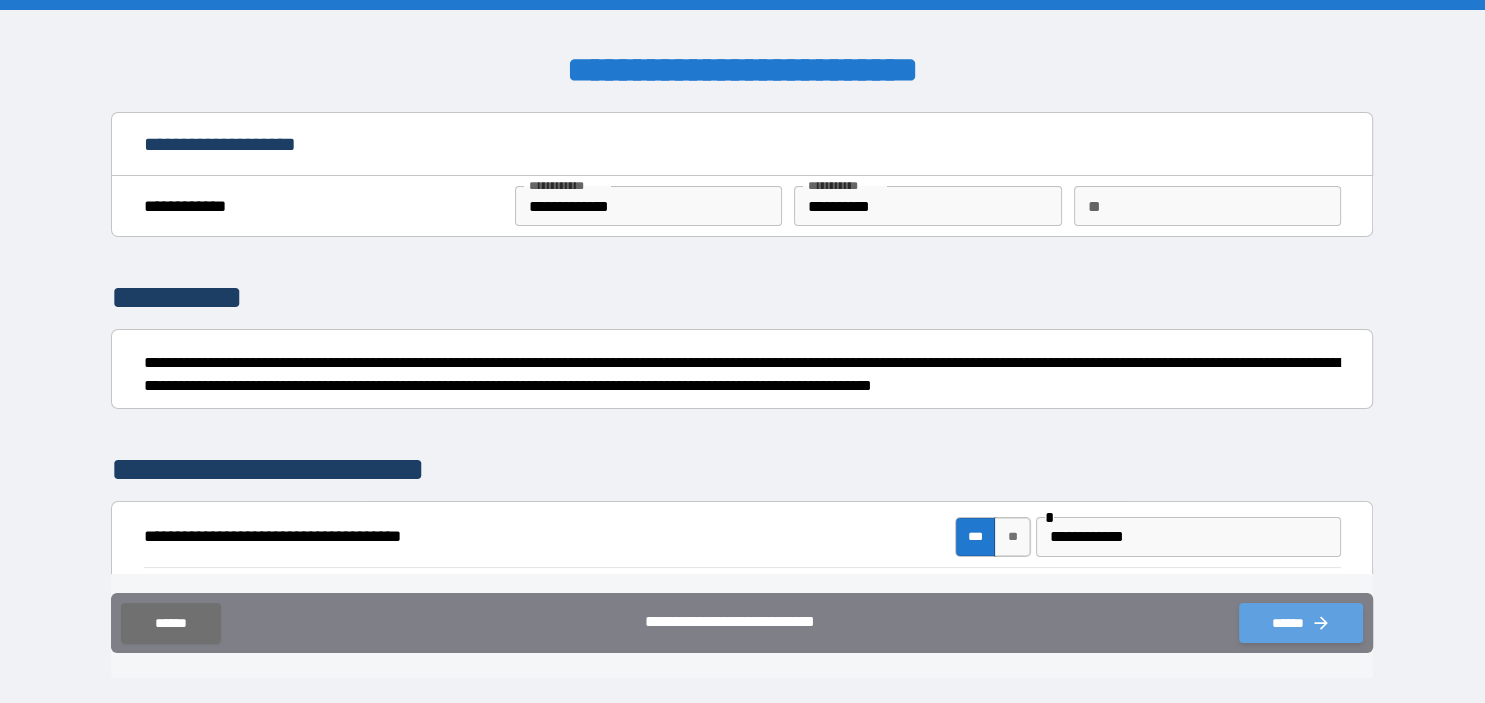 click on "******" at bounding box center [1301, 623] 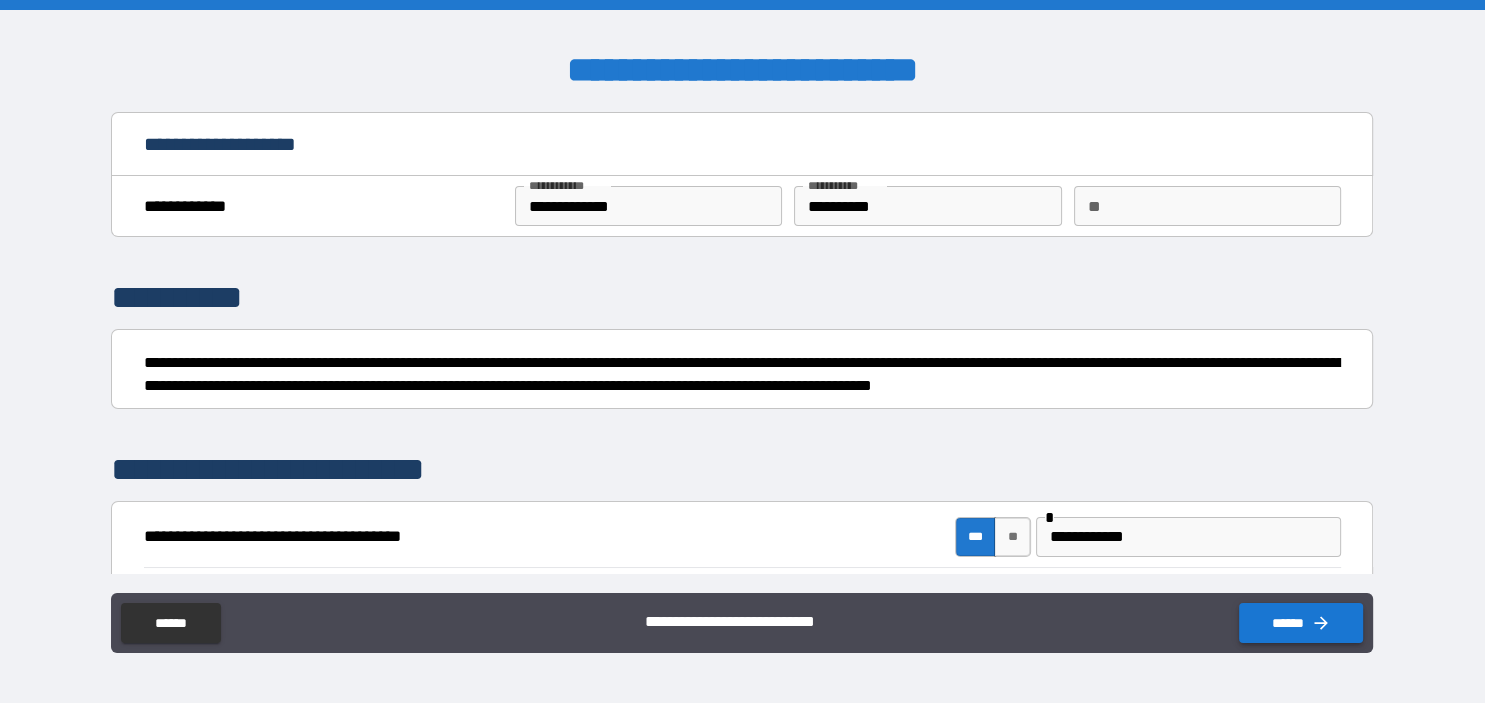 click on "**********" at bounding box center (742, 354) 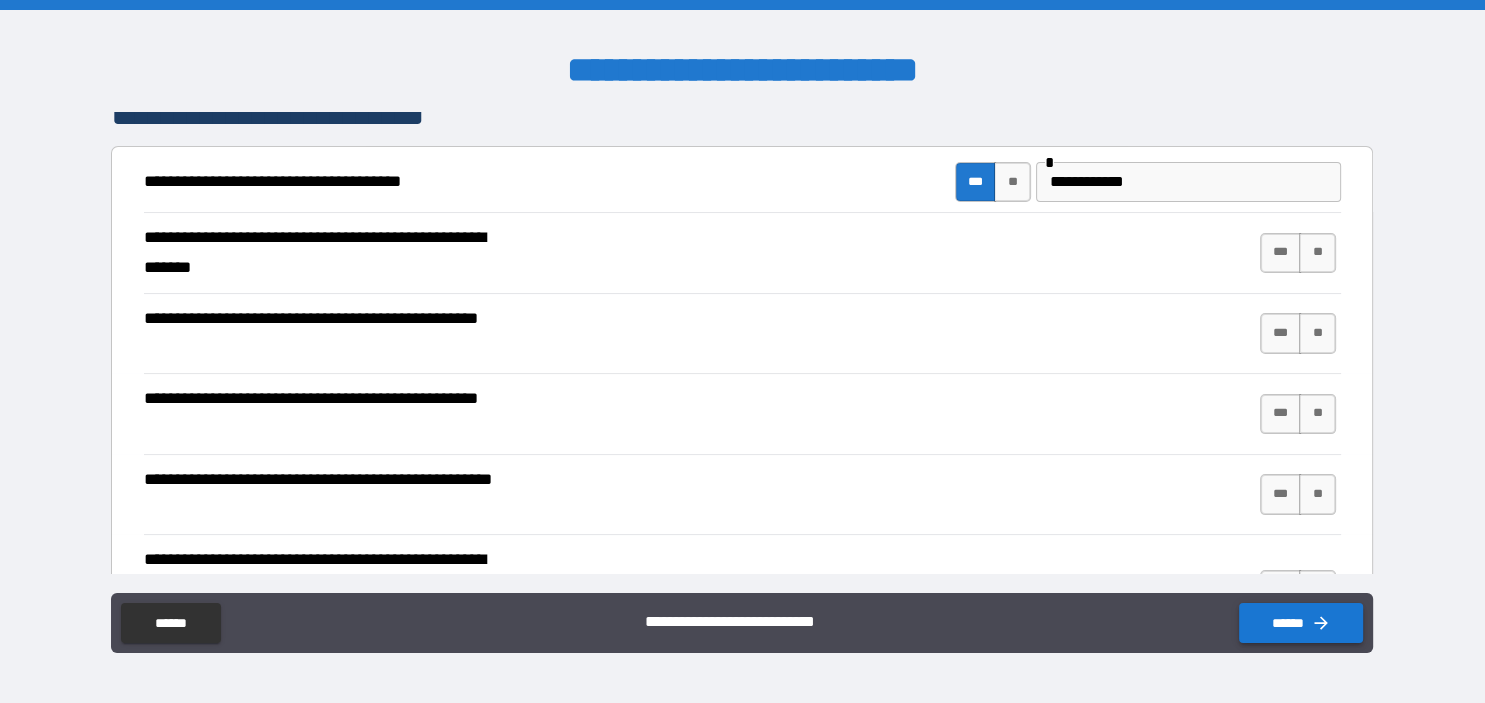 scroll, scrollTop: 358, scrollLeft: 0, axis: vertical 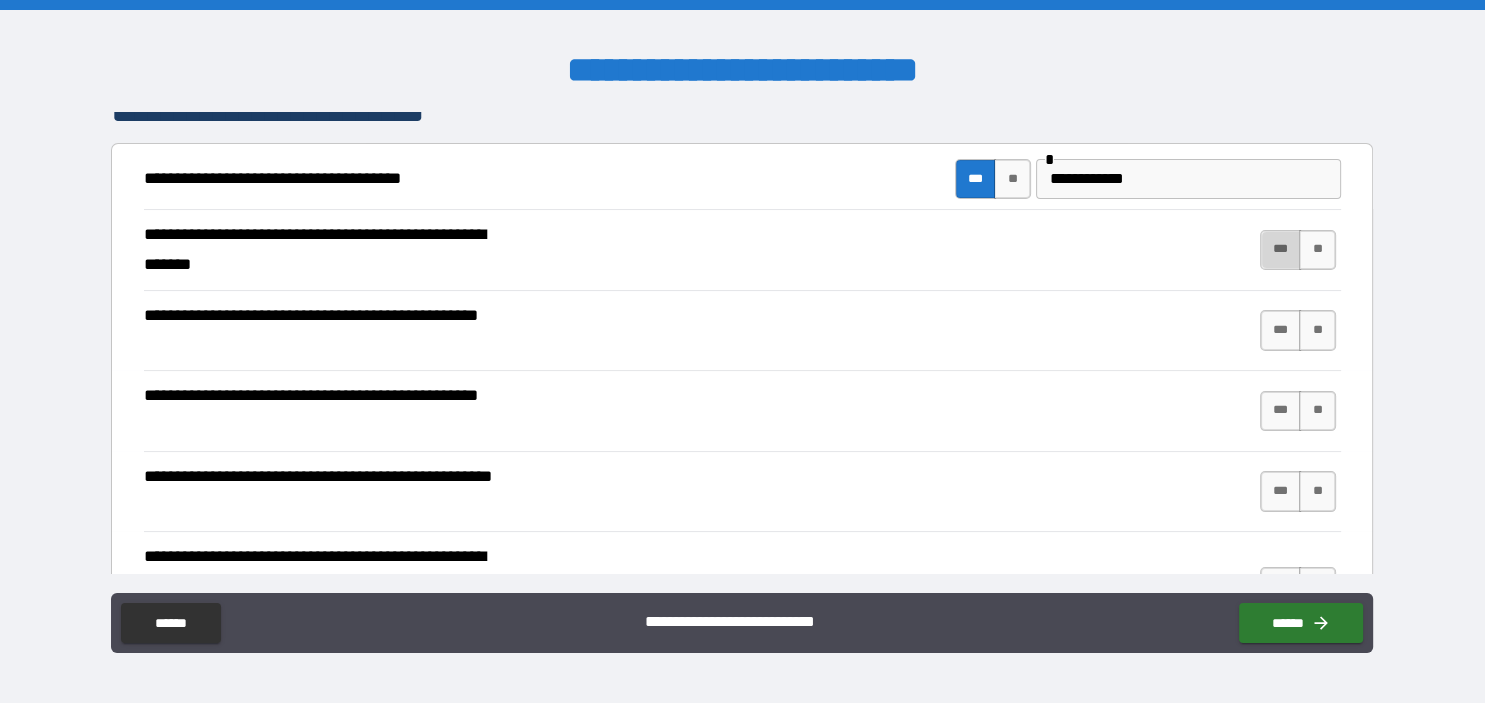 click on "***" at bounding box center (1281, 250) 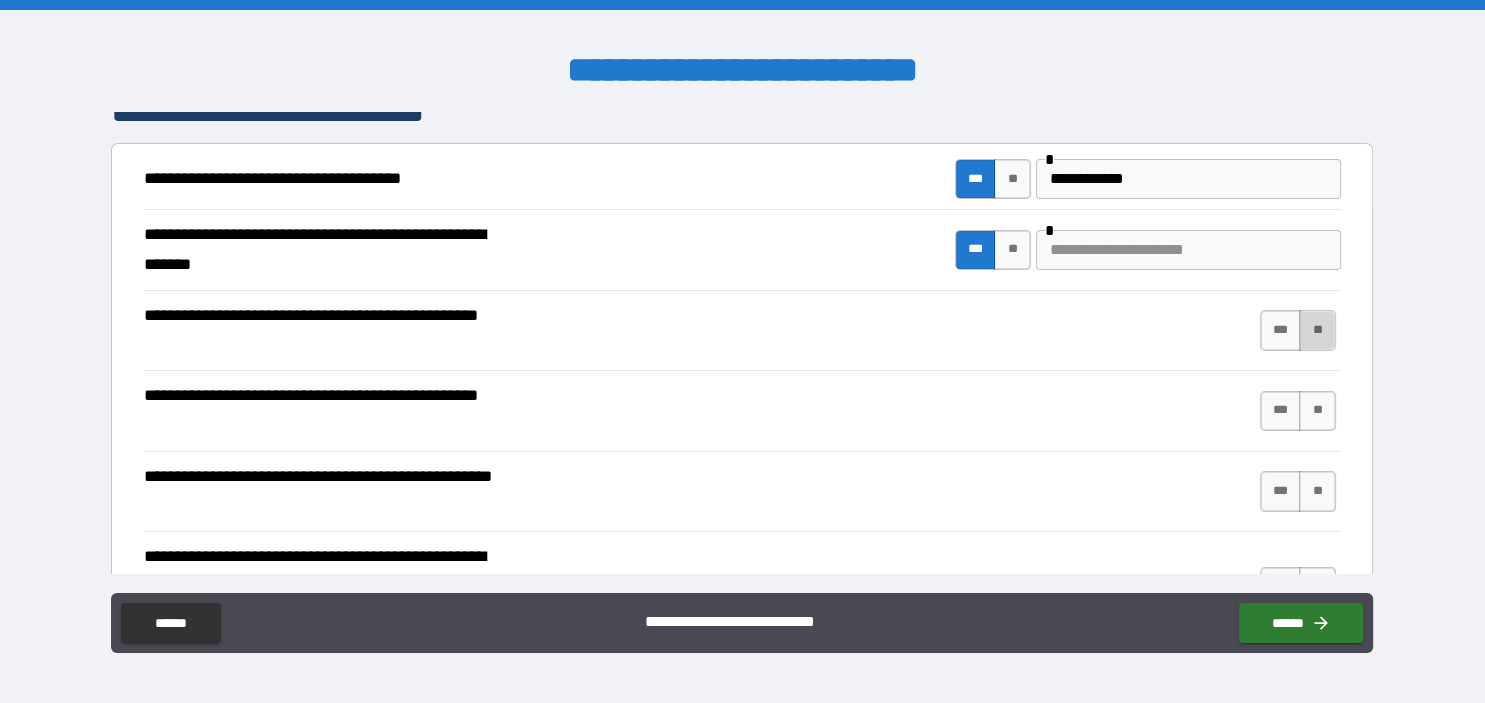 click on "**" at bounding box center [1317, 330] 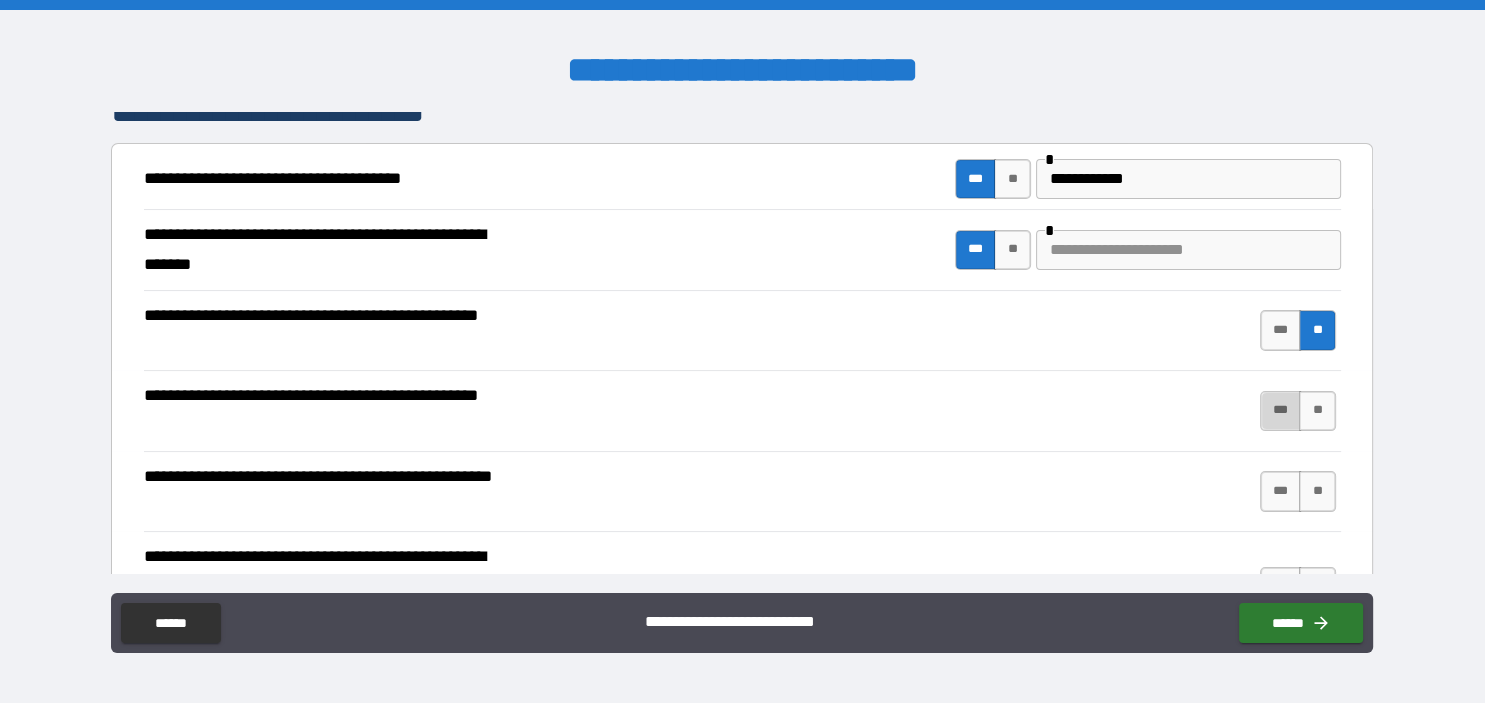 click on "***" at bounding box center (1281, 411) 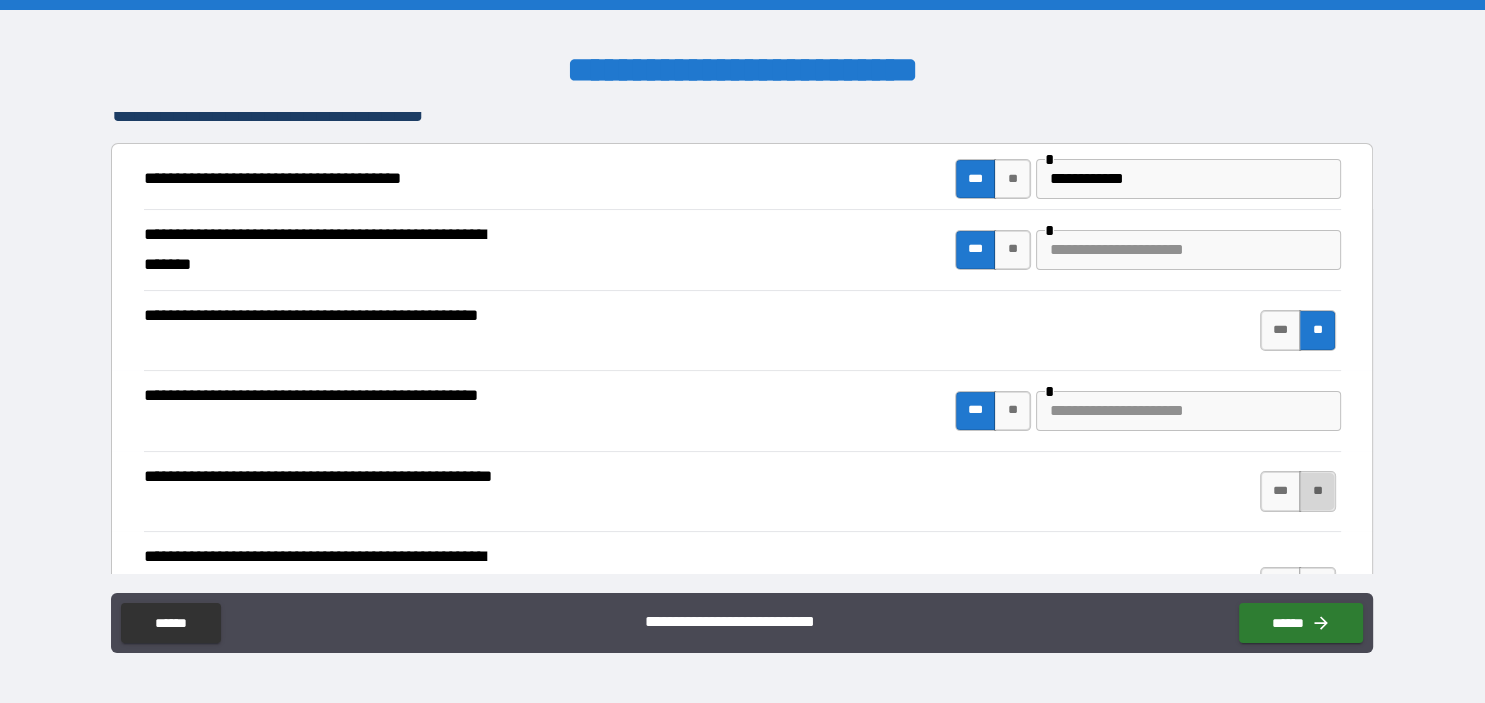 click on "**" at bounding box center [1317, 491] 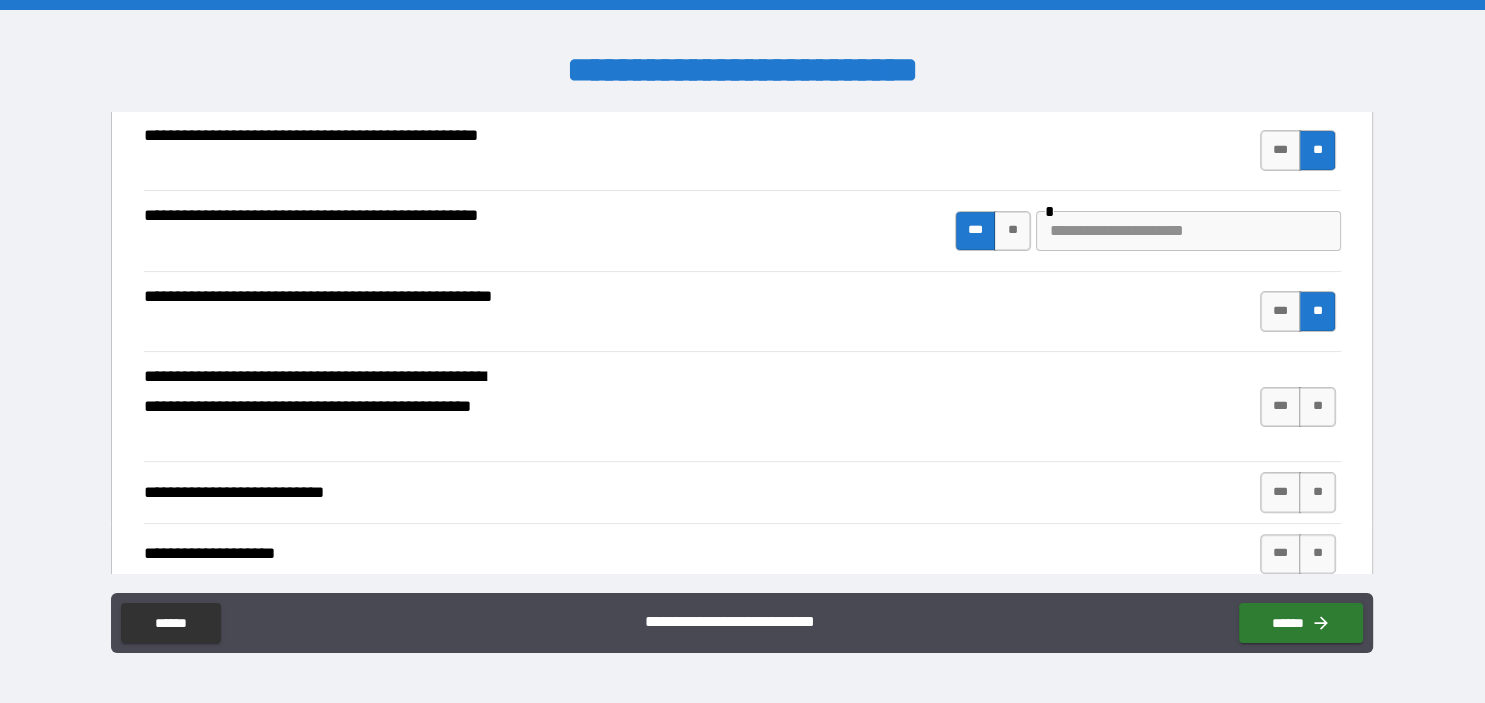 scroll, scrollTop: 568, scrollLeft: 0, axis: vertical 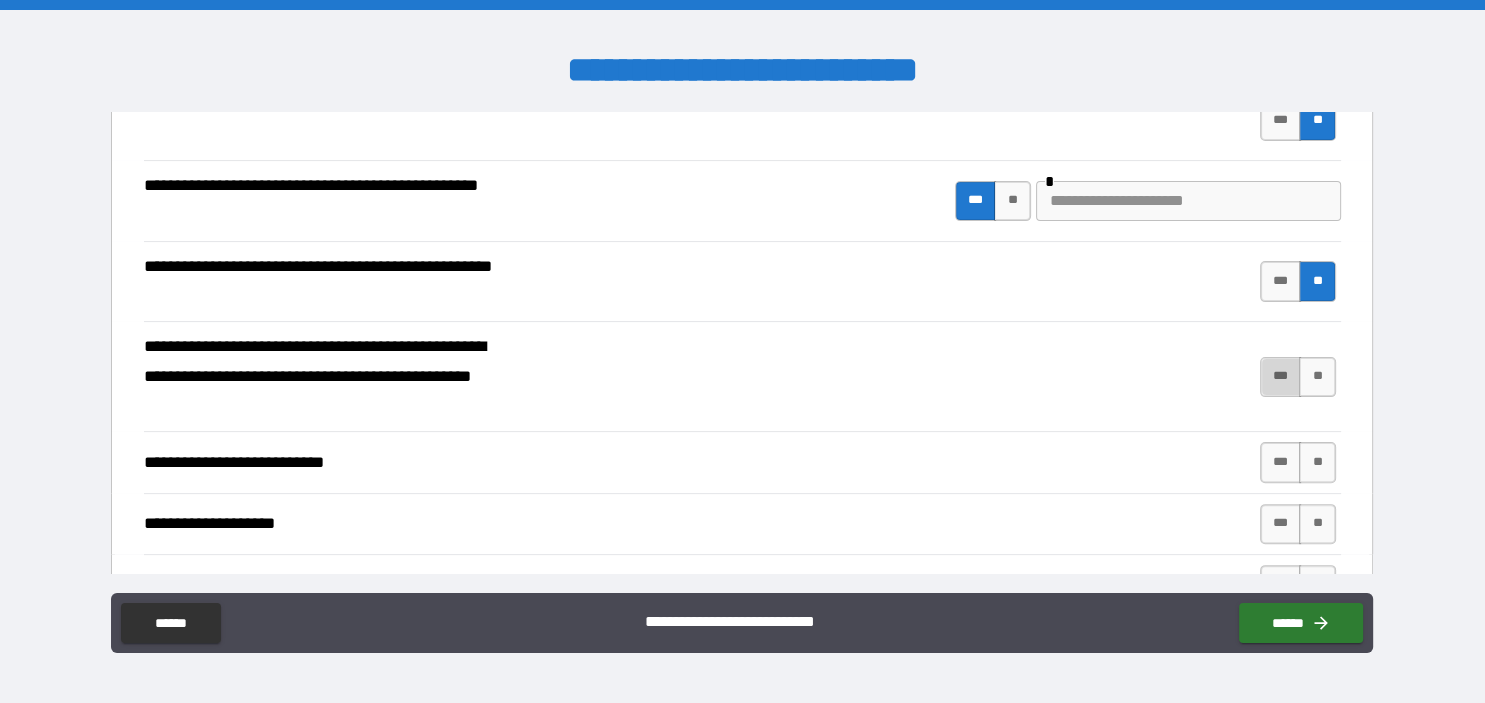 click on "***" at bounding box center (1281, 377) 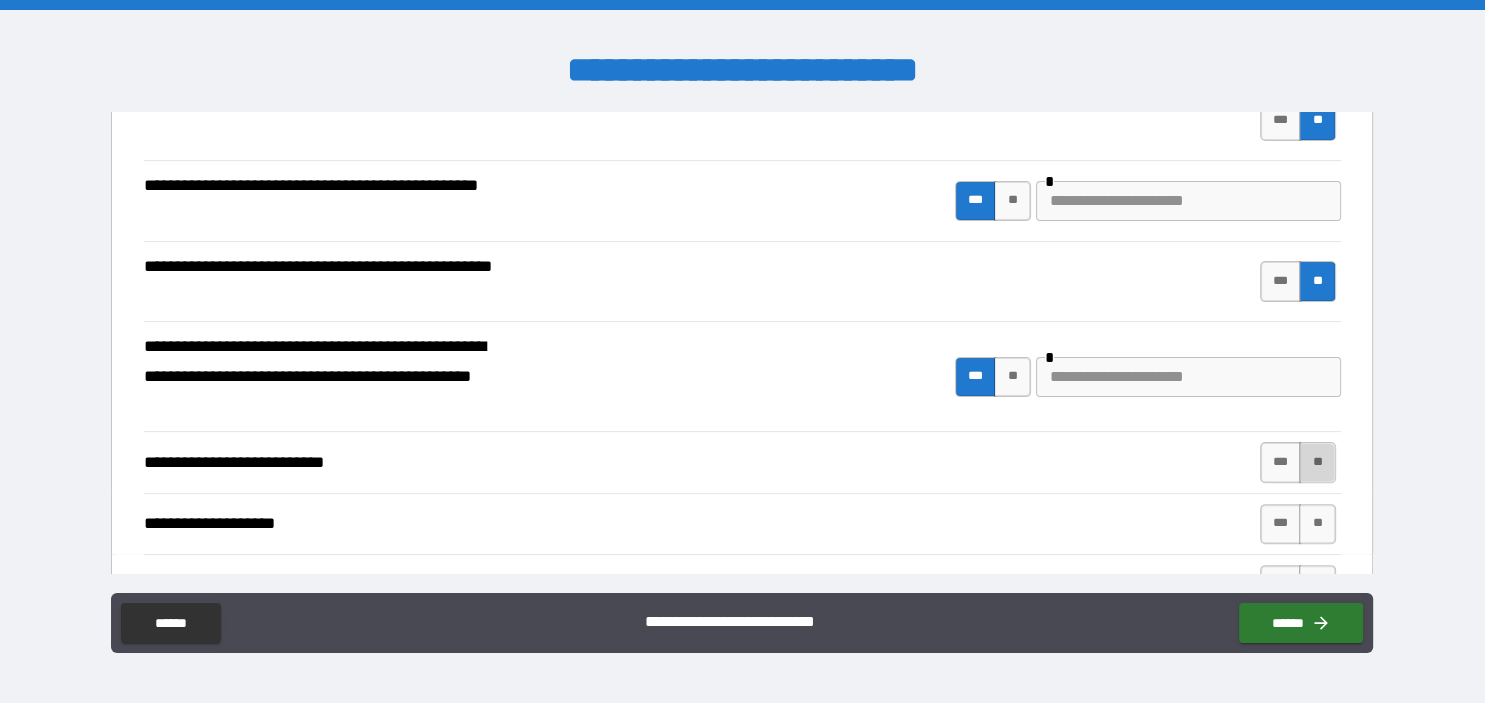click on "**" at bounding box center (1317, 462) 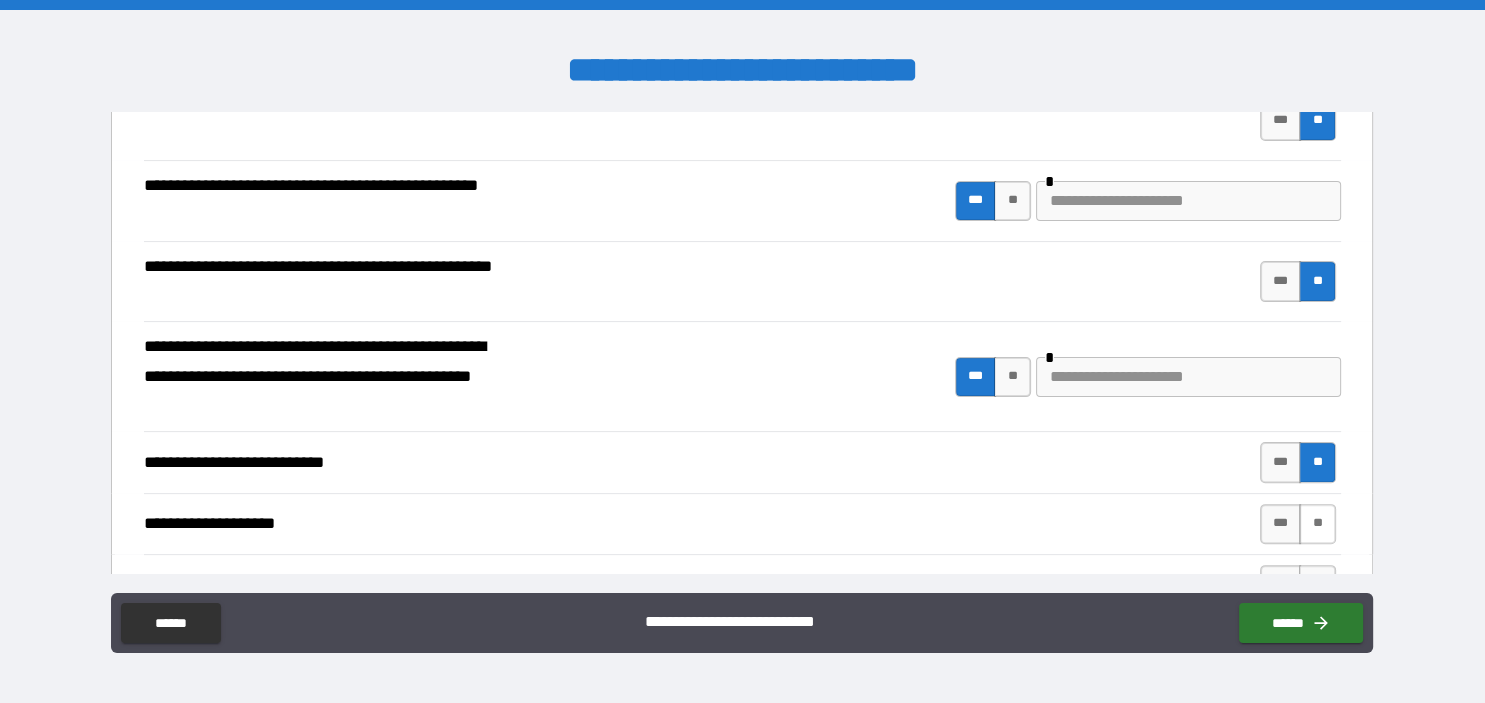 click on "**" at bounding box center [1317, 524] 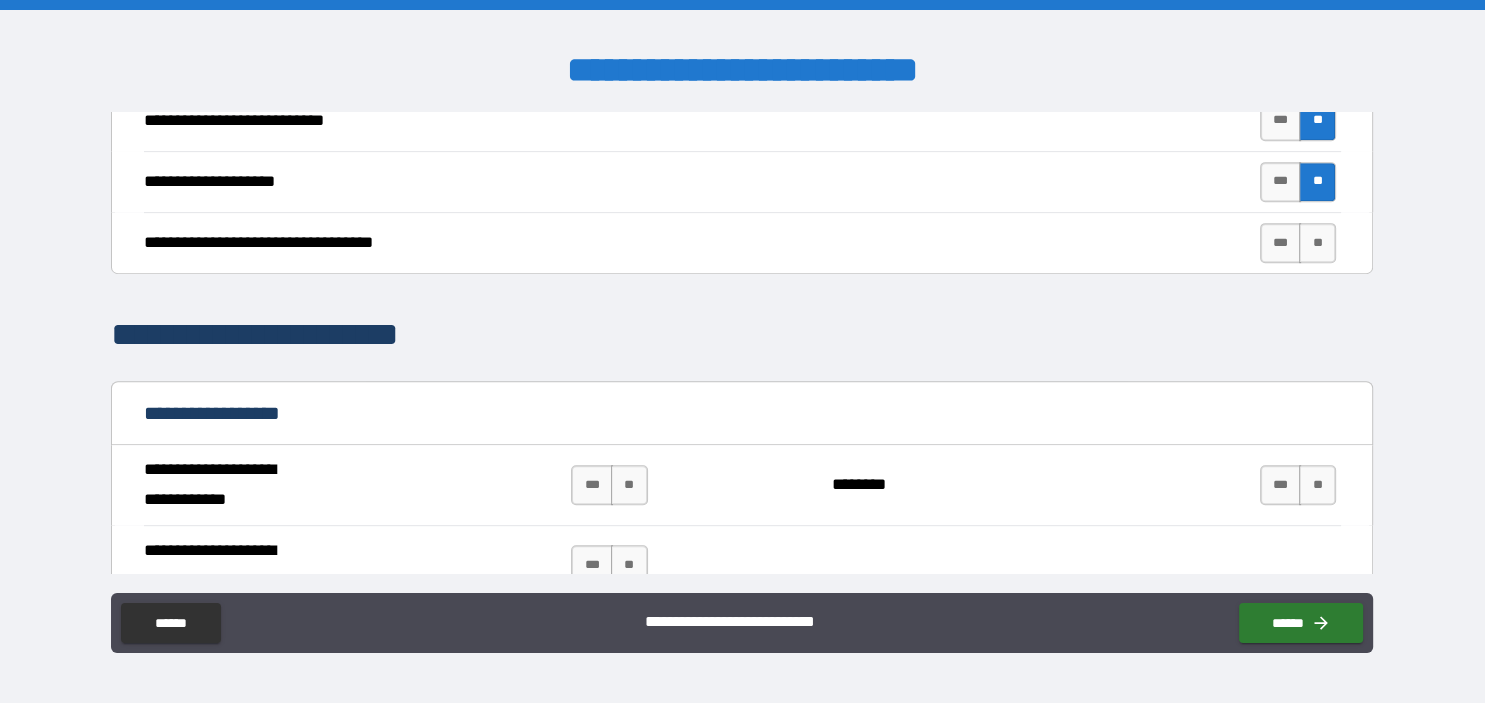 scroll, scrollTop: 911, scrollLeft: 0, axis: vertical 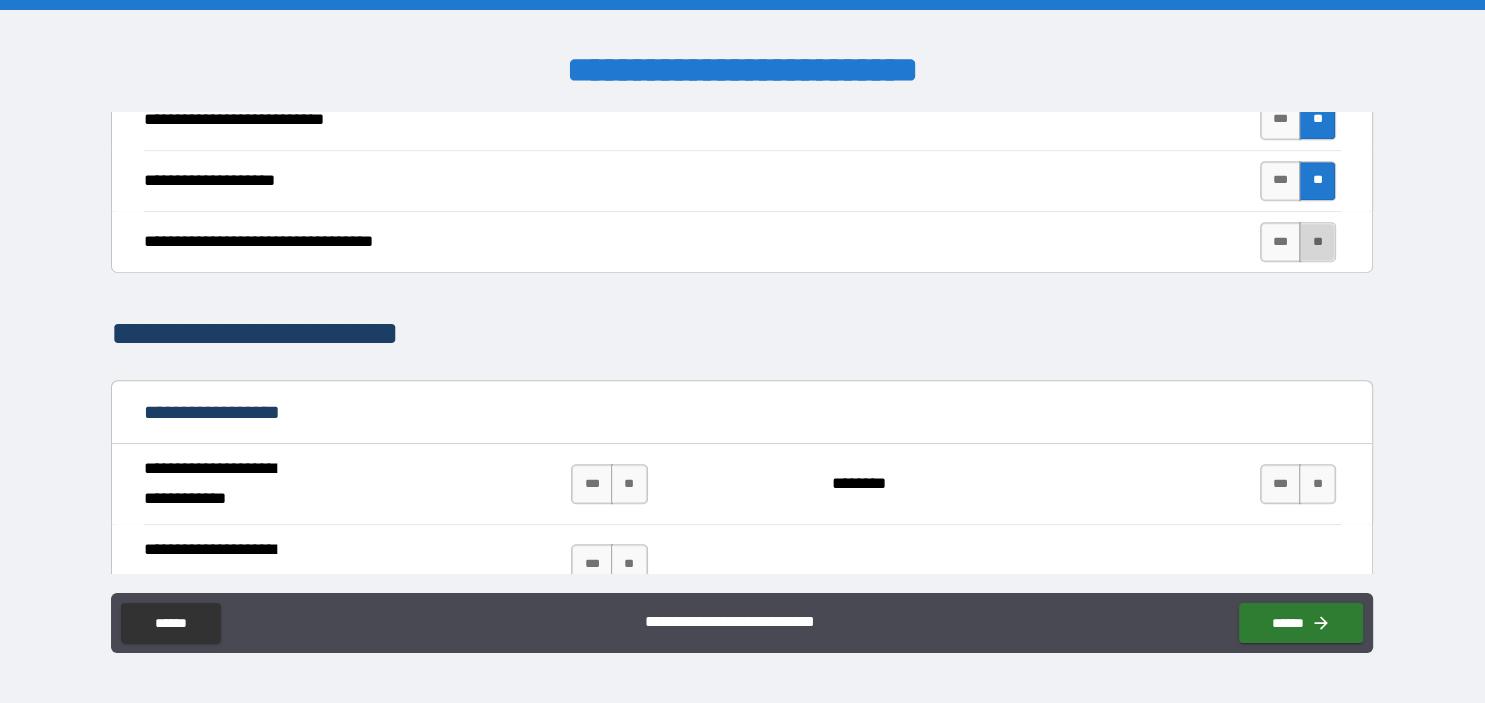 click on "**" at bounding box center [1317, 242] 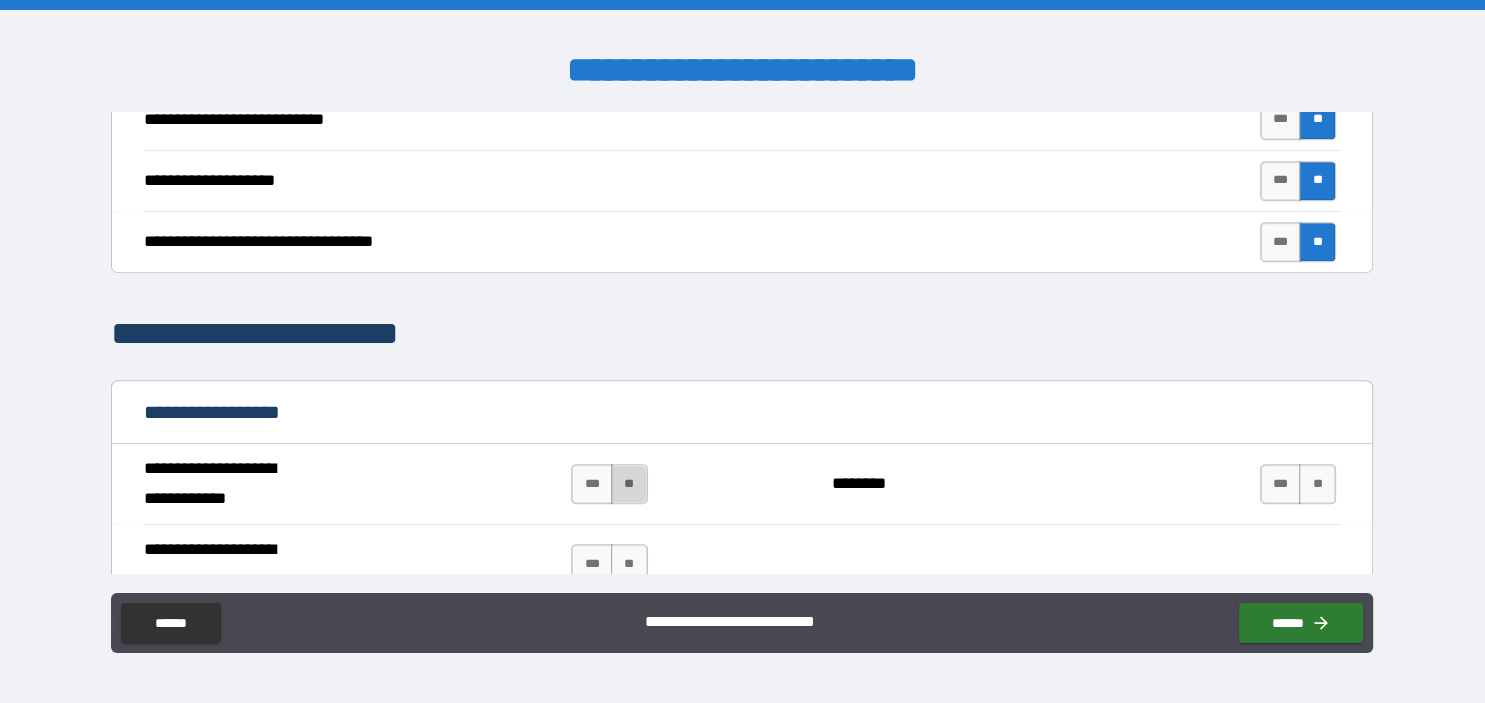 click on "**" at bounding box center (629, 484) 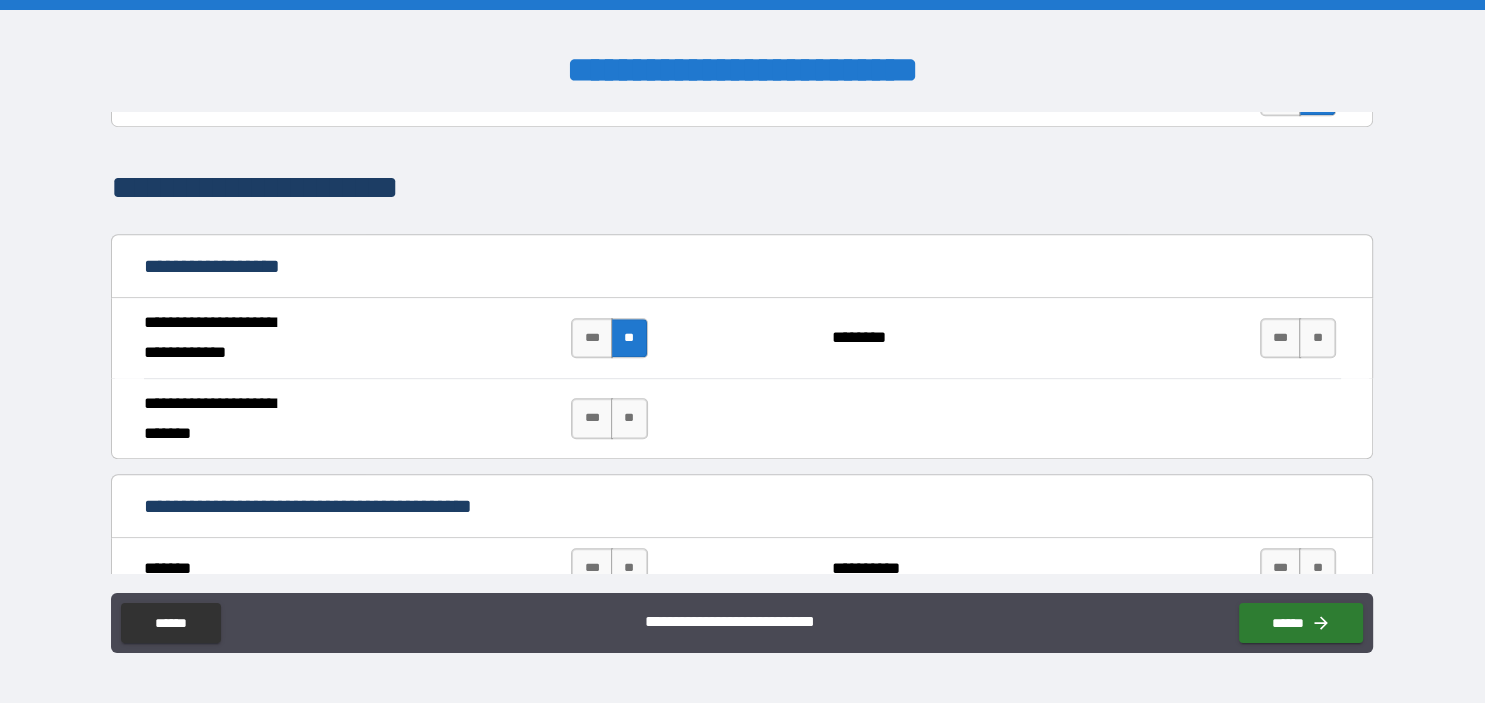 scroll, scrollTop: 1059, scrollLeft: 0, axis: vertical 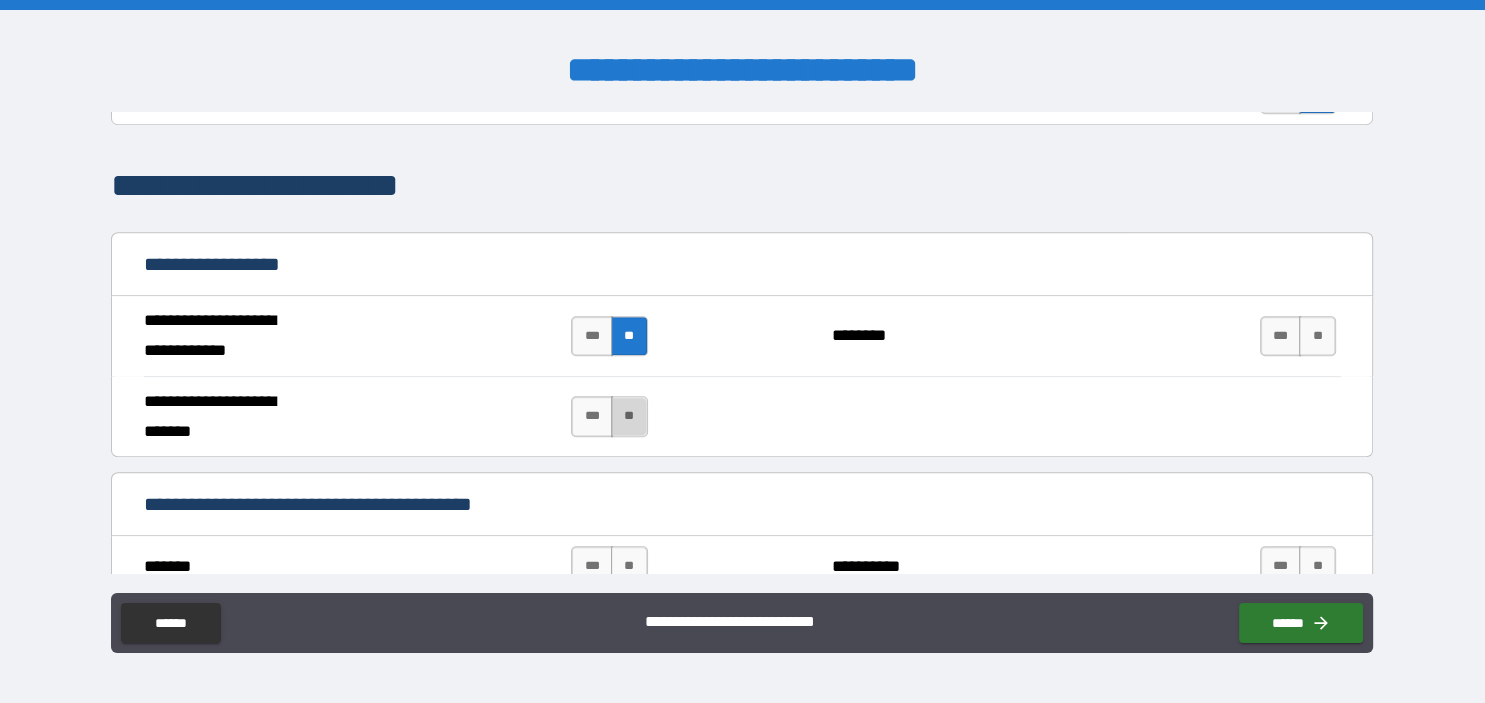click on "**" at bounding box center [629, 416] 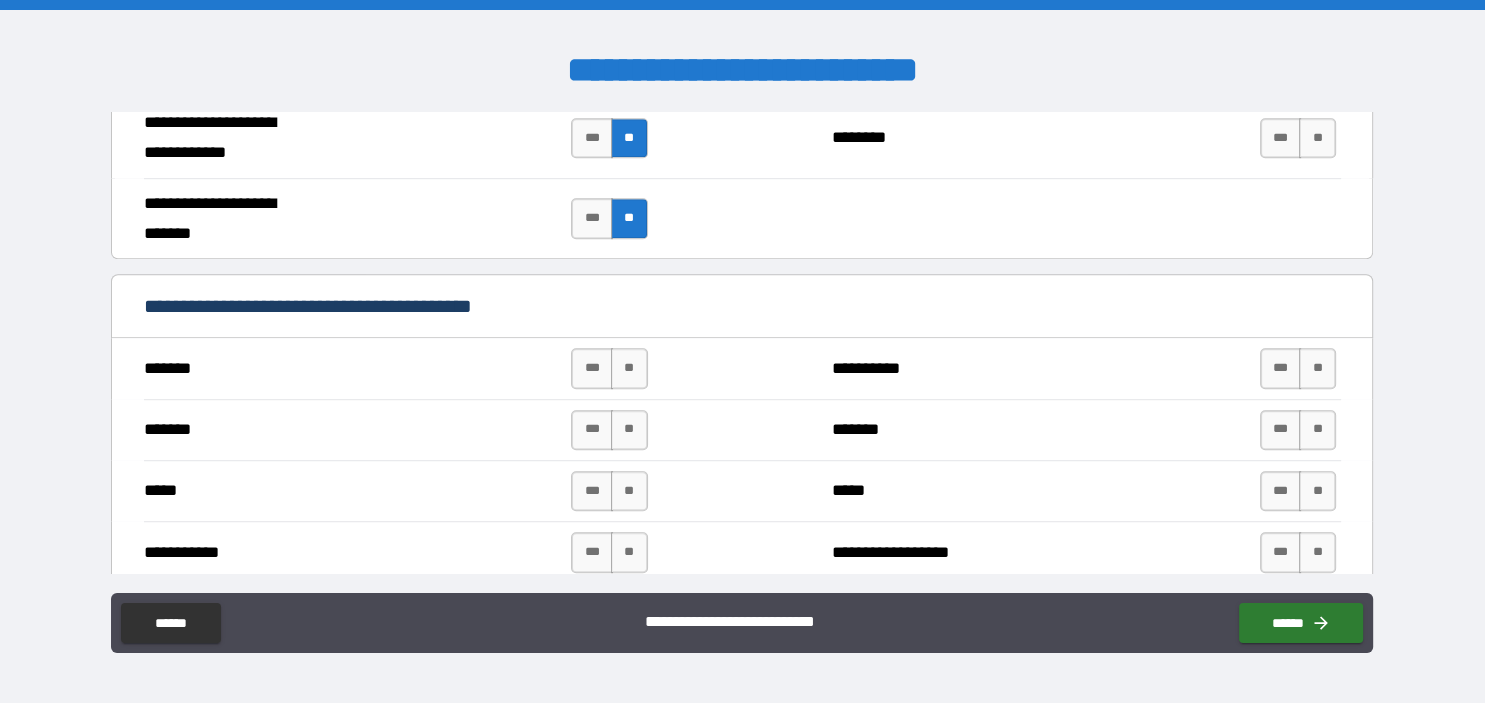 scroll, scrollTop: 1281, scrollLeft: 0, axis: vertical 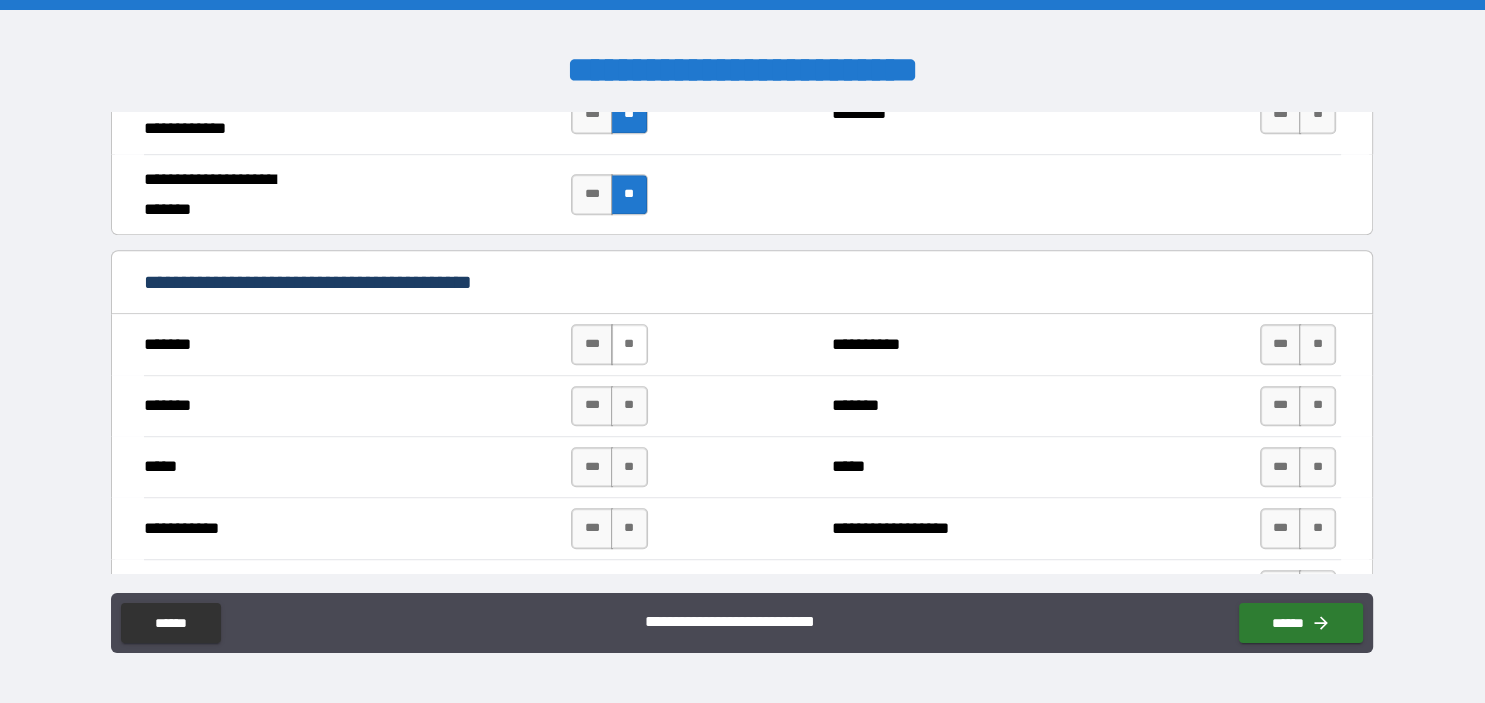 click on "**" at bounding box center (629, 344) 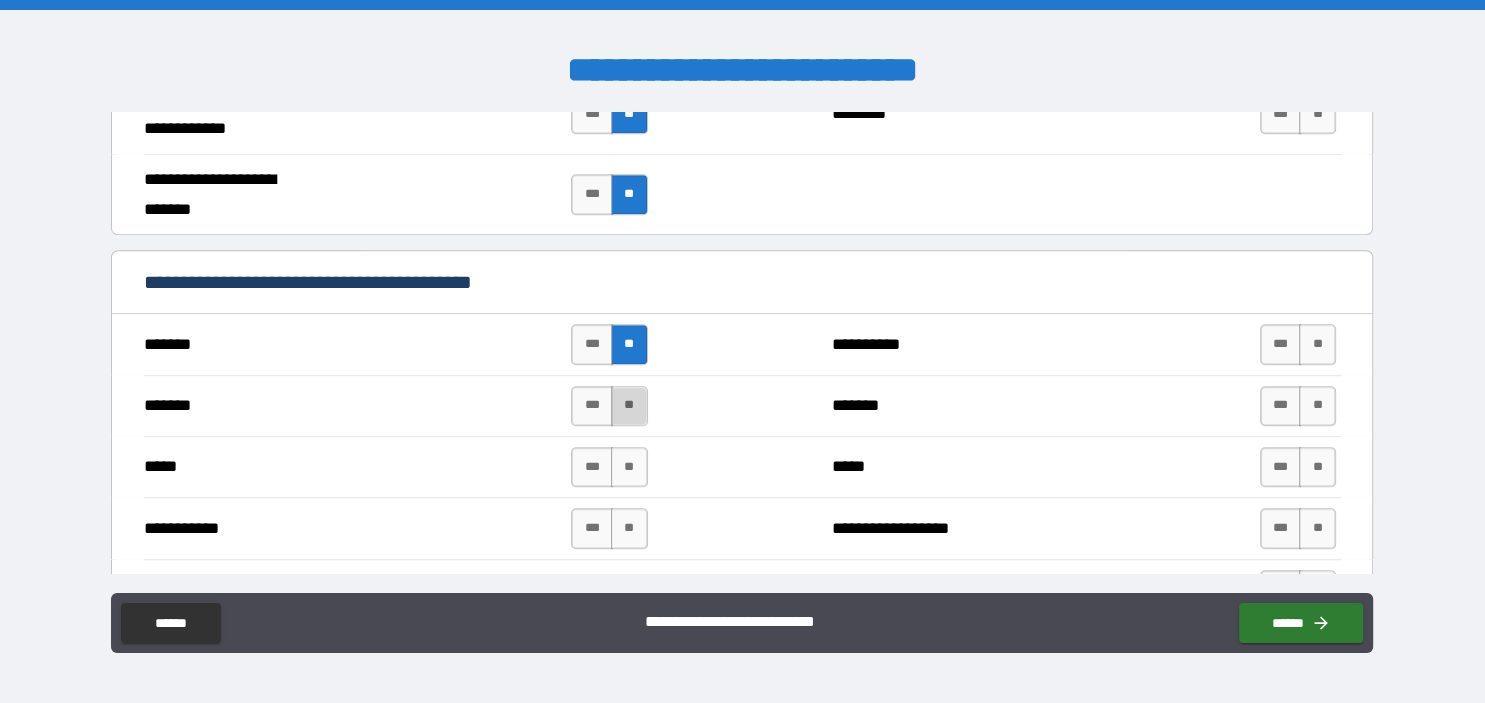 click on "**" at bounding box center (629, 406) 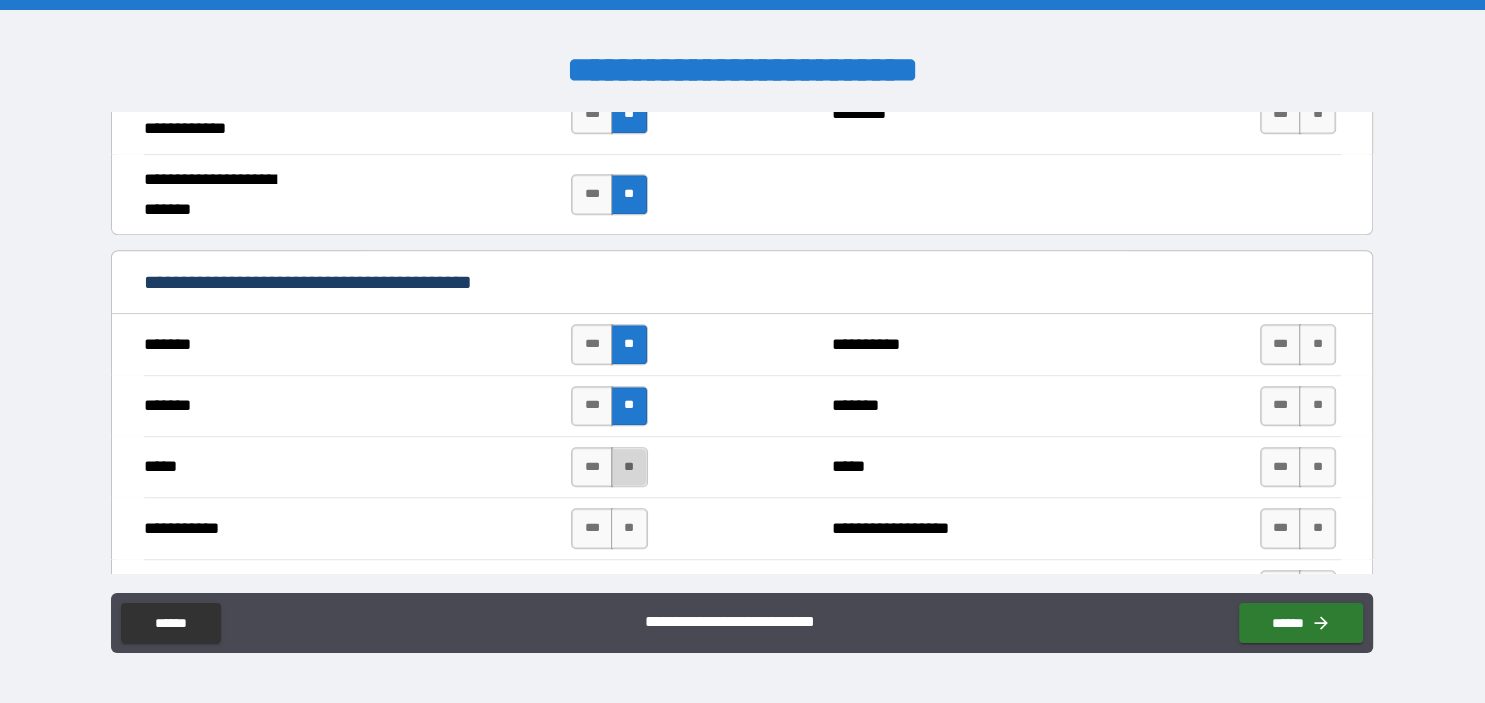 click on "**" at bounding box center [629, 467] 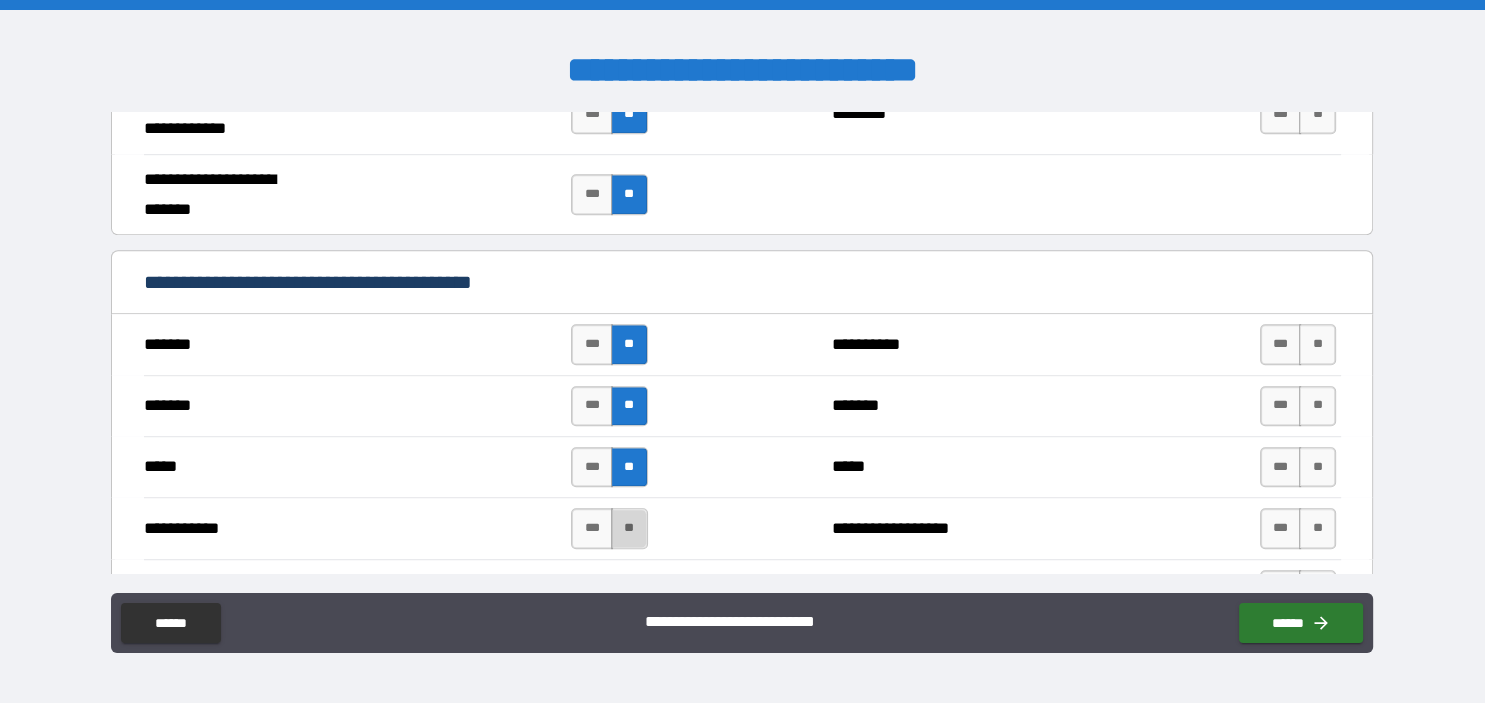 click on "**" at bounding box center [629, 528] 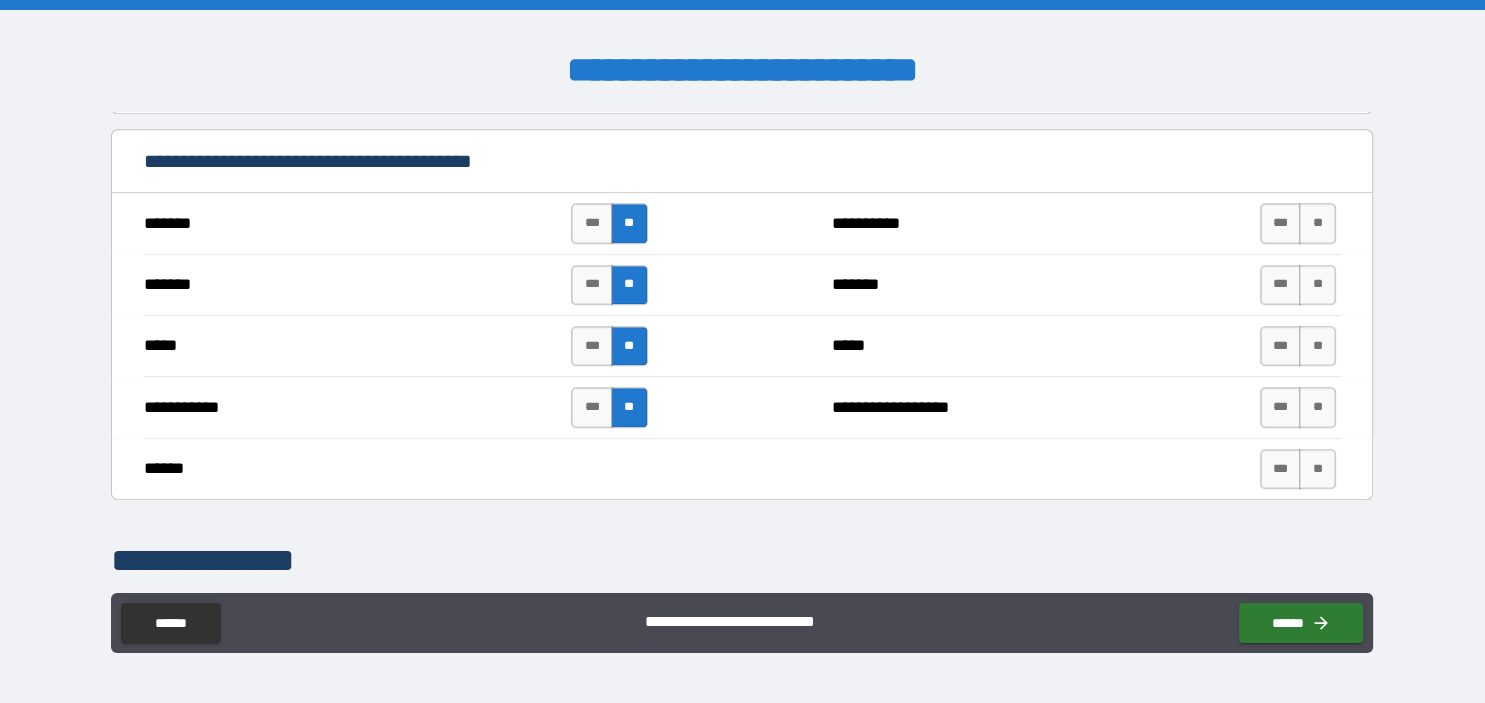 scroll, scrollTop: 1400, scrollLeft: 0, axis: vertical 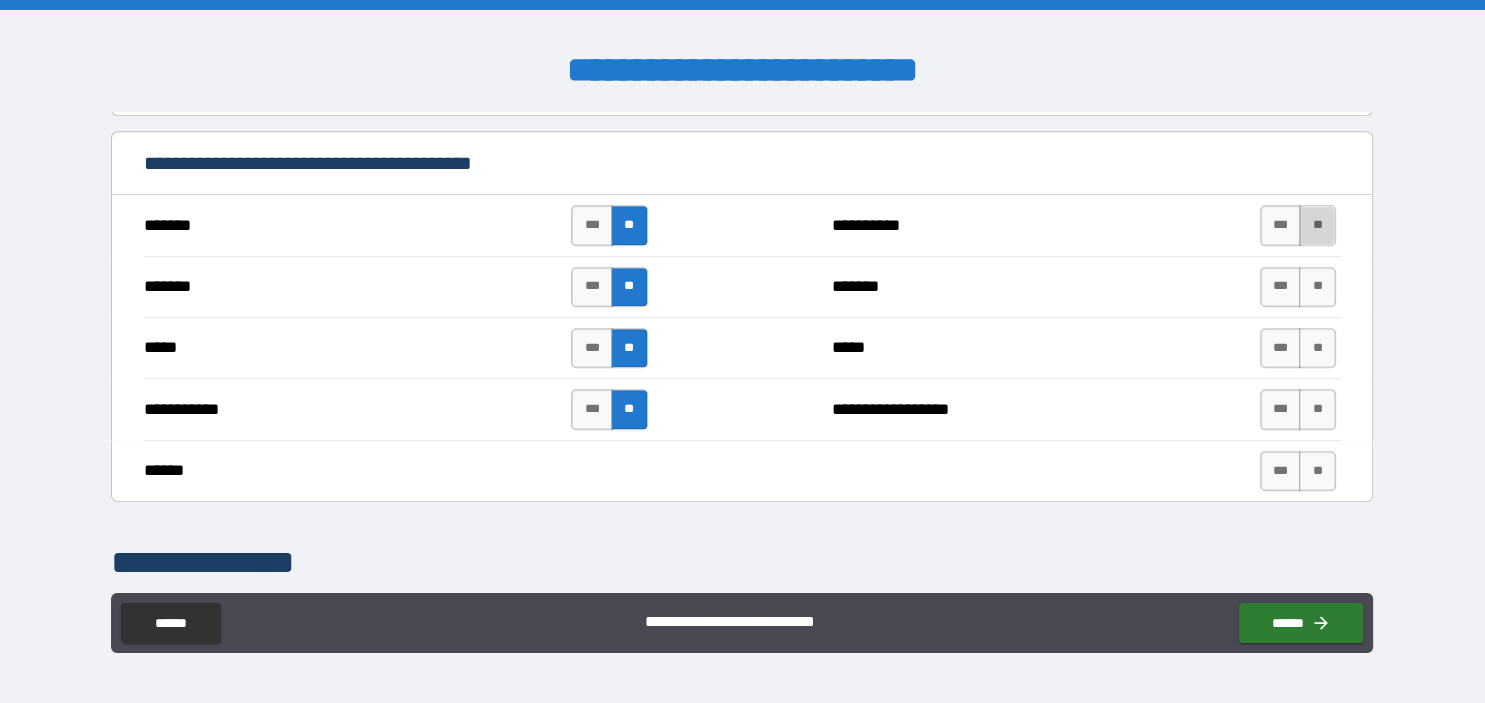 click on "**" at bounding box center [1317, 225] 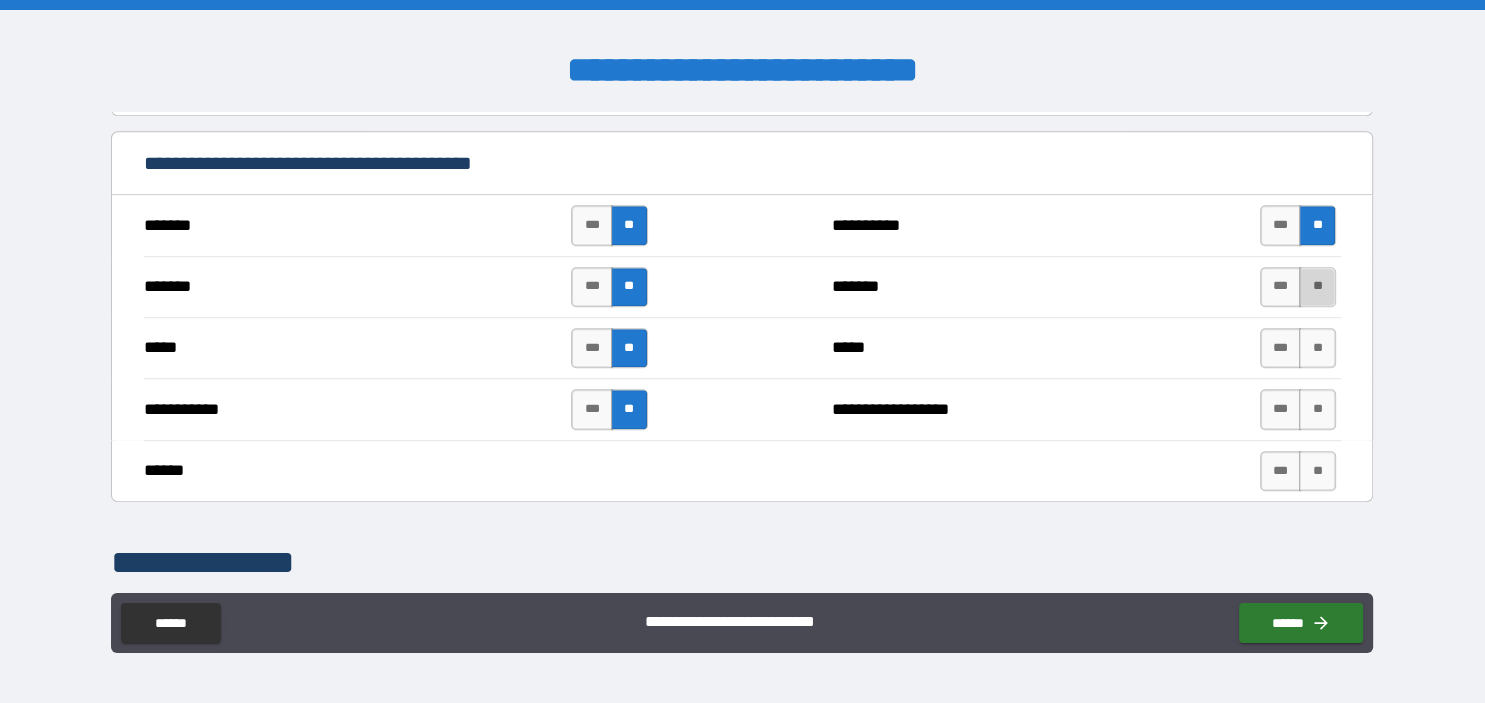 click on "**" at bounding box center [1317, 287] 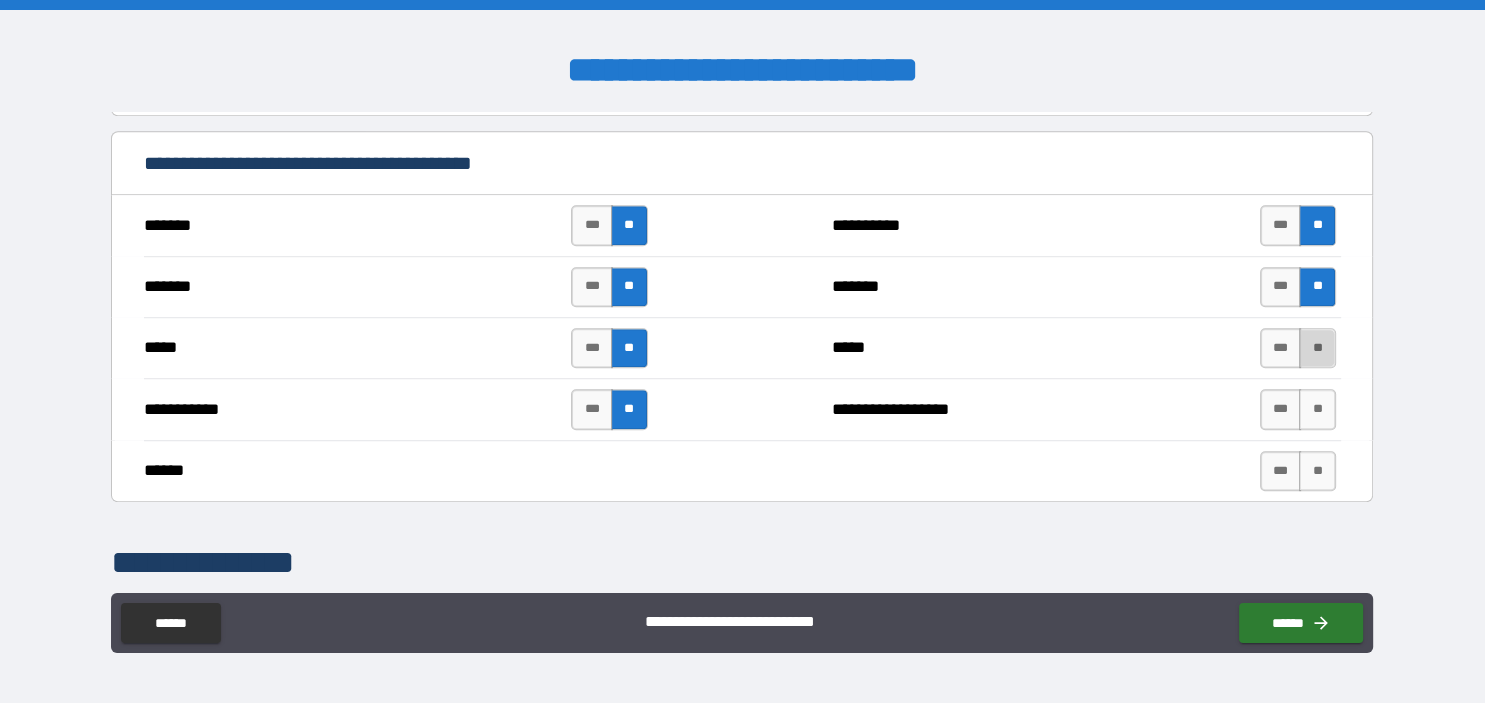 click on "**" at bounding box center (1317, 348) 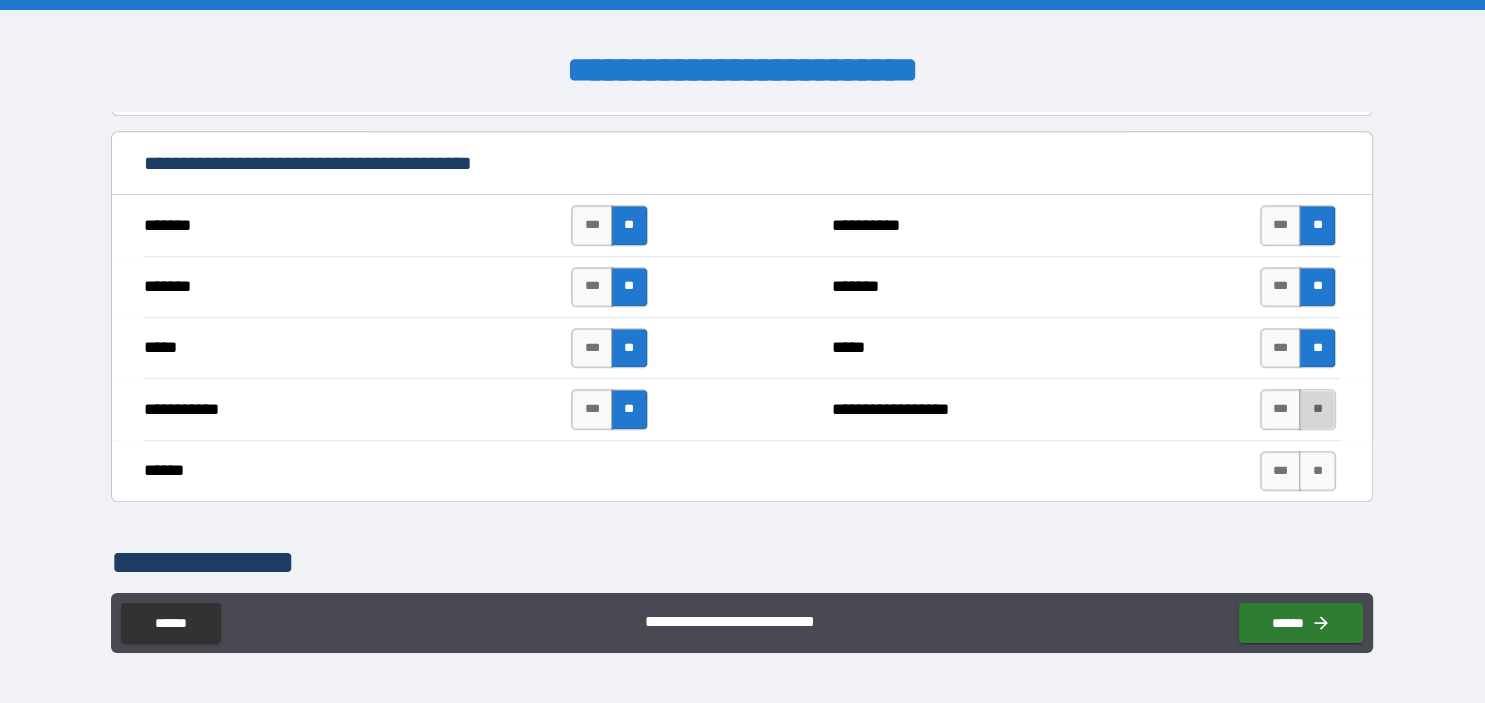 click on "**" at bounding box center (1317, 409) 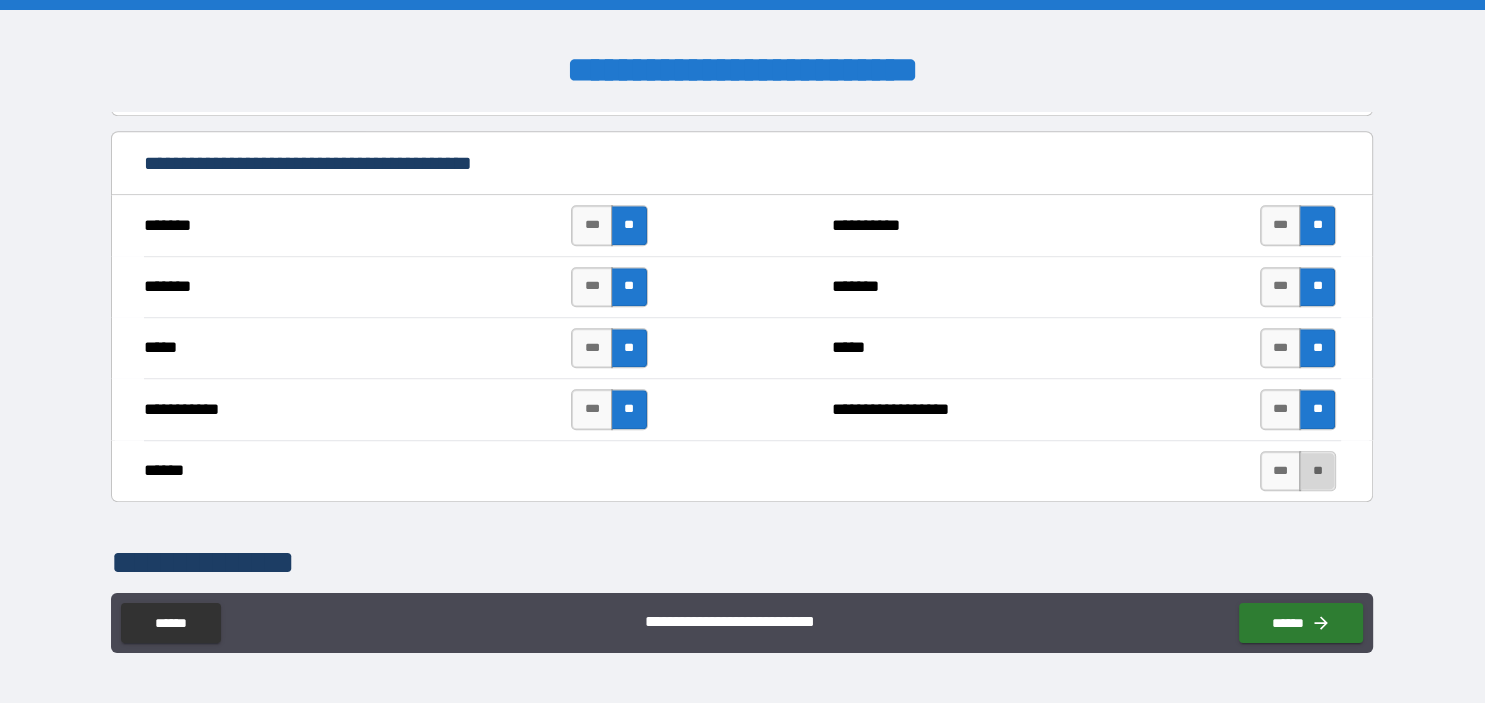 click on "**" at bounding box center (1317, 471) 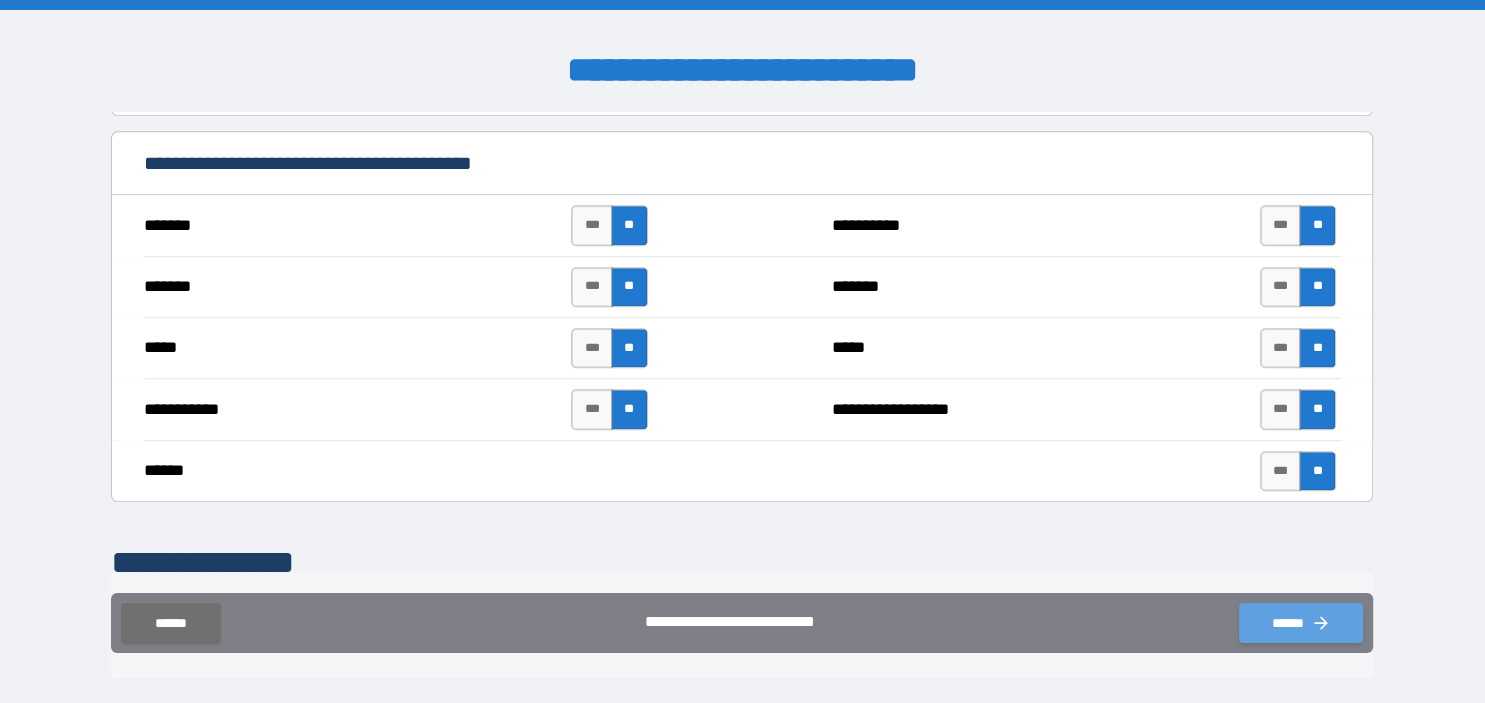 click on "******" at bounding box center [1301, 623] 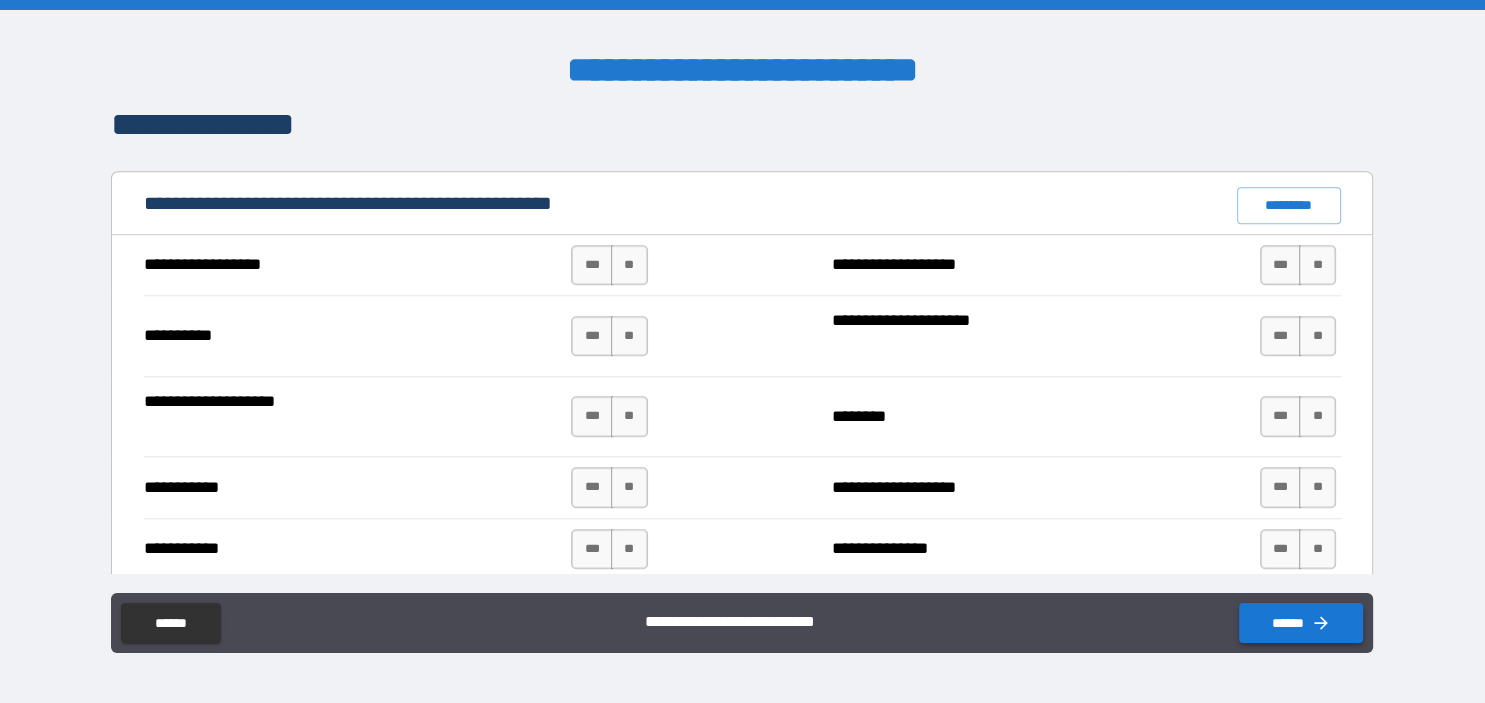 scroll, scrollTop: 1843, scrollLeft: 0, axis: vertical 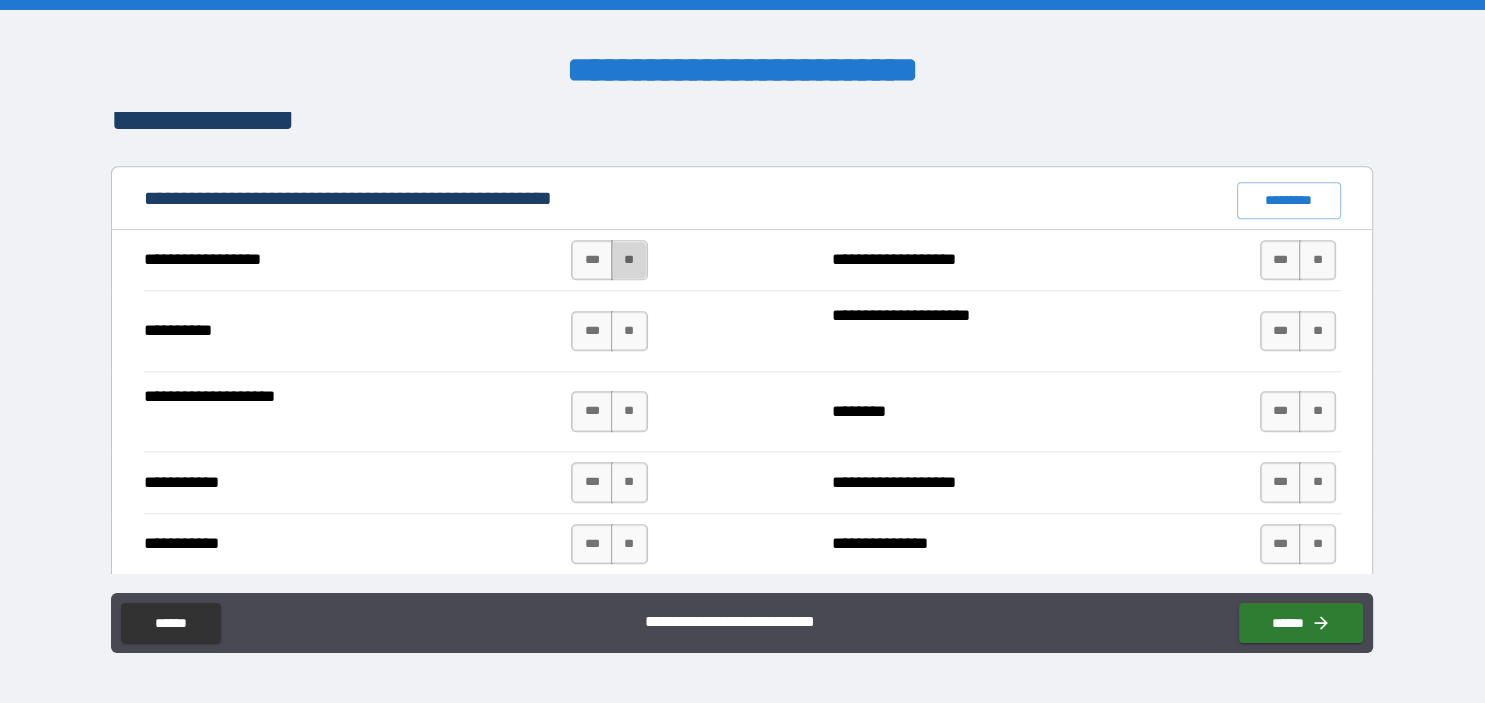 click on "**" at bounding box center [629, 260] 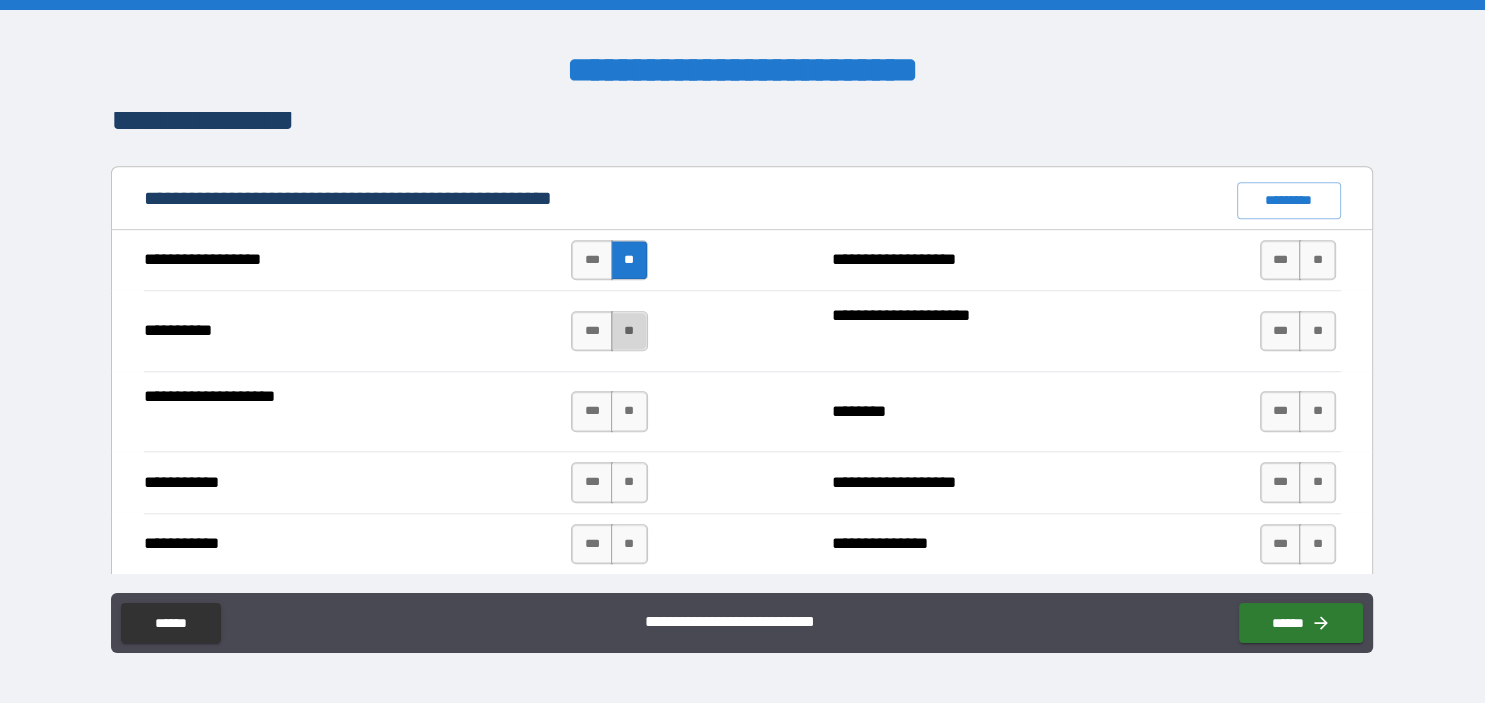 click on "**" at bounding box center (629, 331) 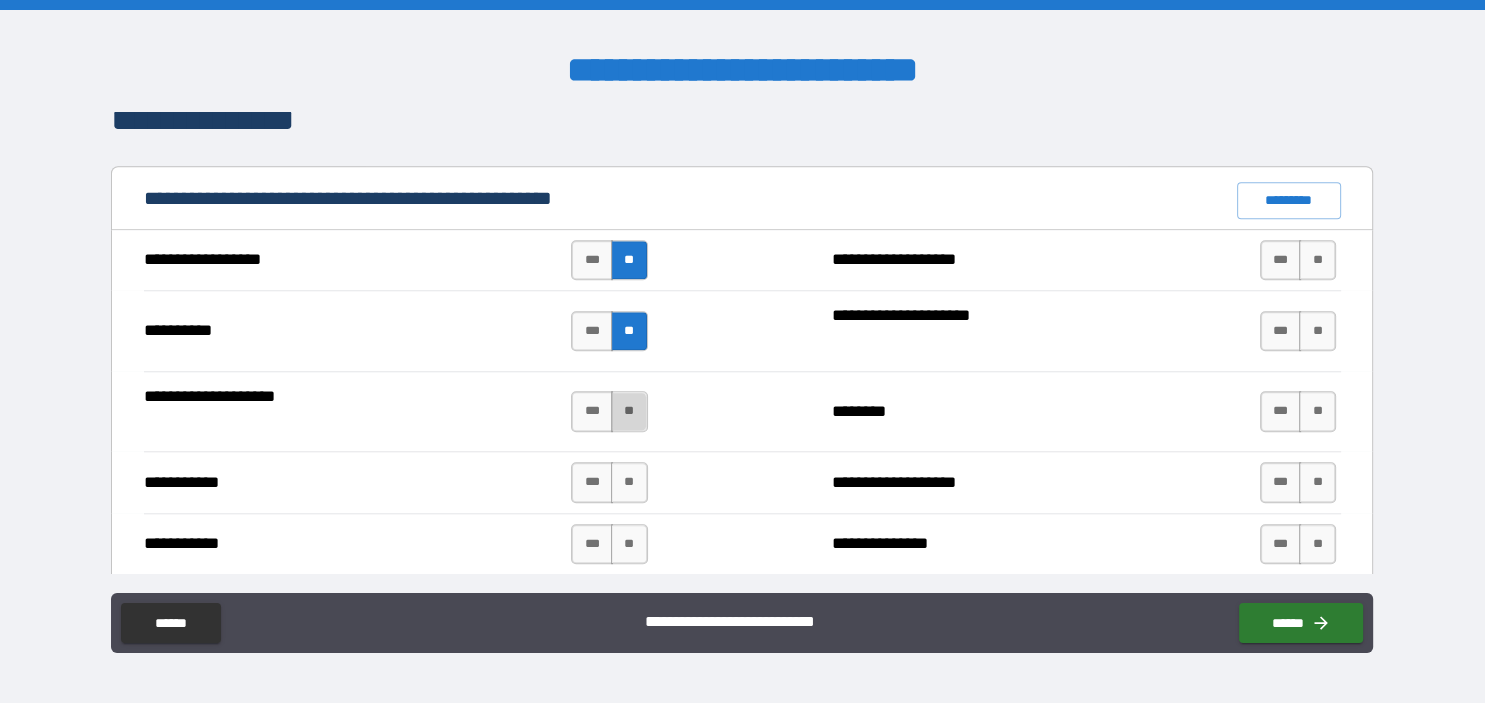 click on "**" at bounding box center (629, 411) 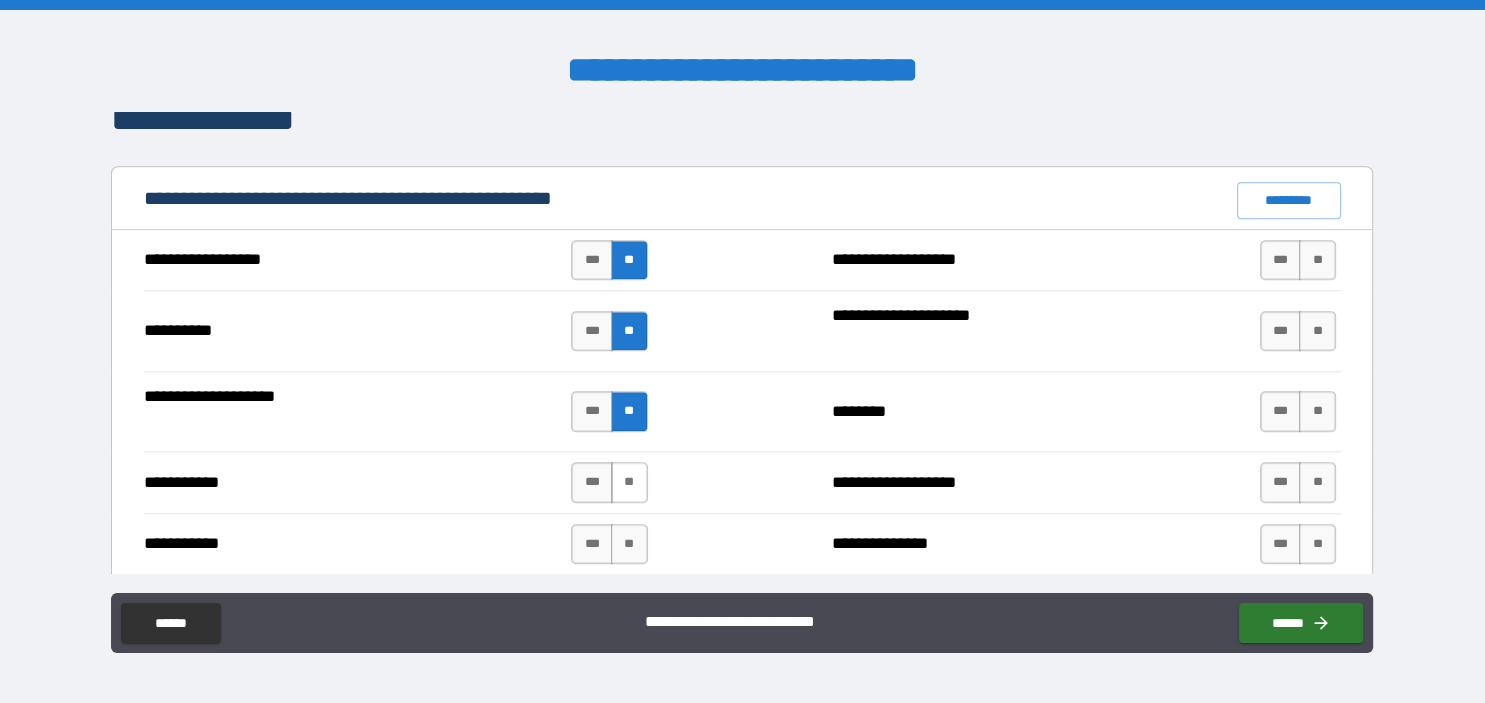 click on "**" at bounding box center [629, 482] 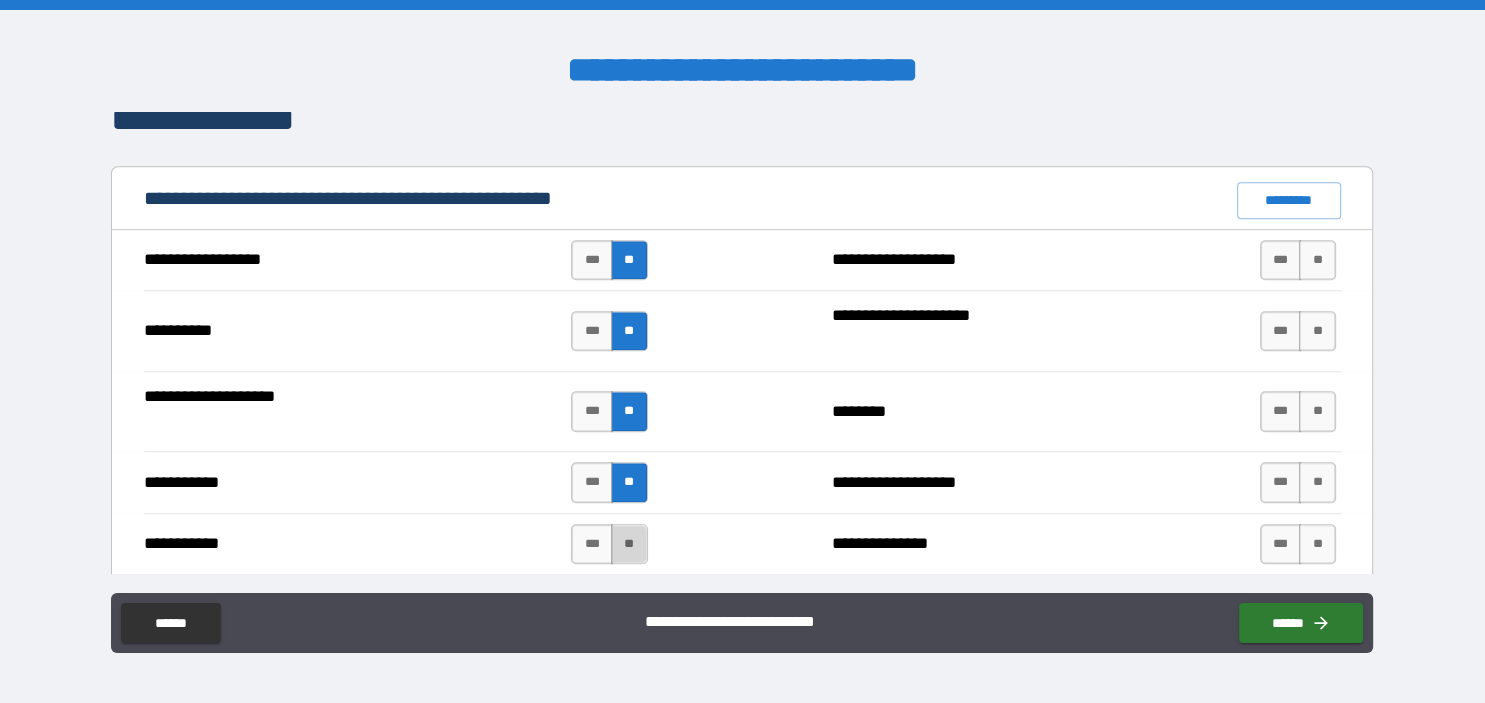 click on "**" at bounding box center (629, 544) 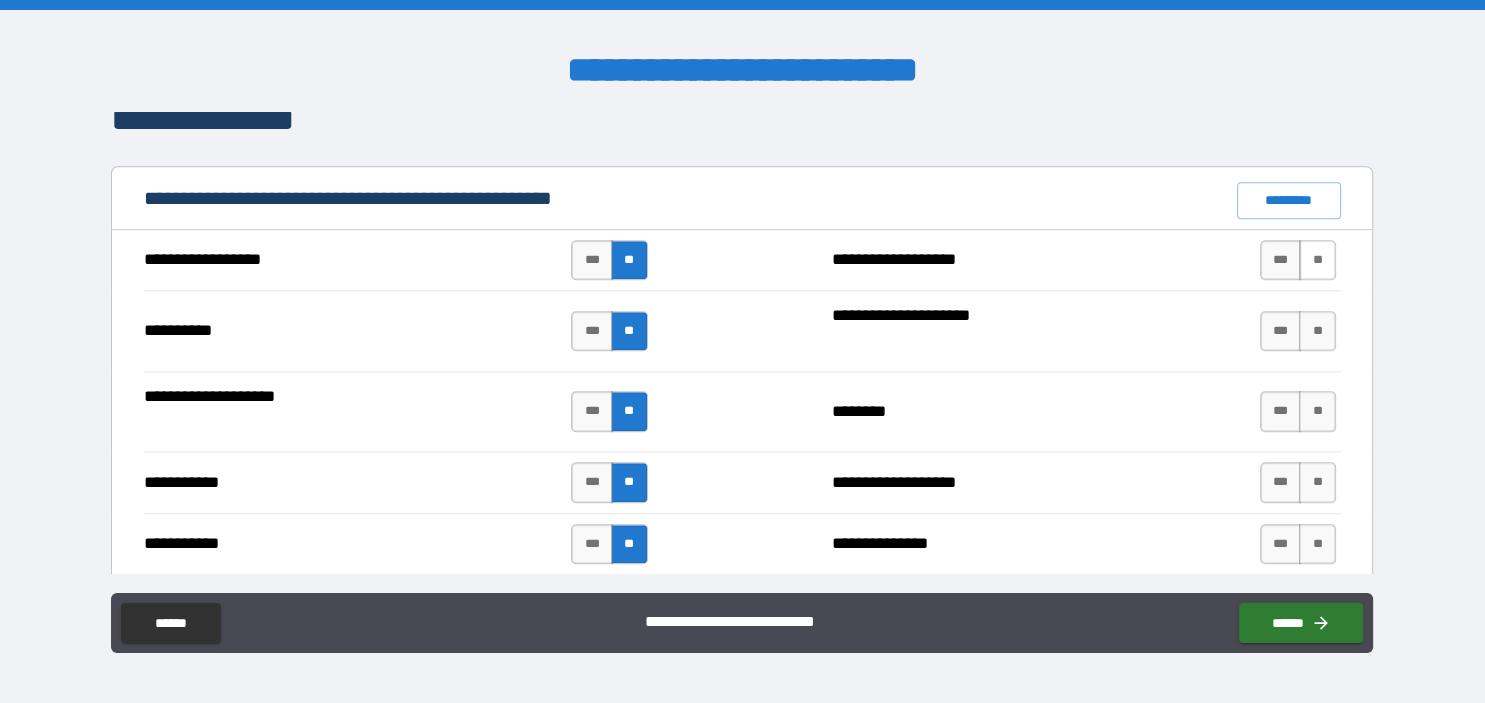 click on "**" at bounding box center (1317, 260) 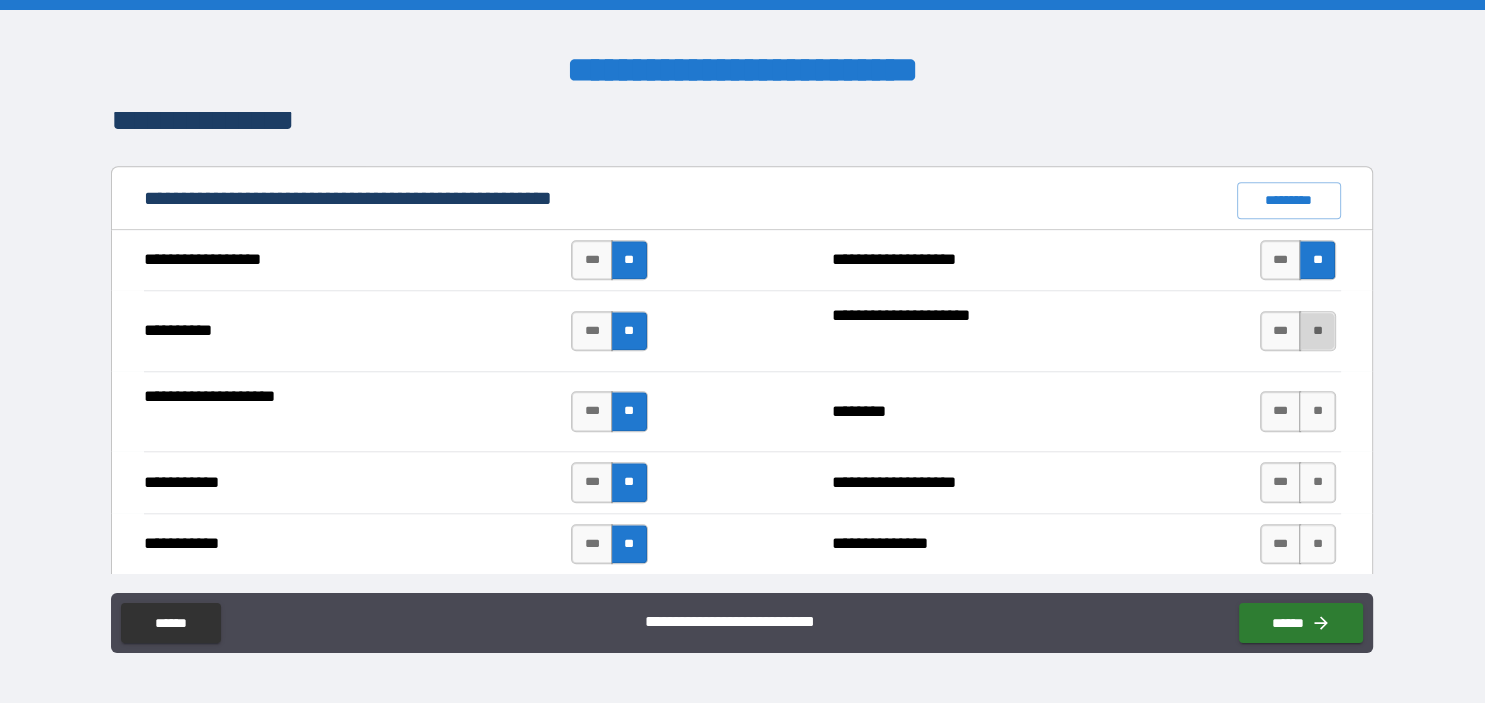 click on "**" at bounding box center (1317, 331) 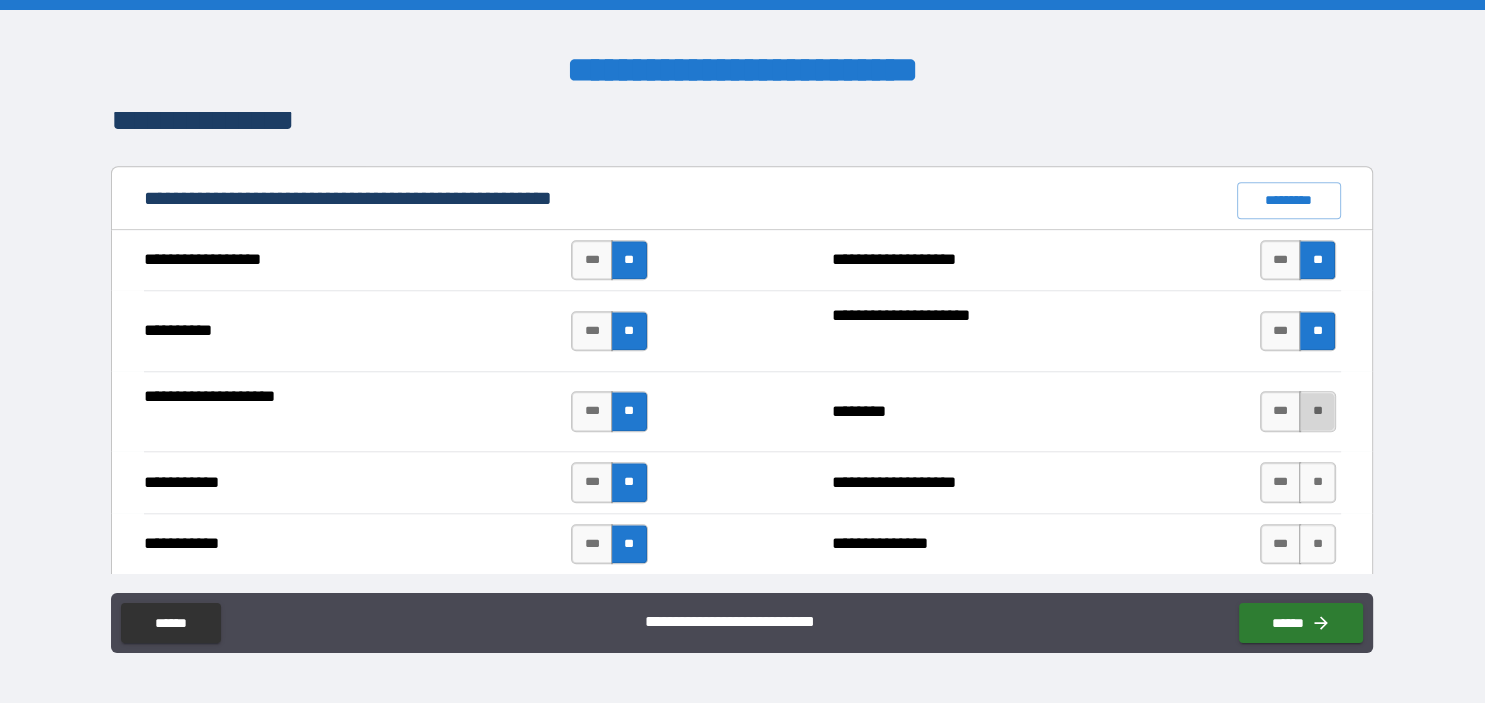 click on "**" at bounding box center [1317, 411] 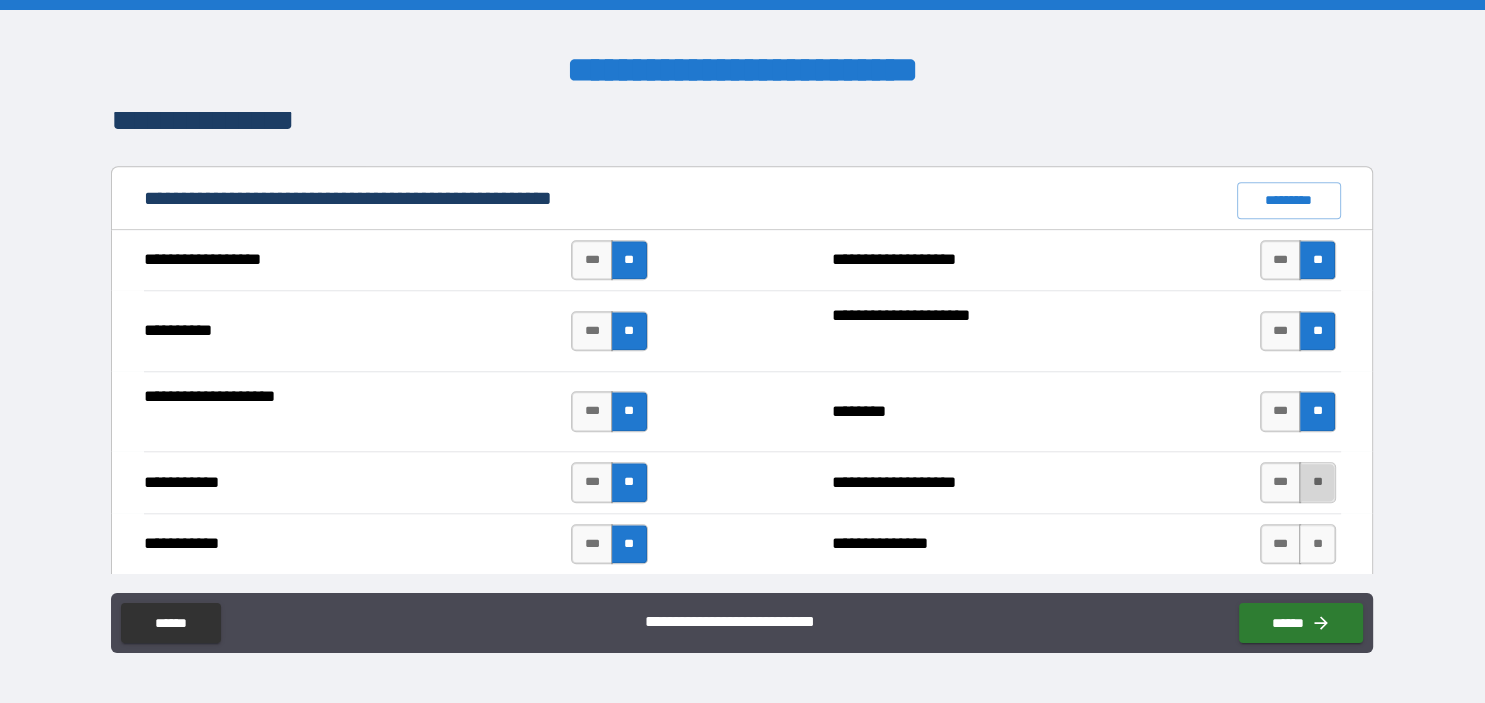 click on "**" at bounding box center [1317, 482] 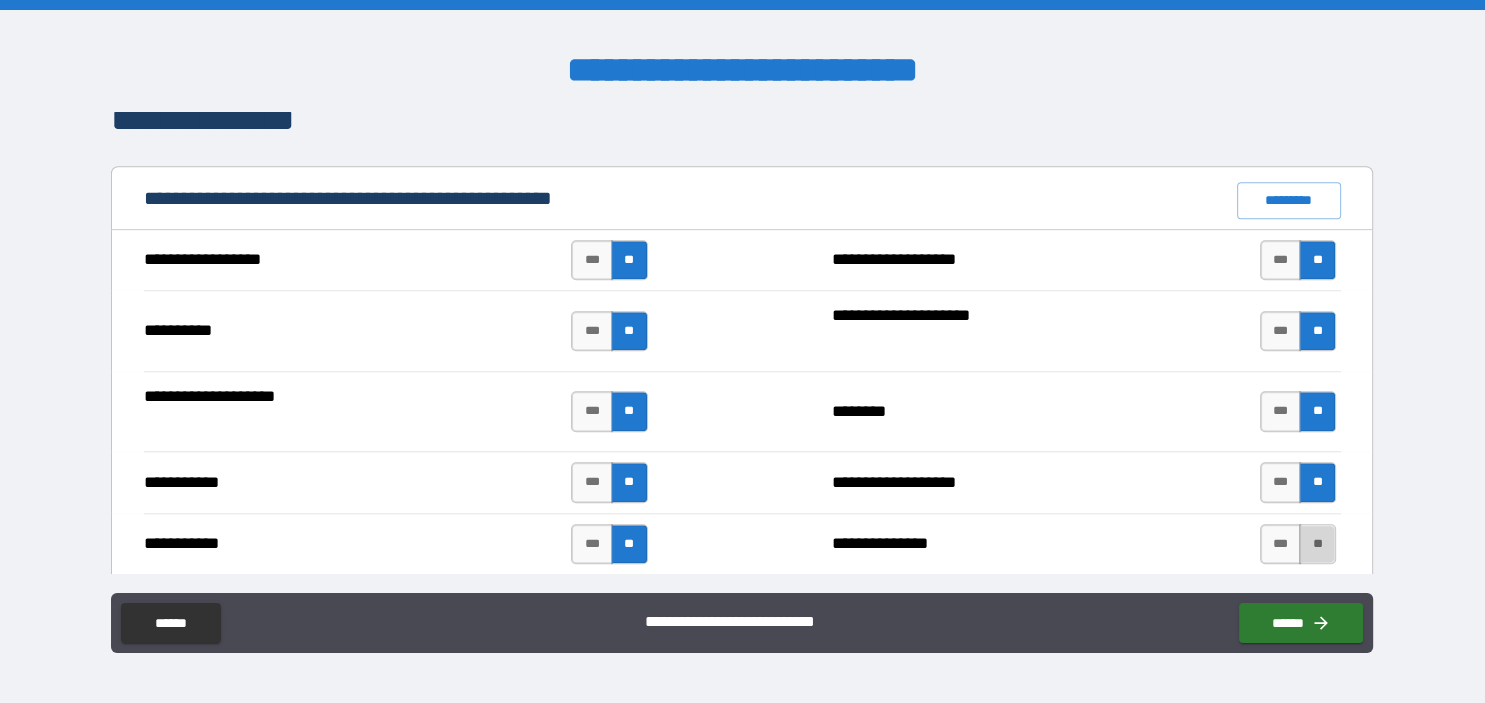 click on "**" at bounding box center (1317, 544) 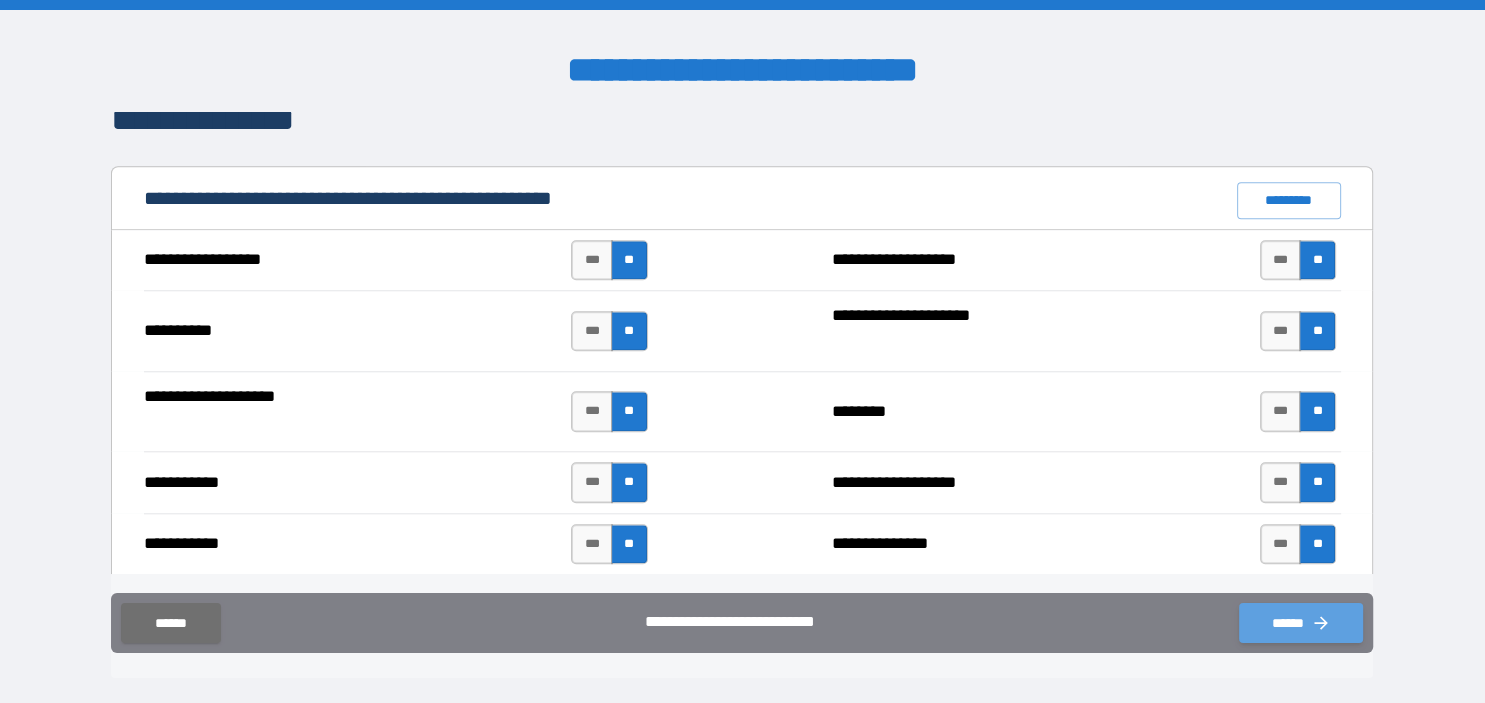 click on "******" at bounding box center (1301, 623) 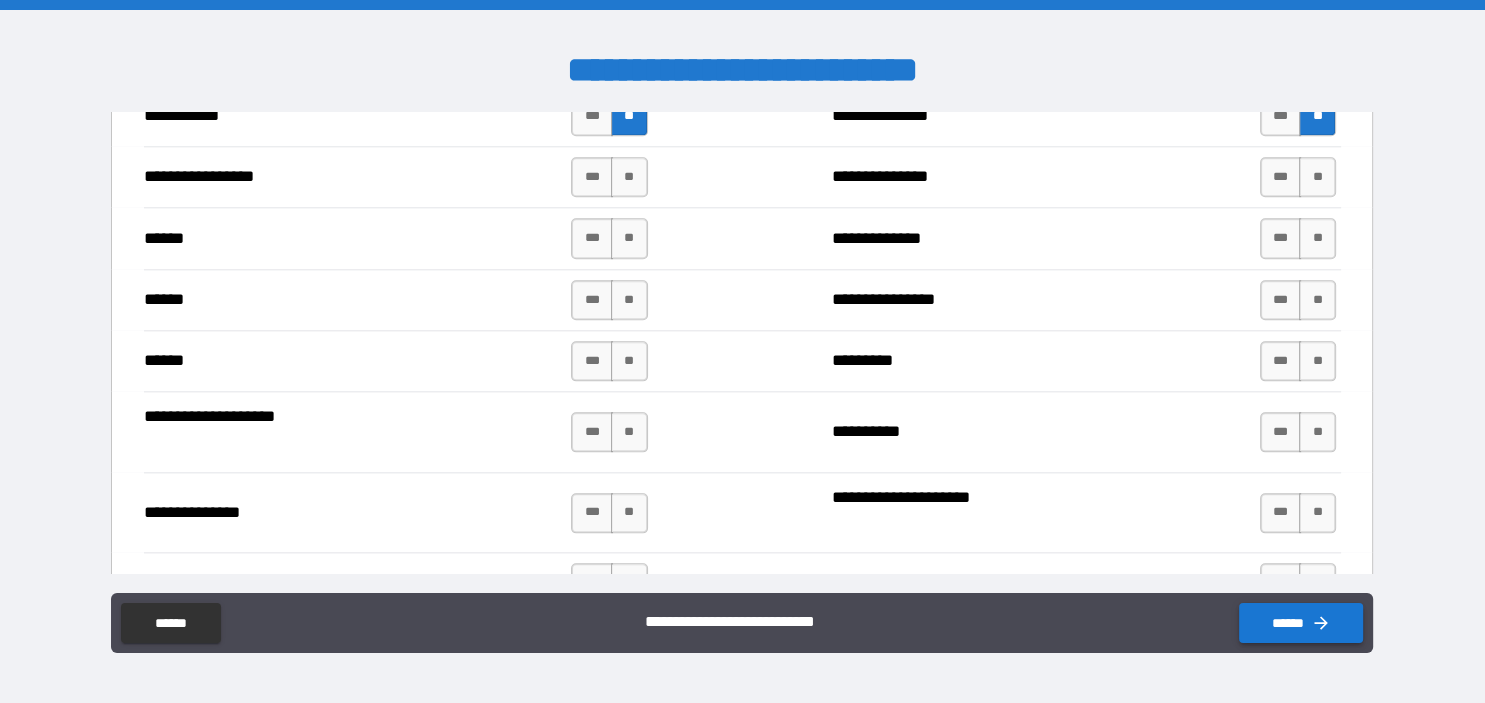 scroll, scrollTop: 2272, scrollLeft: 0, axis: vertical 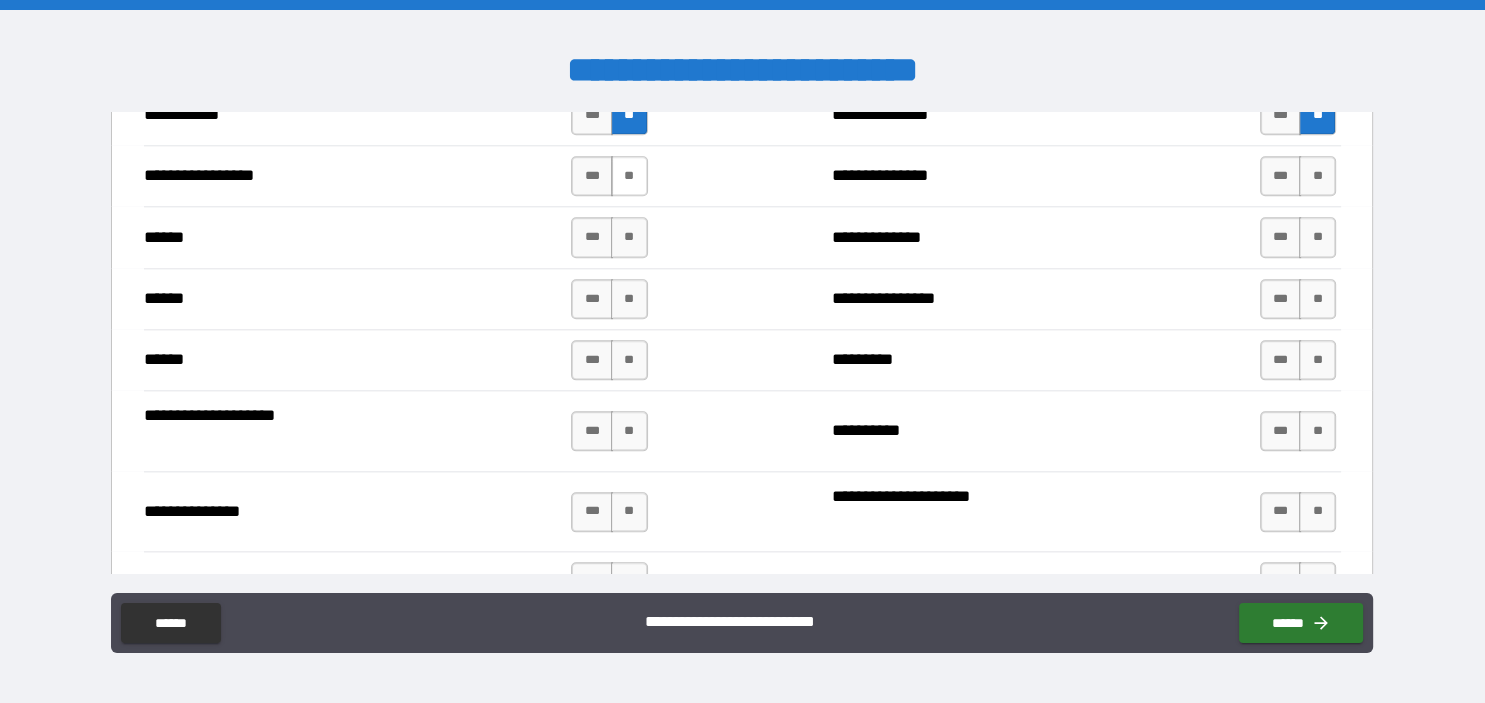 click on "**" at bounding box center (629, 176) 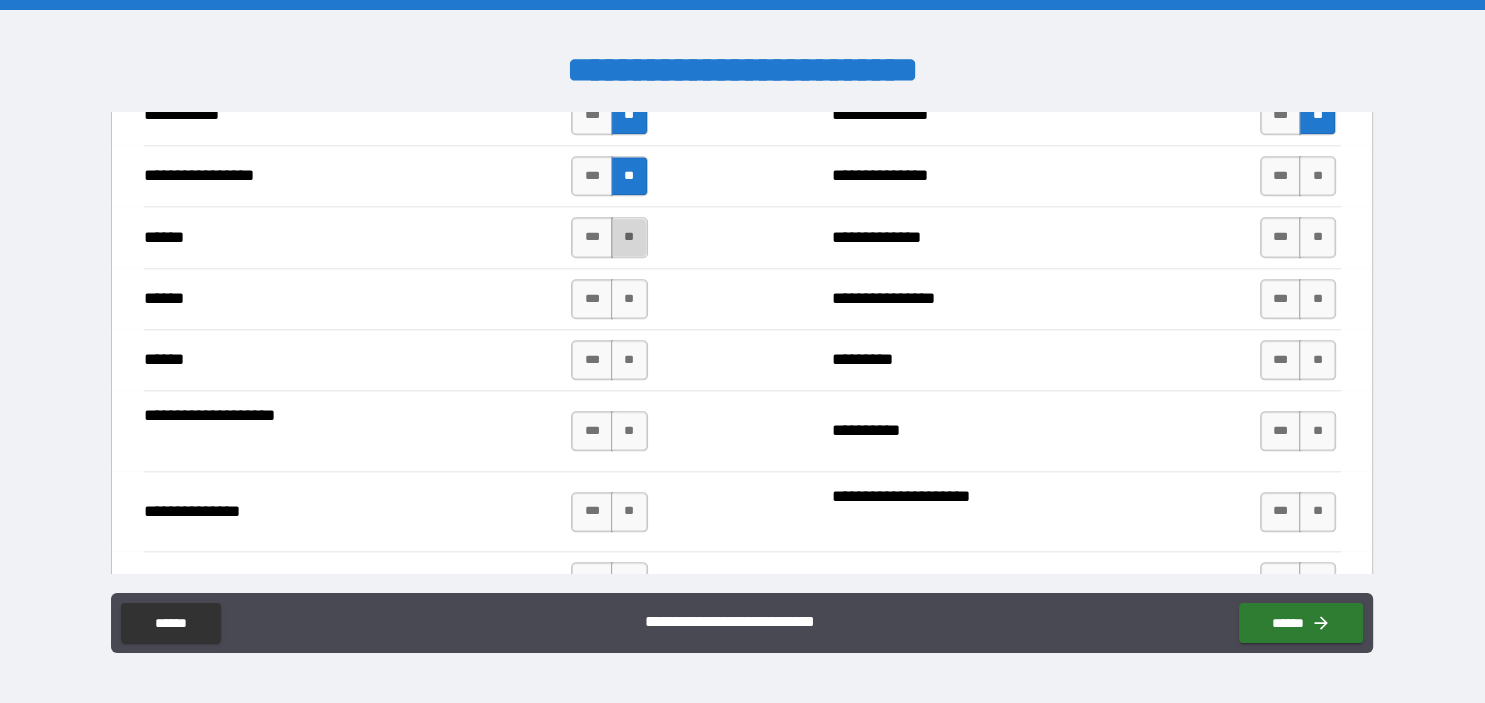 click on "**" at bounding box center [629, 237] 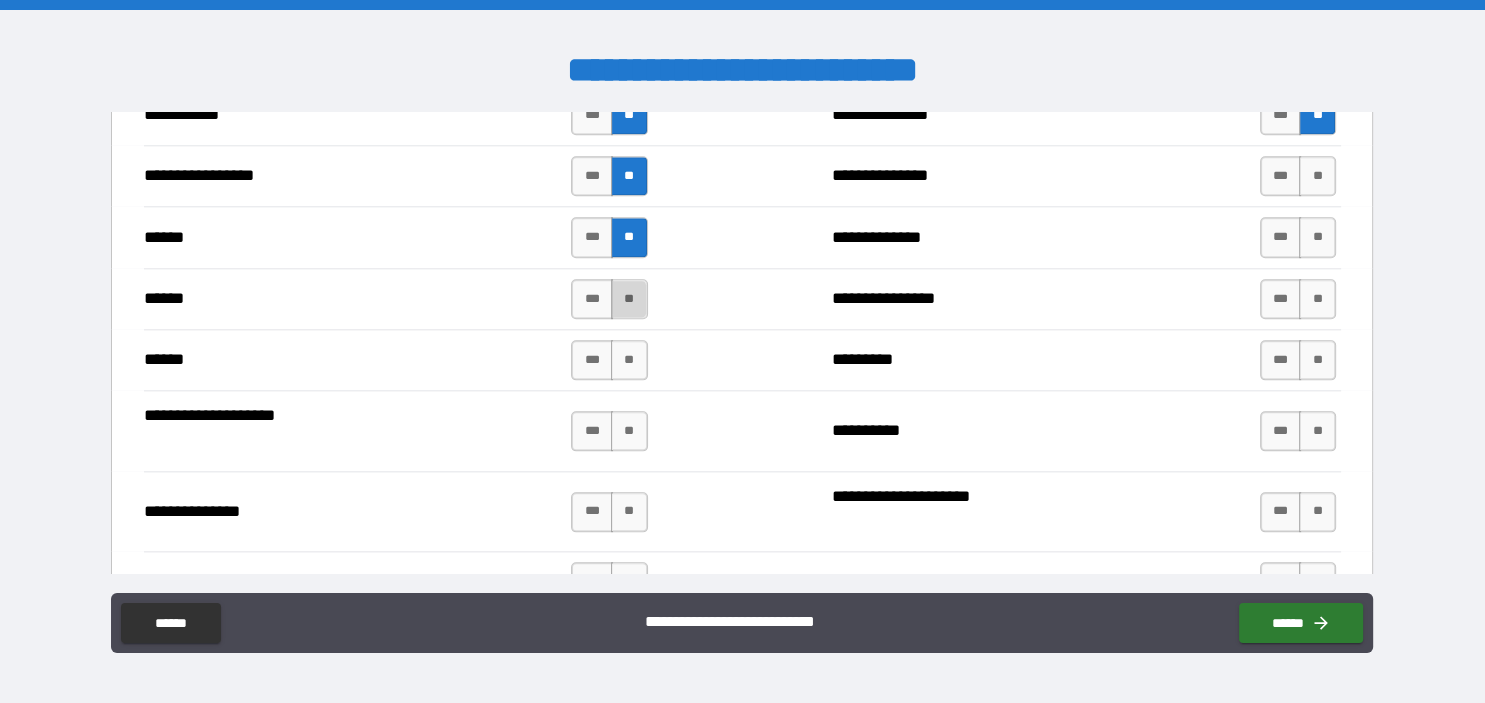 click on "**" at bounding box center (629, 299) 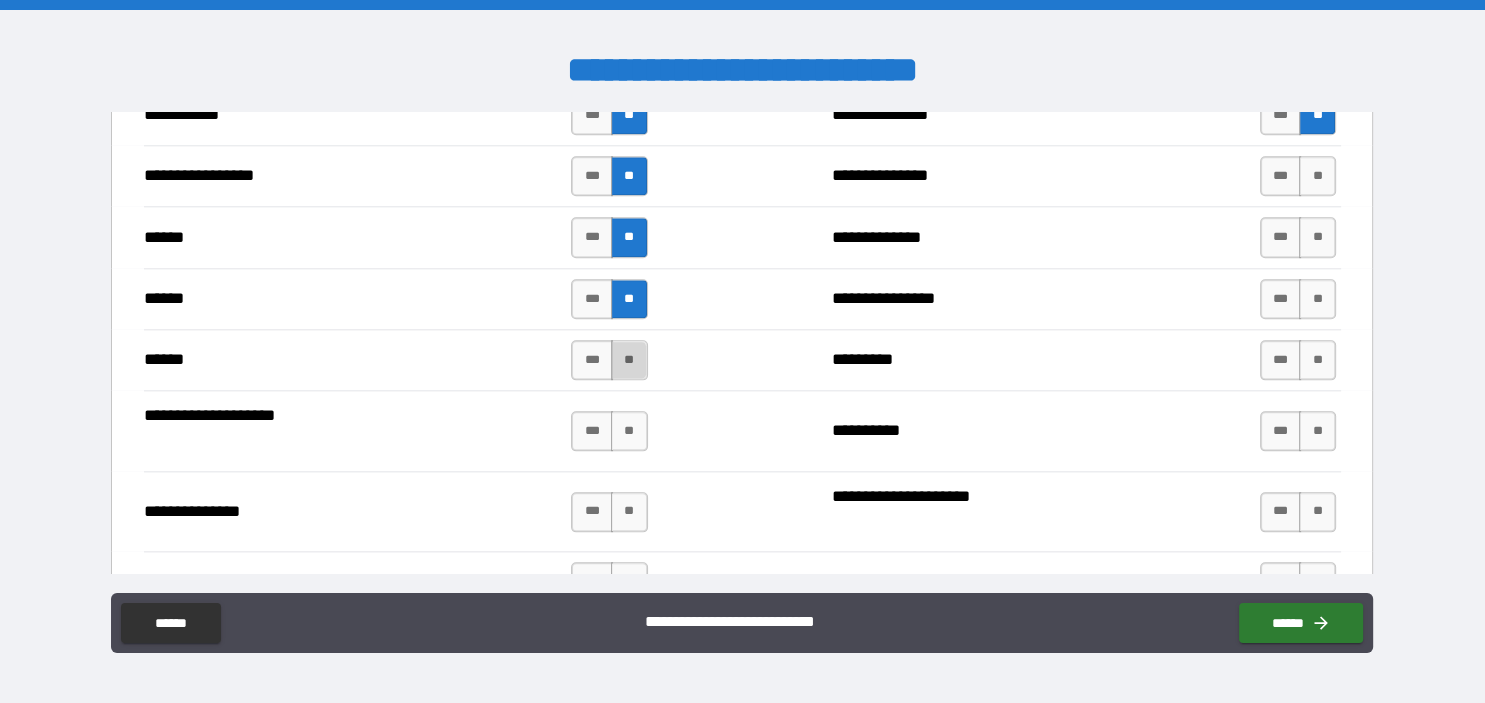 click on "**" at bounding box center [629, 360] 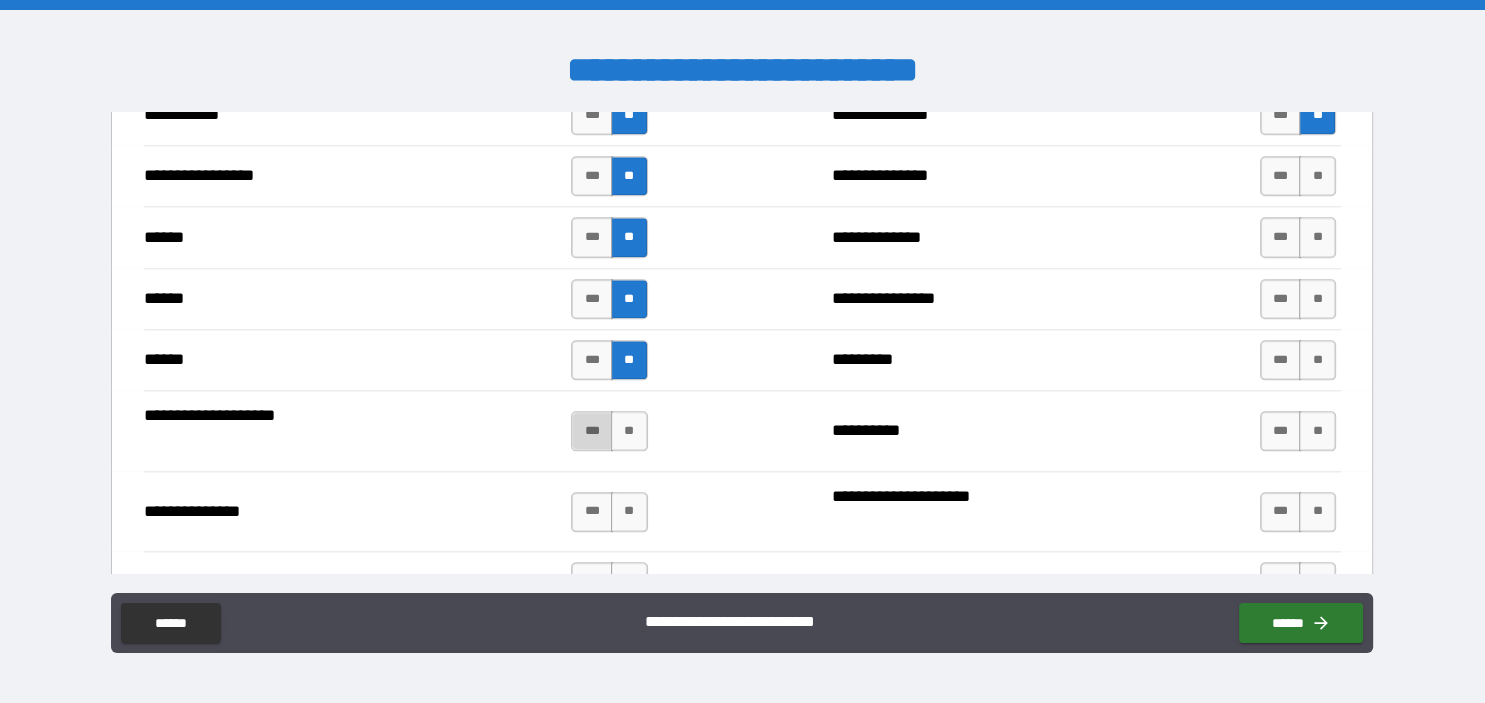 click on "***" at bounding box center (592, 431) 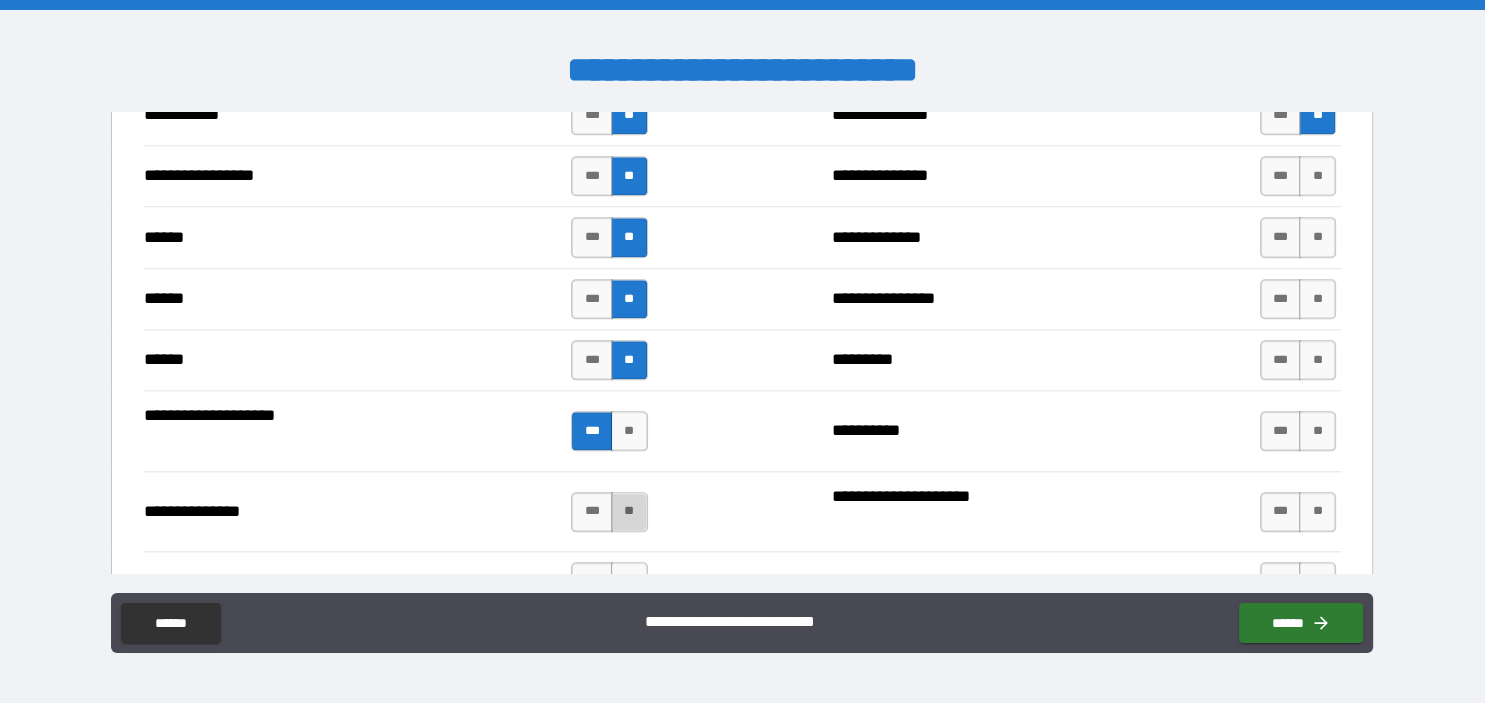 click on "**" at bounding box center [629, 512] 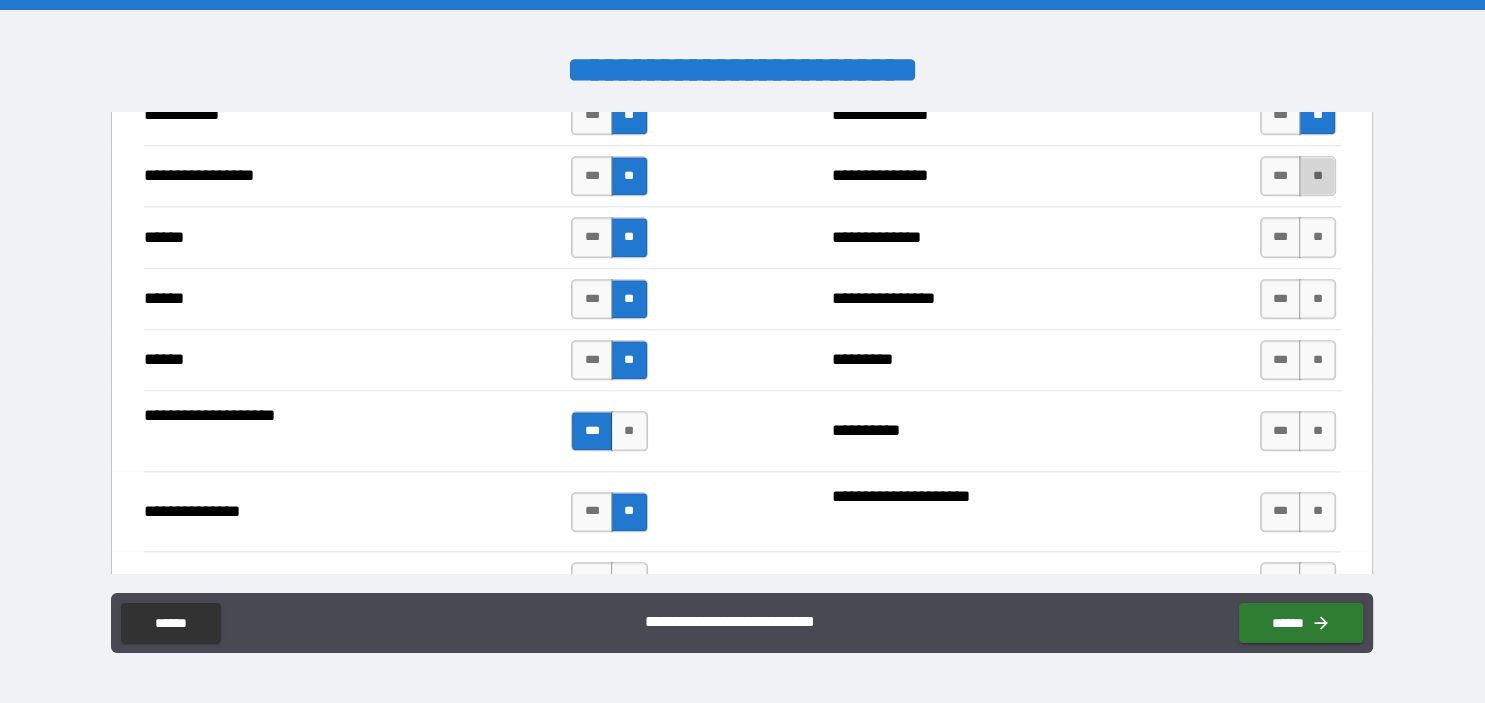 click on "**" at bounding box center [1317, 176] 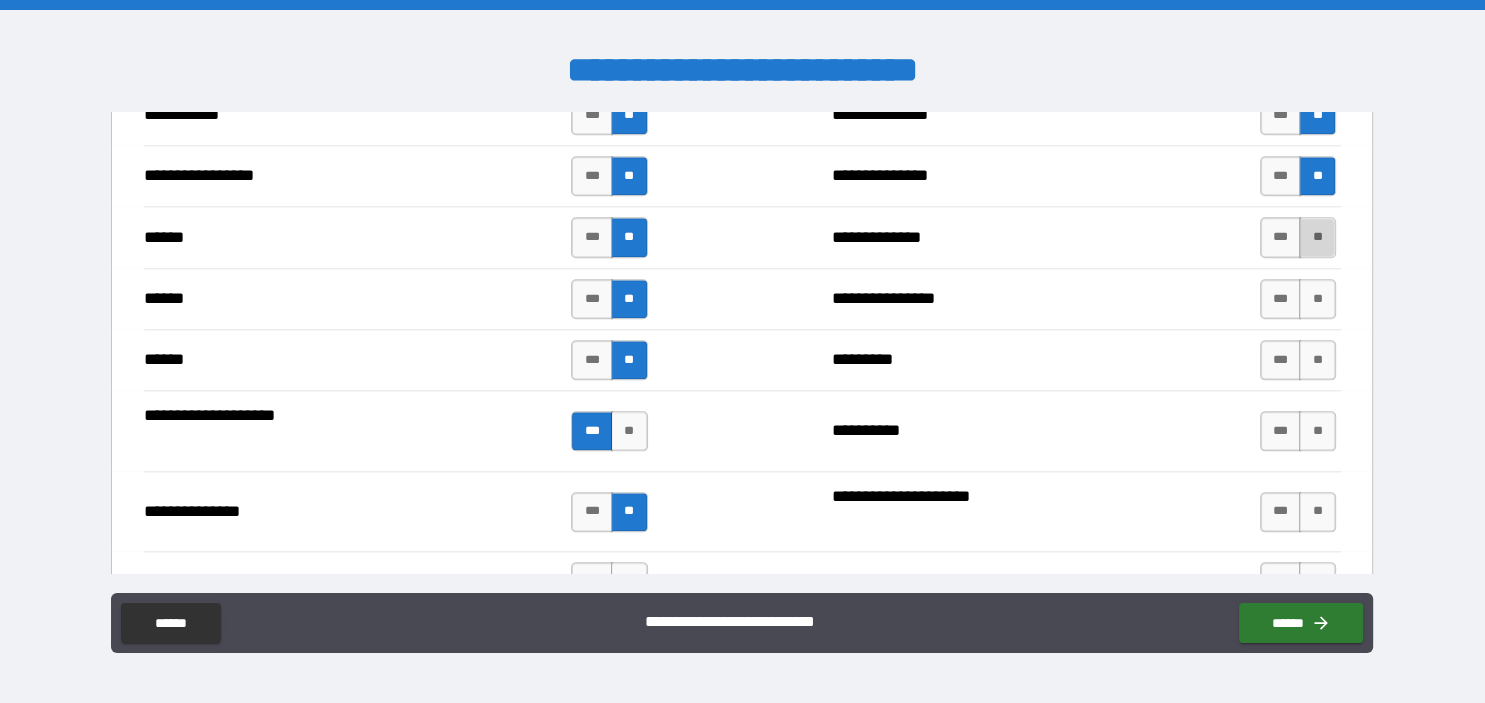 click on "**" at bounding box center [1317, 237] 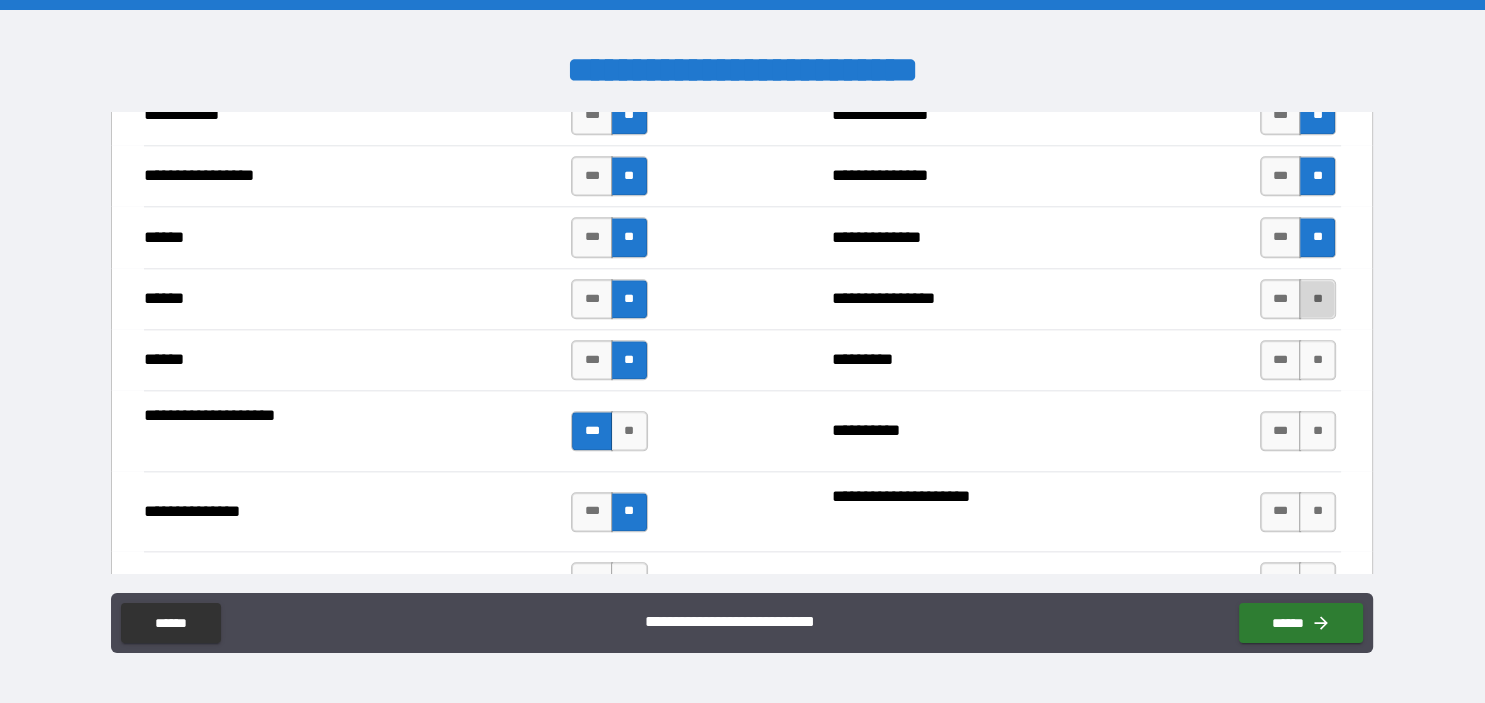 click on "**" at bounding box center (1317, 299) 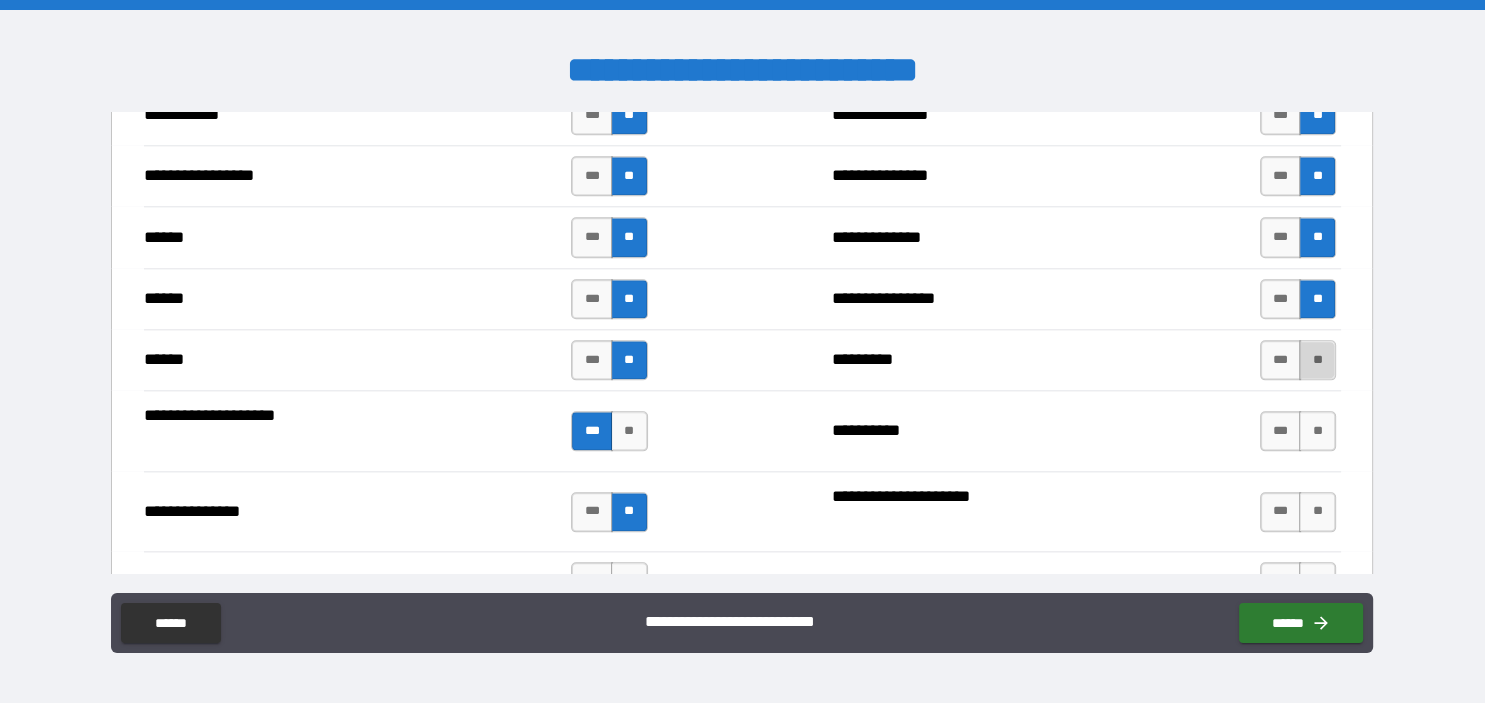 click on "**" at bounding box center [1317, 360] 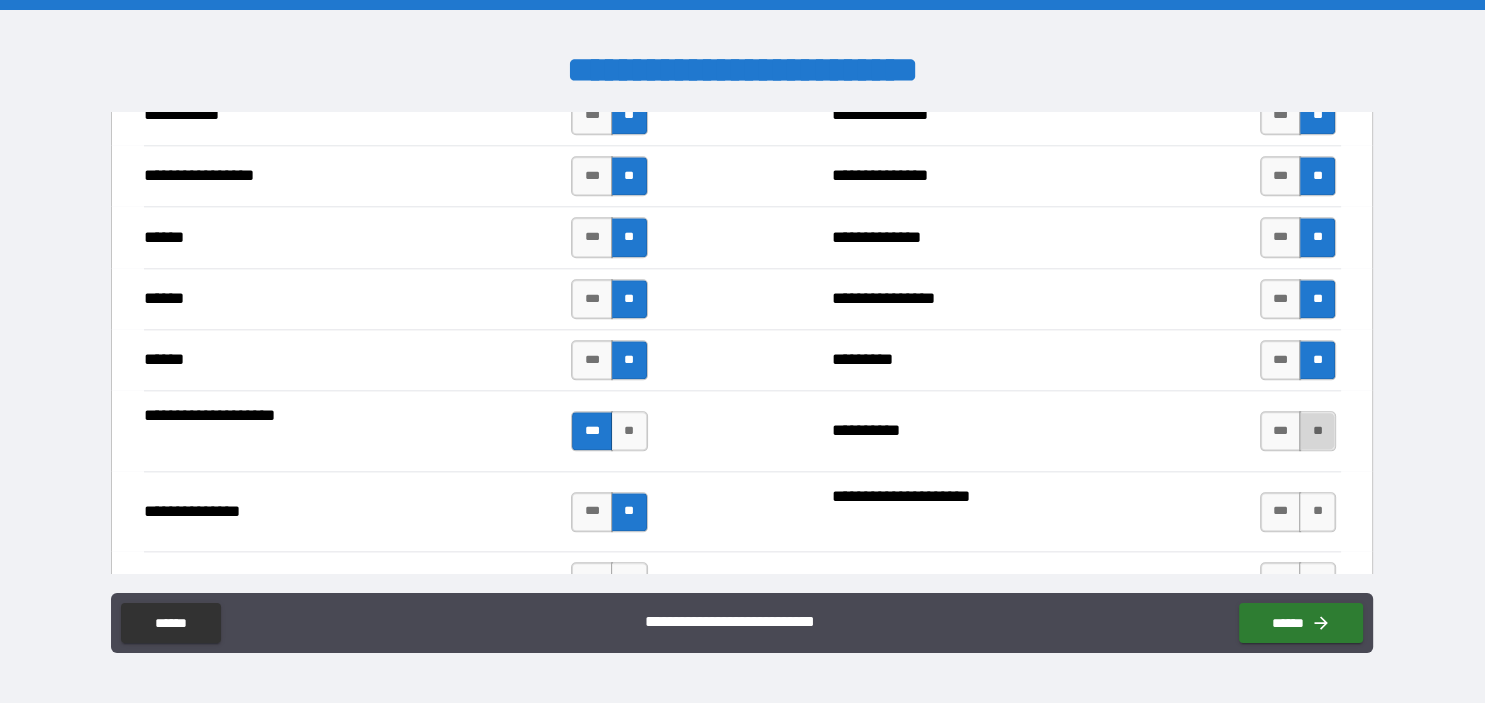 click on "**" at bounding box center [1317, 431] 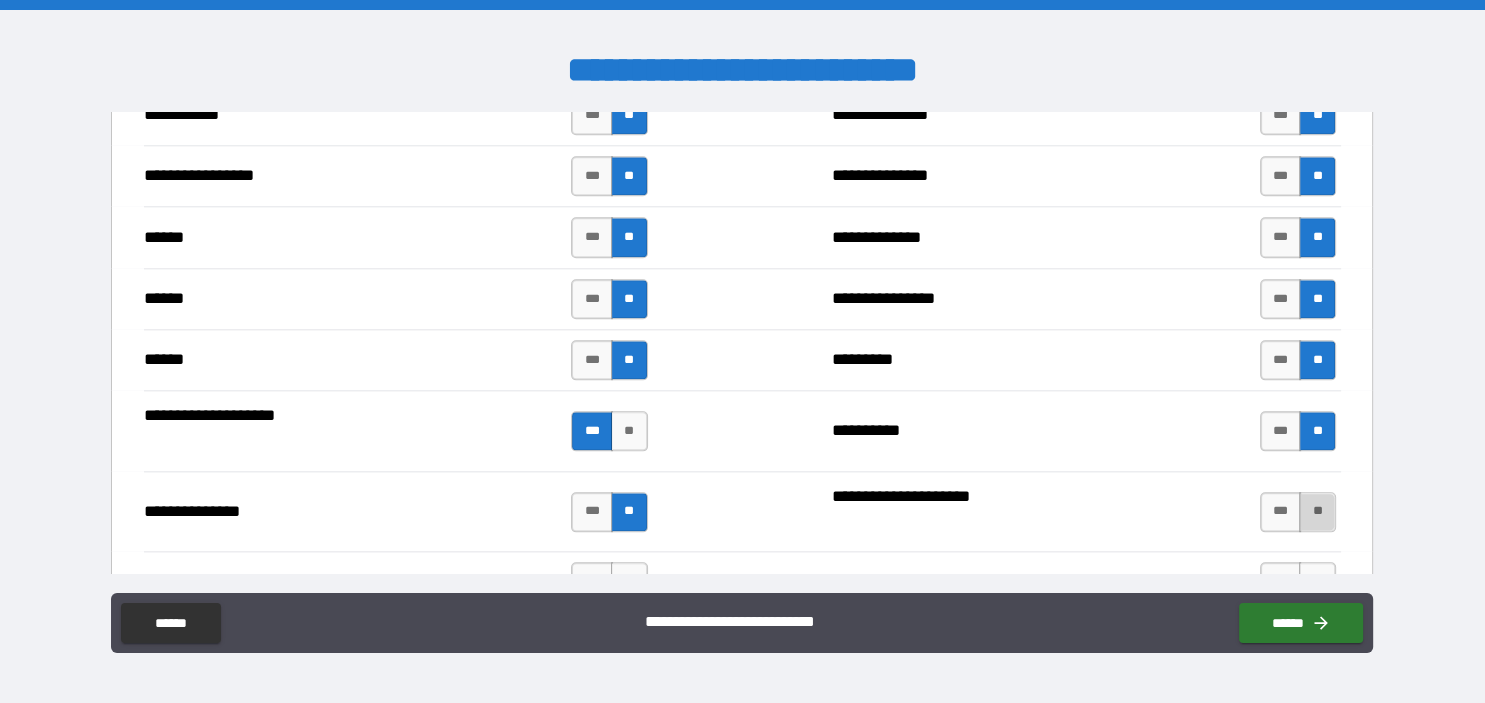click on "**" at bounding box center [1317, 512] 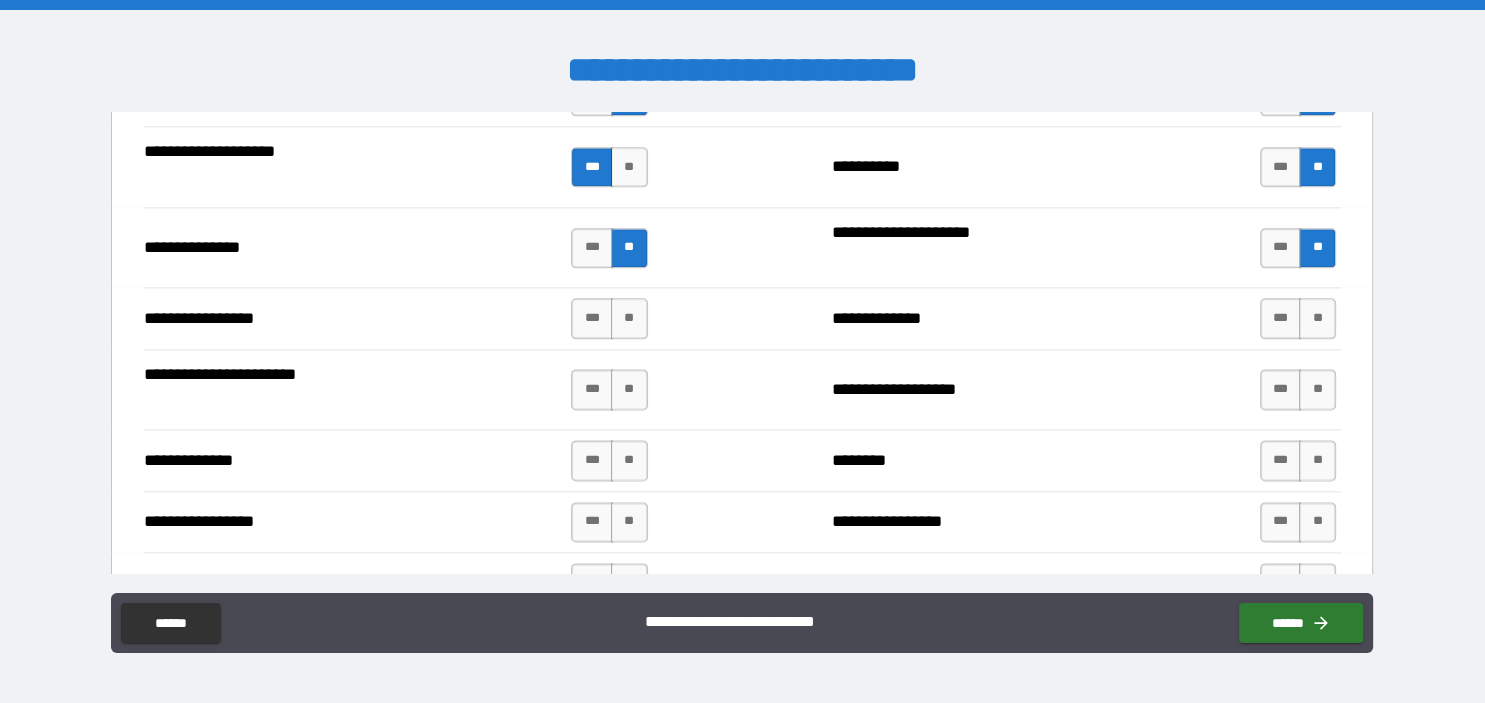 scroll, scrollTop: 2550, scrollLeft: 0, axis: vertical 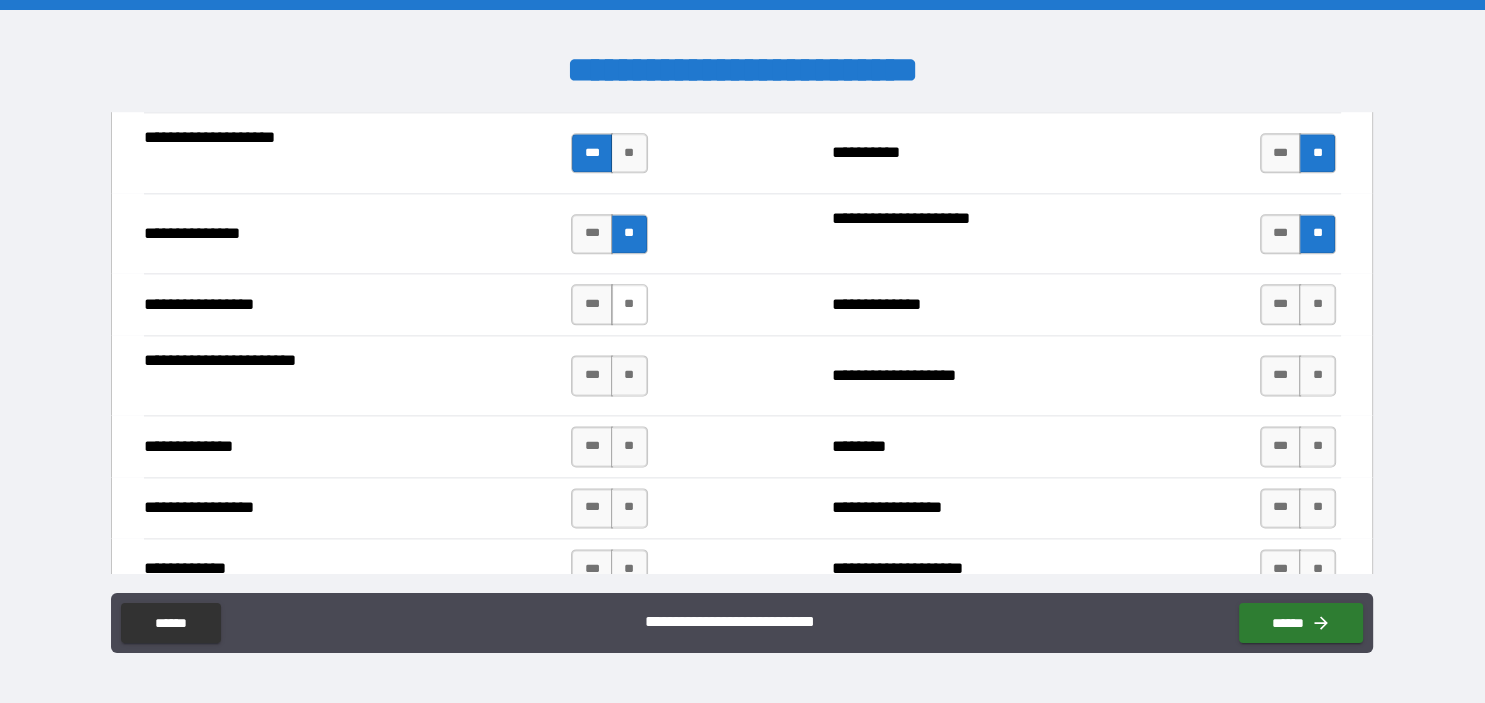 click on "**" at bounding box center [629, 304] 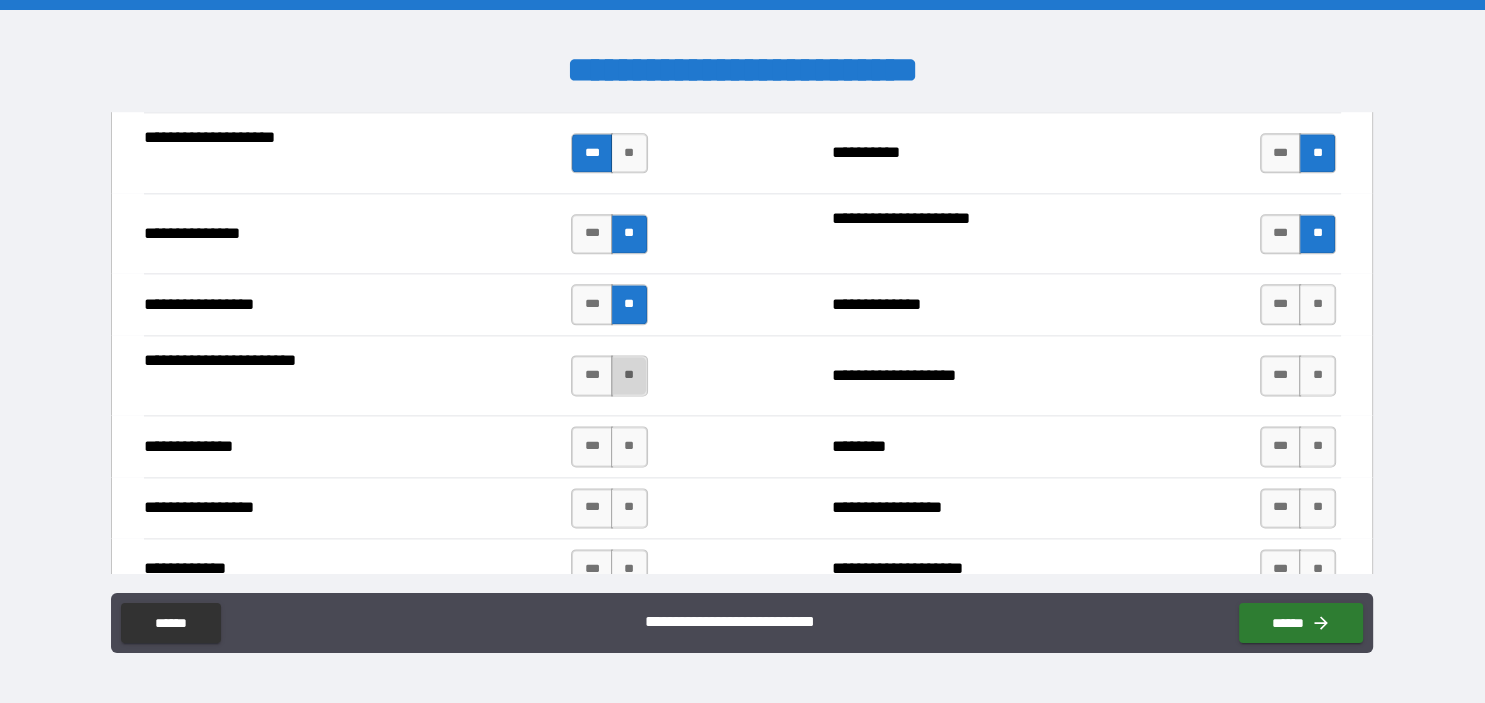 click on "**" at bounding box center (629, 375) 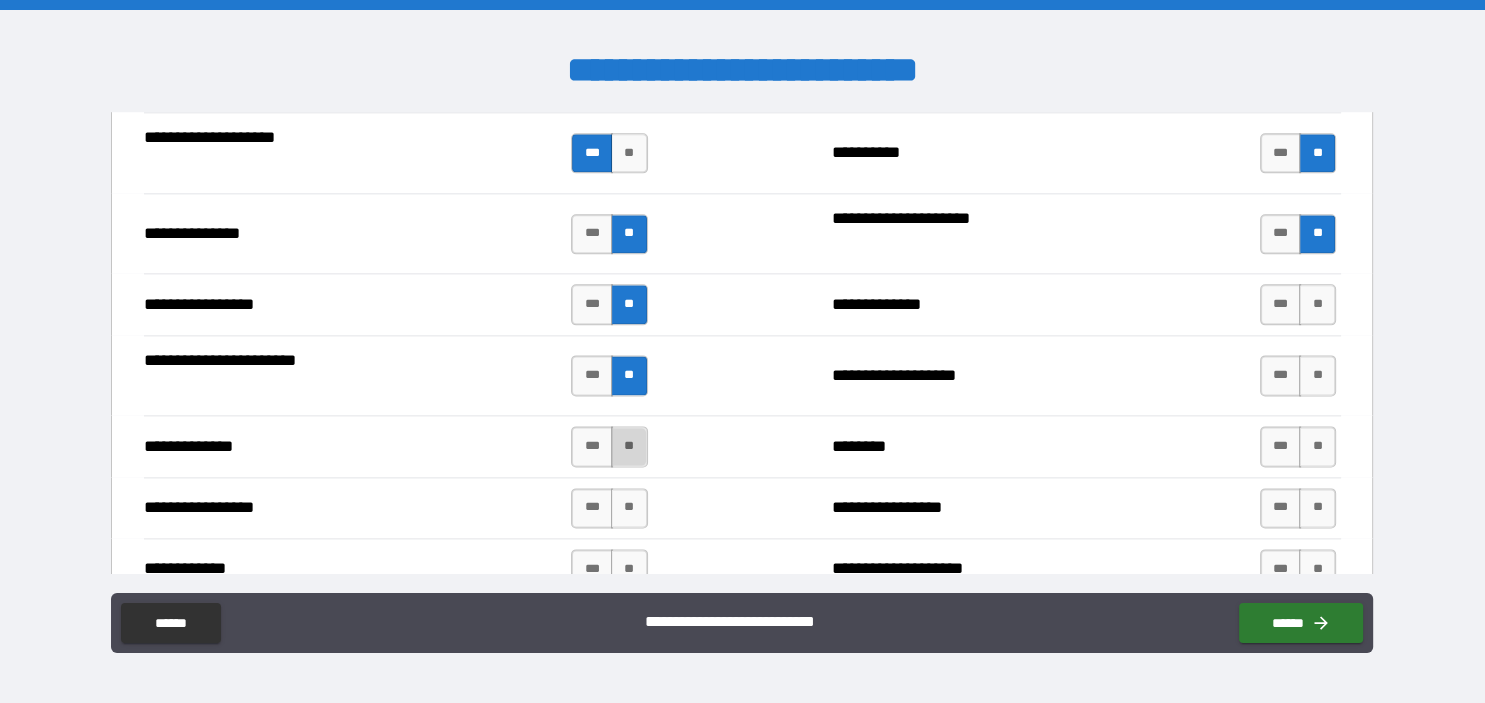 click on "**" at bounding box center (629, 446) 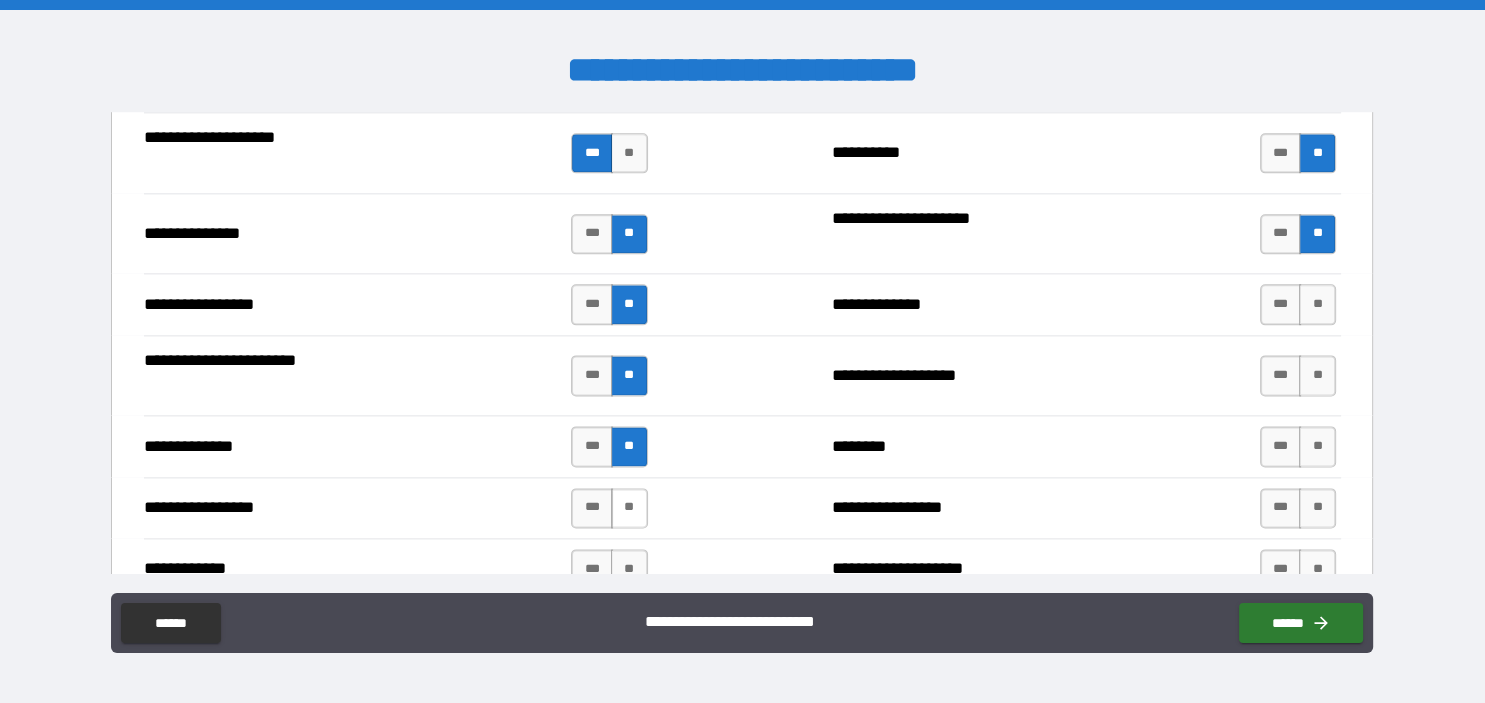 click on "**" at bounding box center [629, 508] 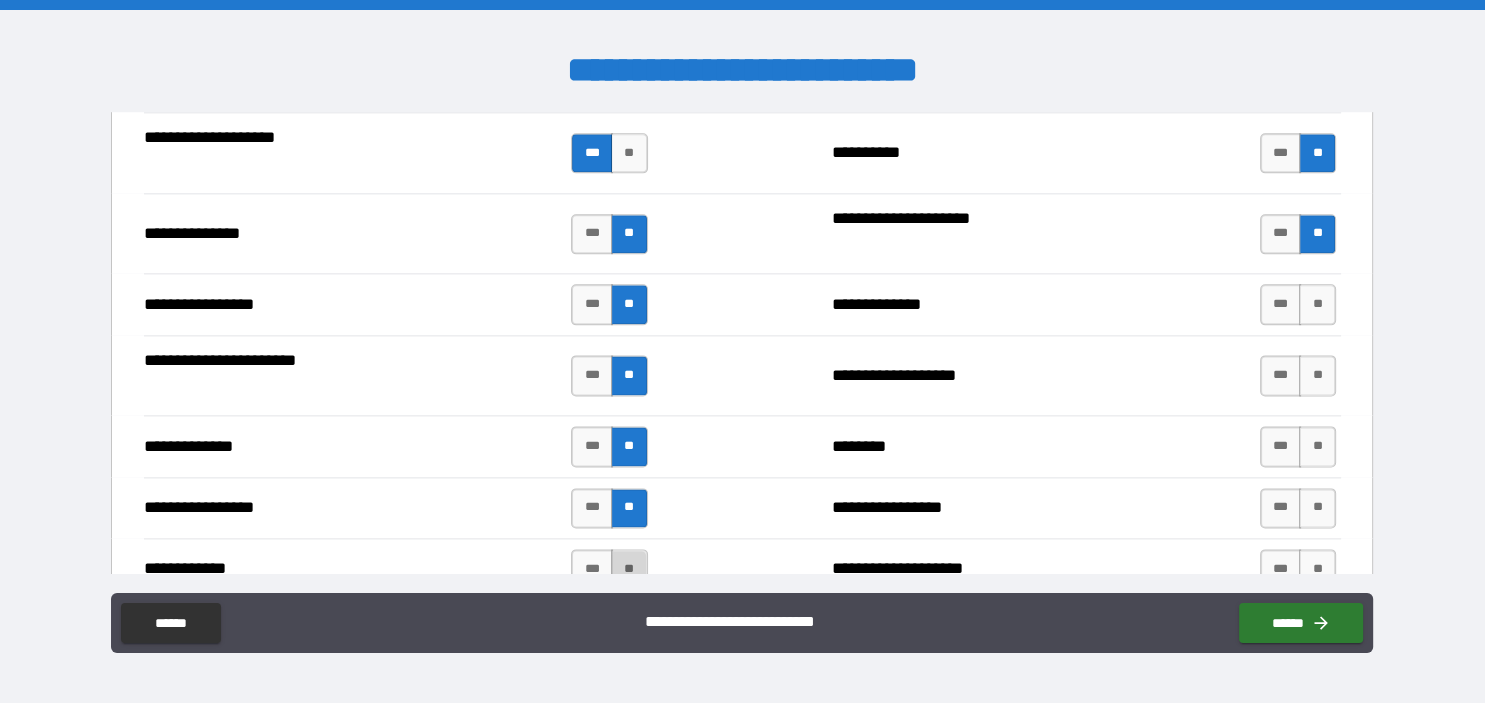 click on "**" at bounding box center [629, 569] 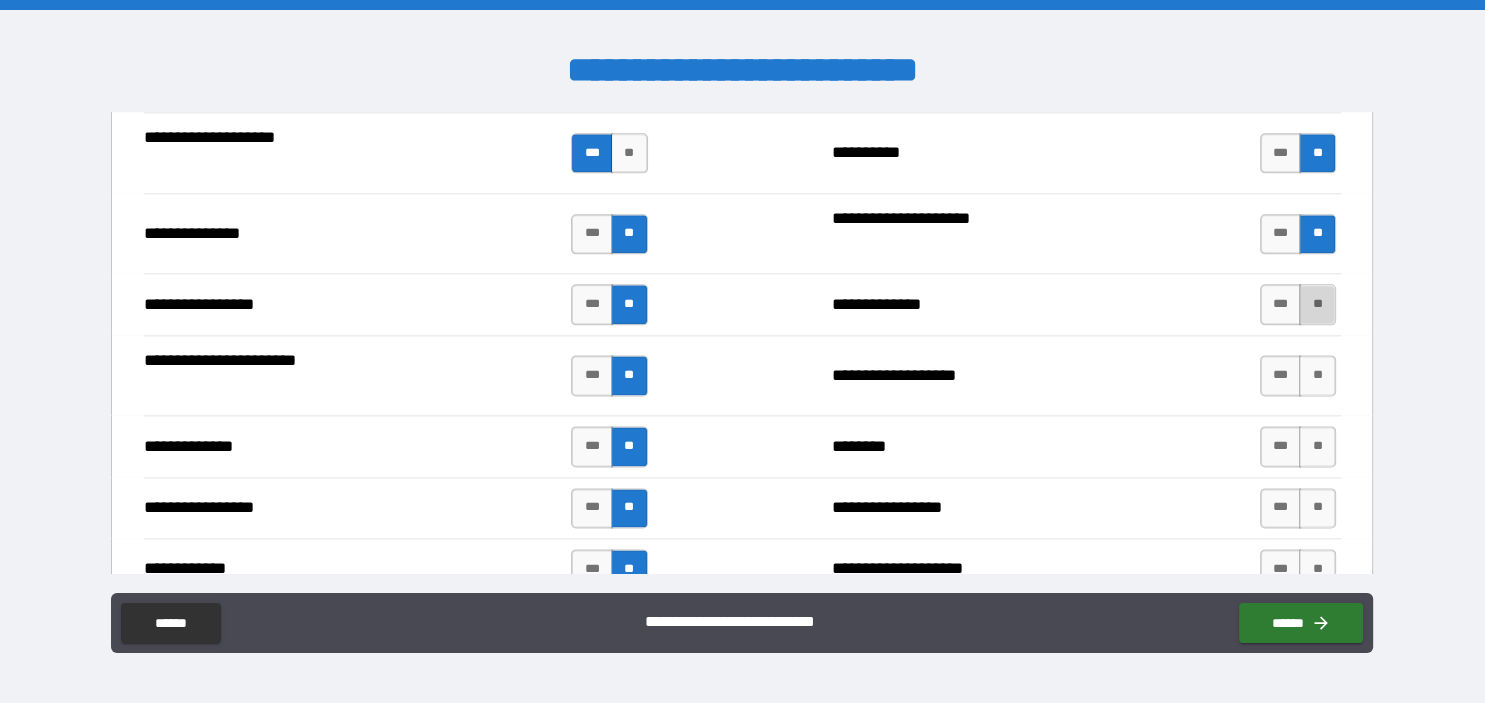 click on "**" at bounding box center (1317, 304) 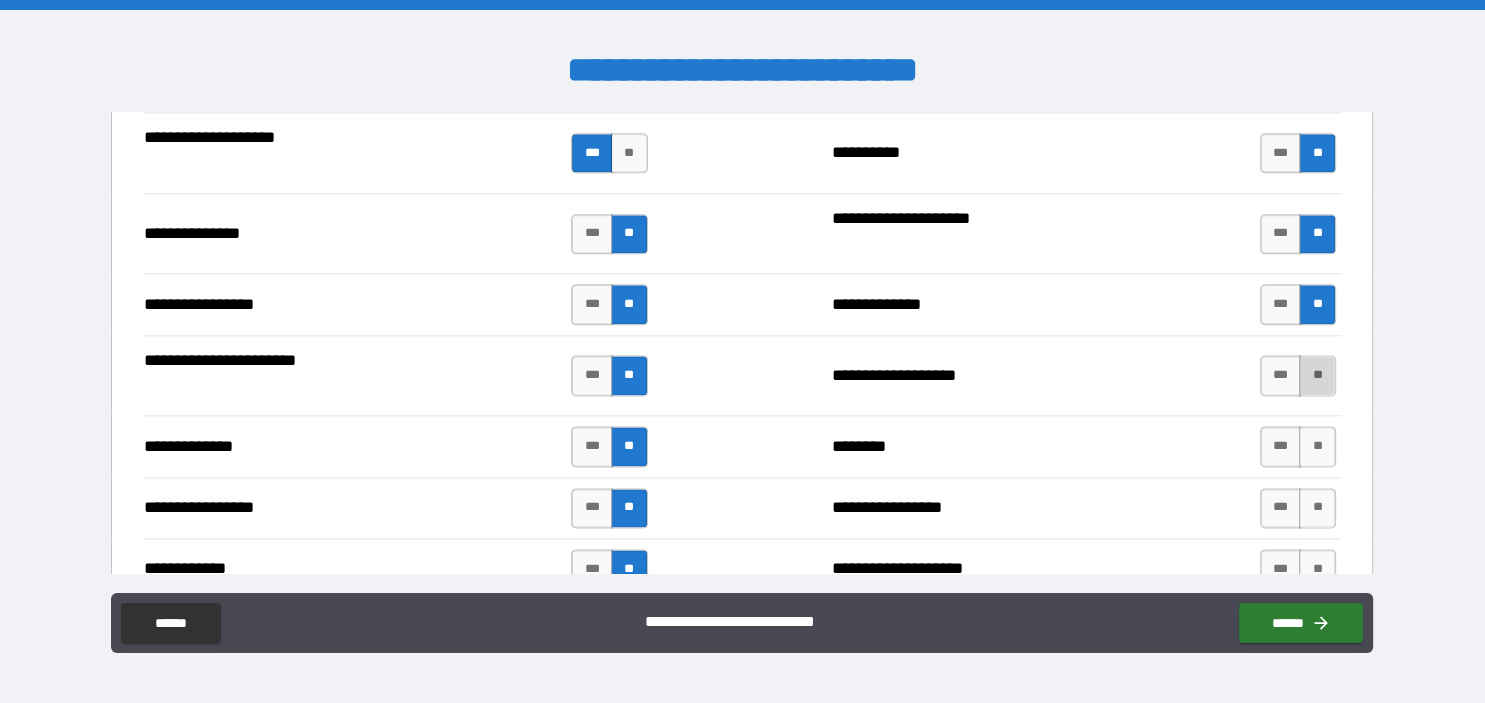 click on "**" at bounding box center (1317, 375) 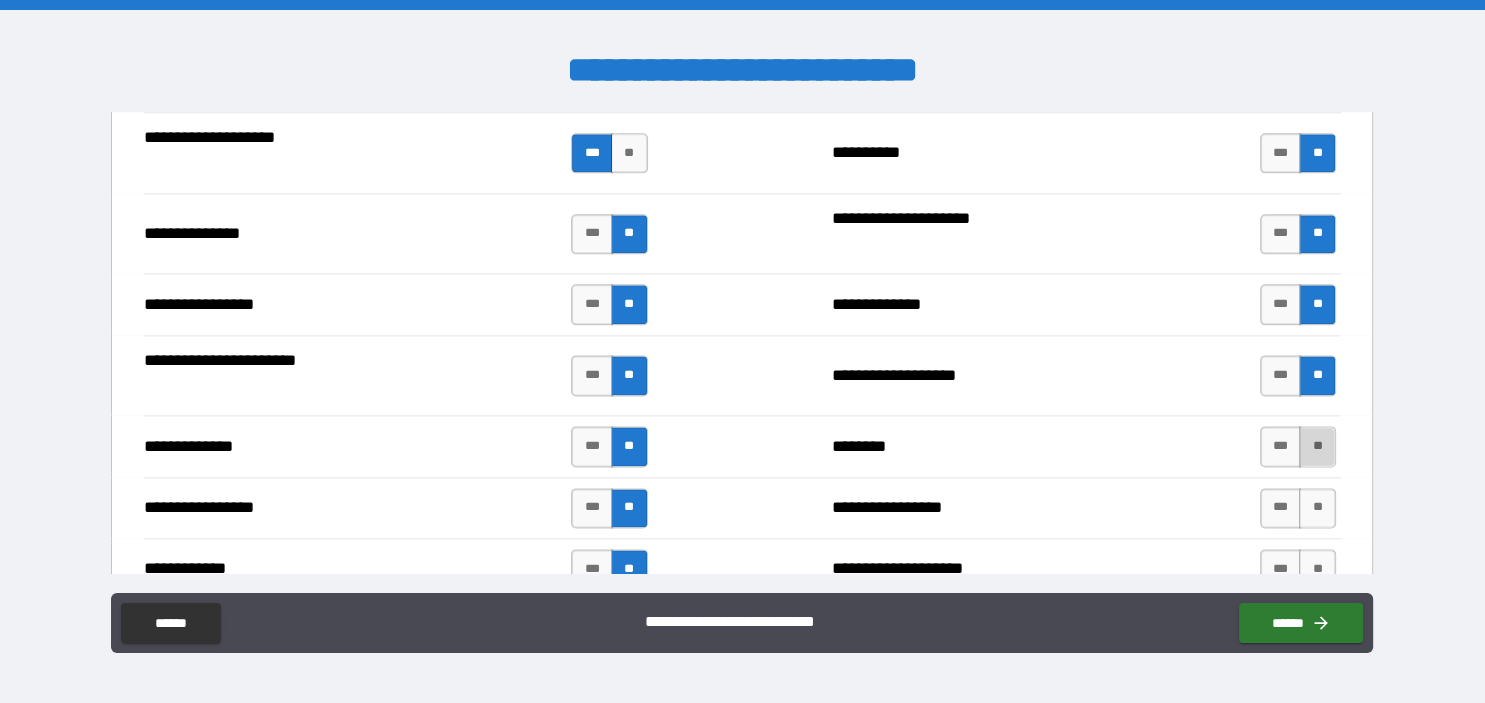 click on "**" at bounding box center [1317, 446] 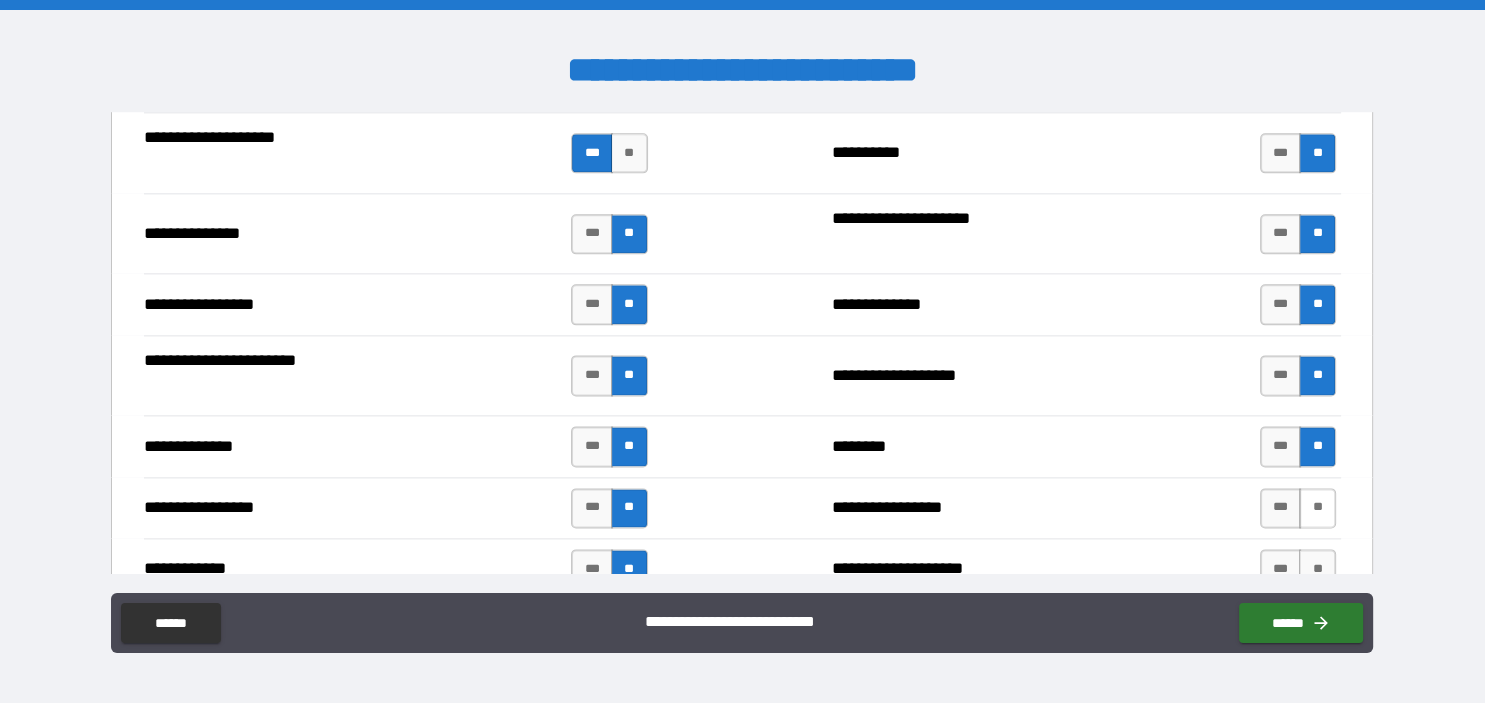 click on "**" at bounding box center (1317, 508) 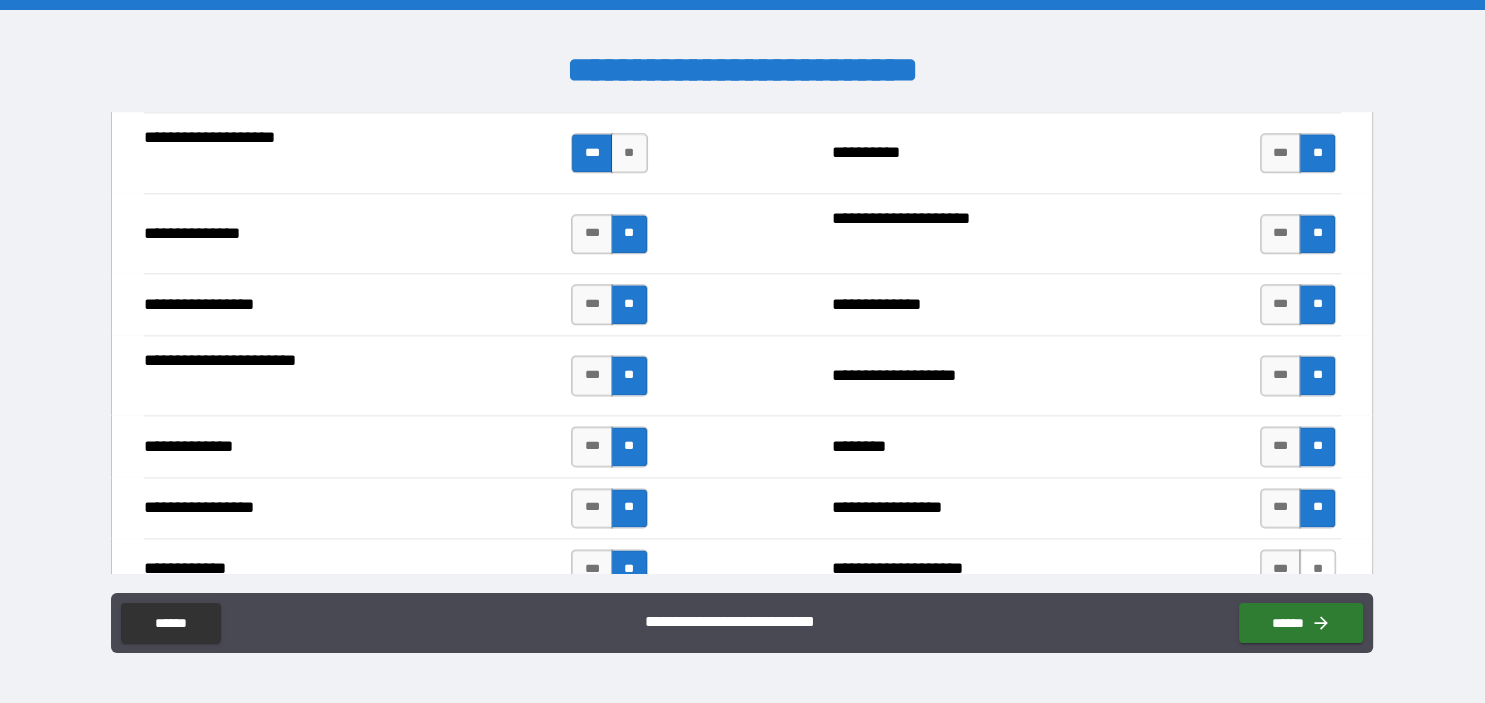 click on "**" at bounding box center [1317, 569] 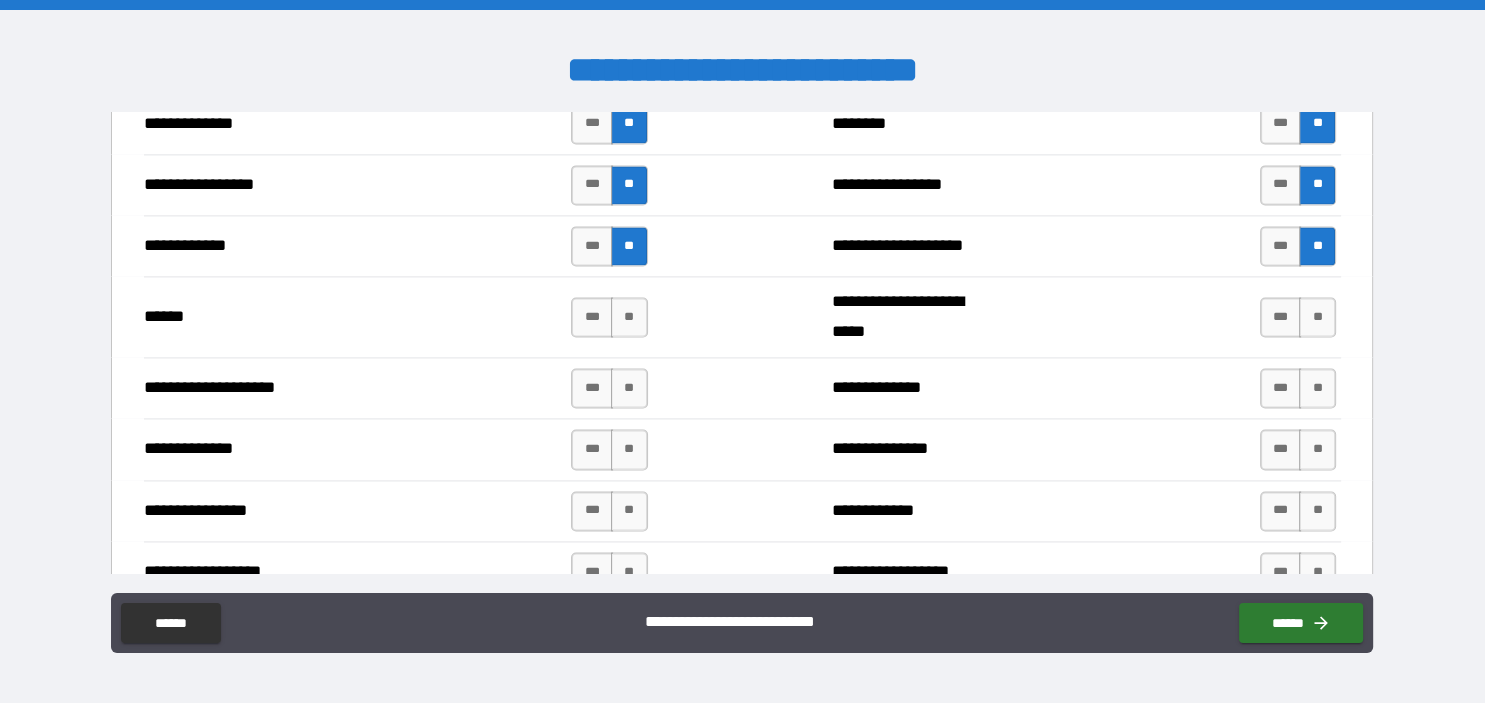 scroll, scrollTop: 2887, scrollLeft: 0, axis: vertical 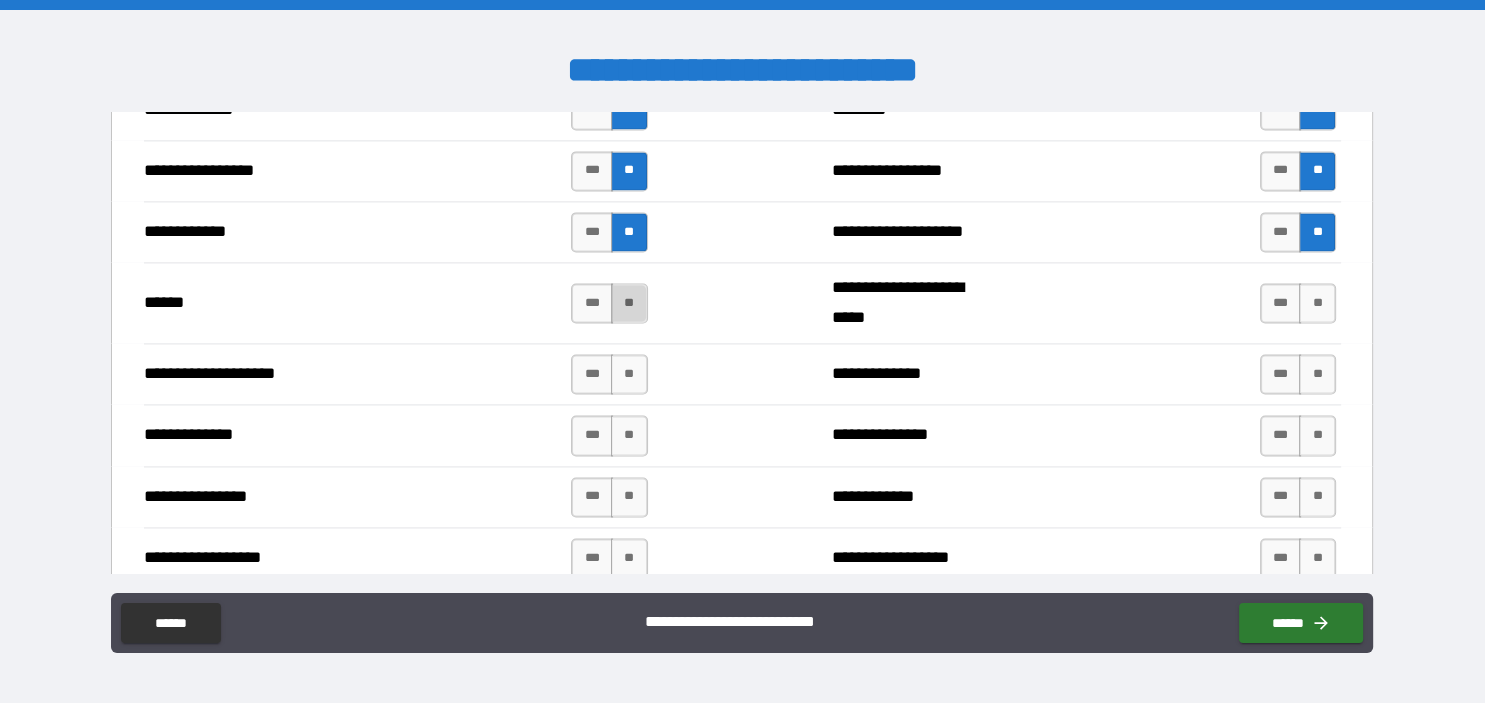 click on "**" at bounding box center [629, 303] 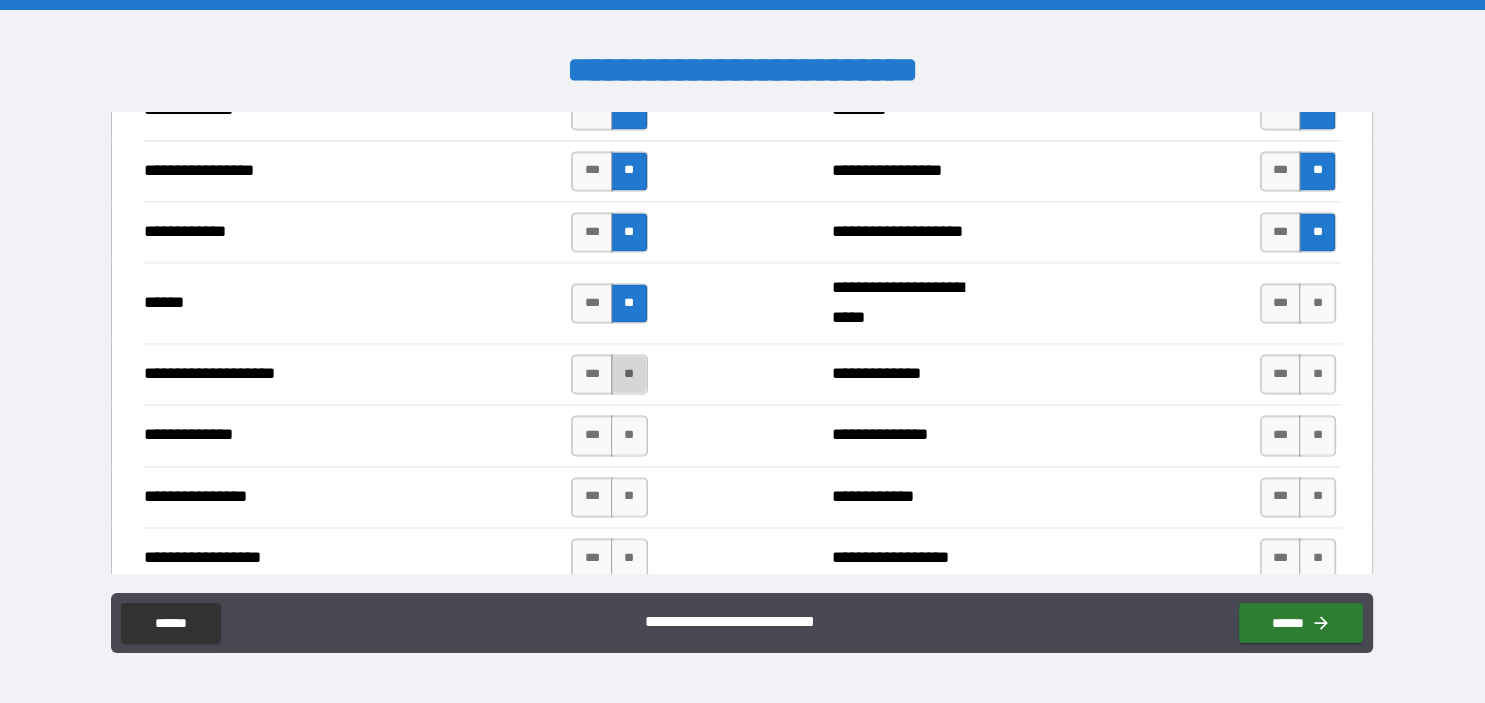 click on "**" at bounding box center [629, 374] 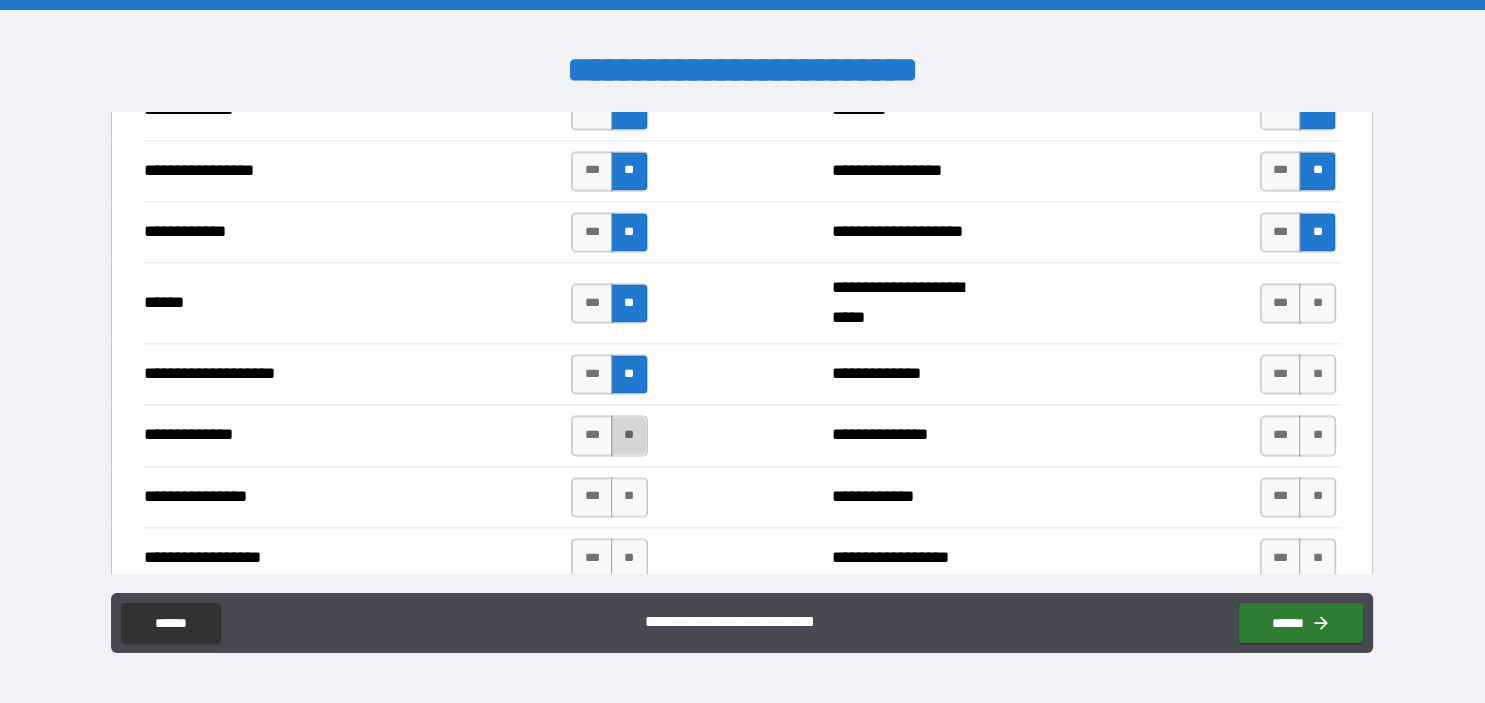click on "**" at bounding box center (629, 435) 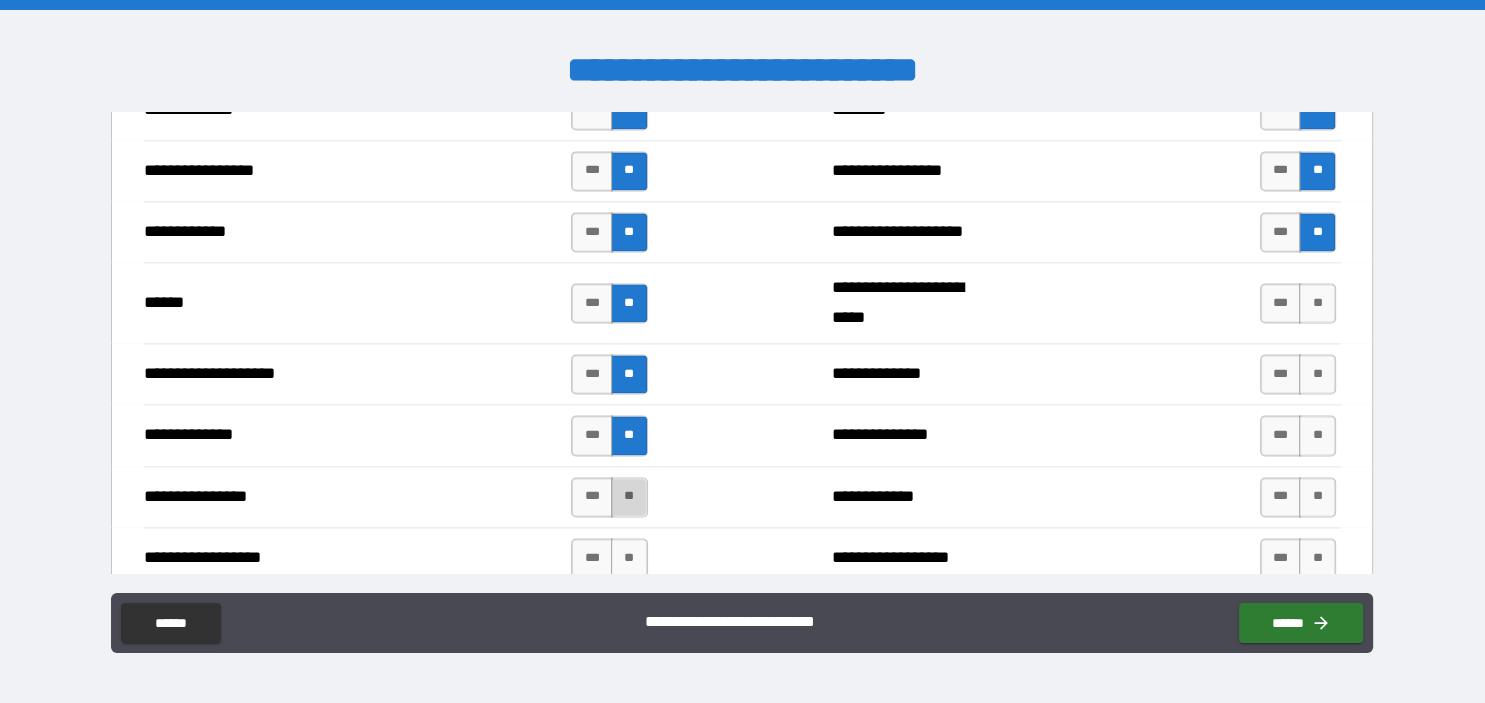 click on "**" at bounding box center (629, 497) 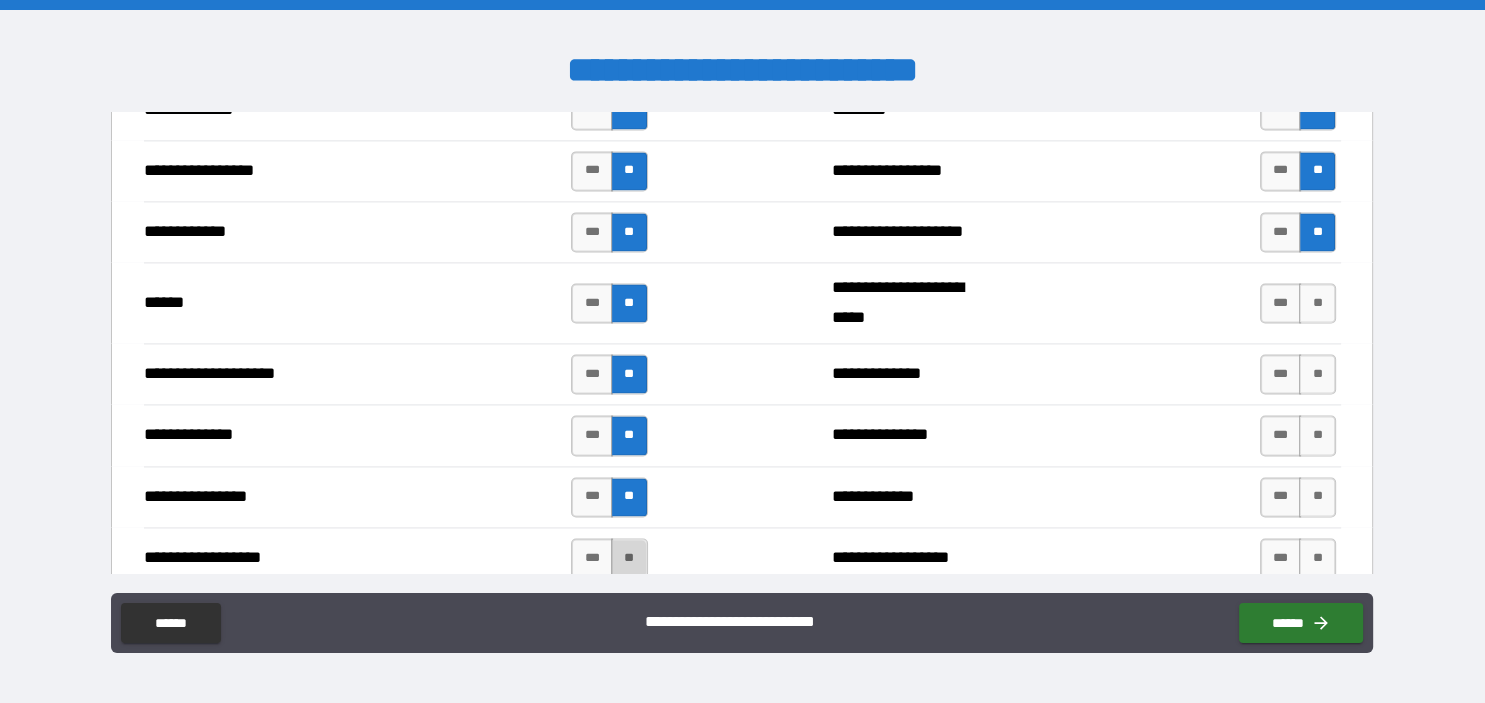 click on "**" at bounding box center (629, 558) 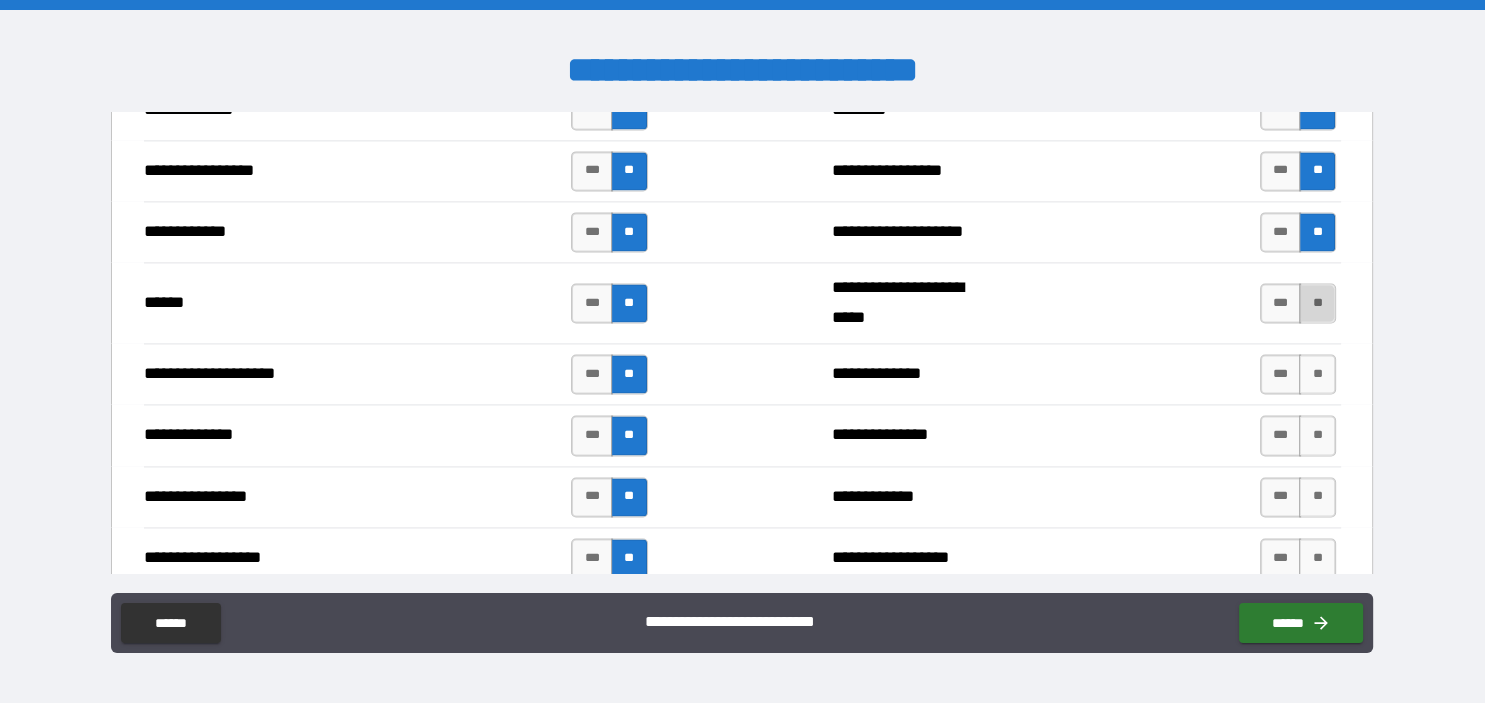 click on "**" at bounding box center (1317, 303) 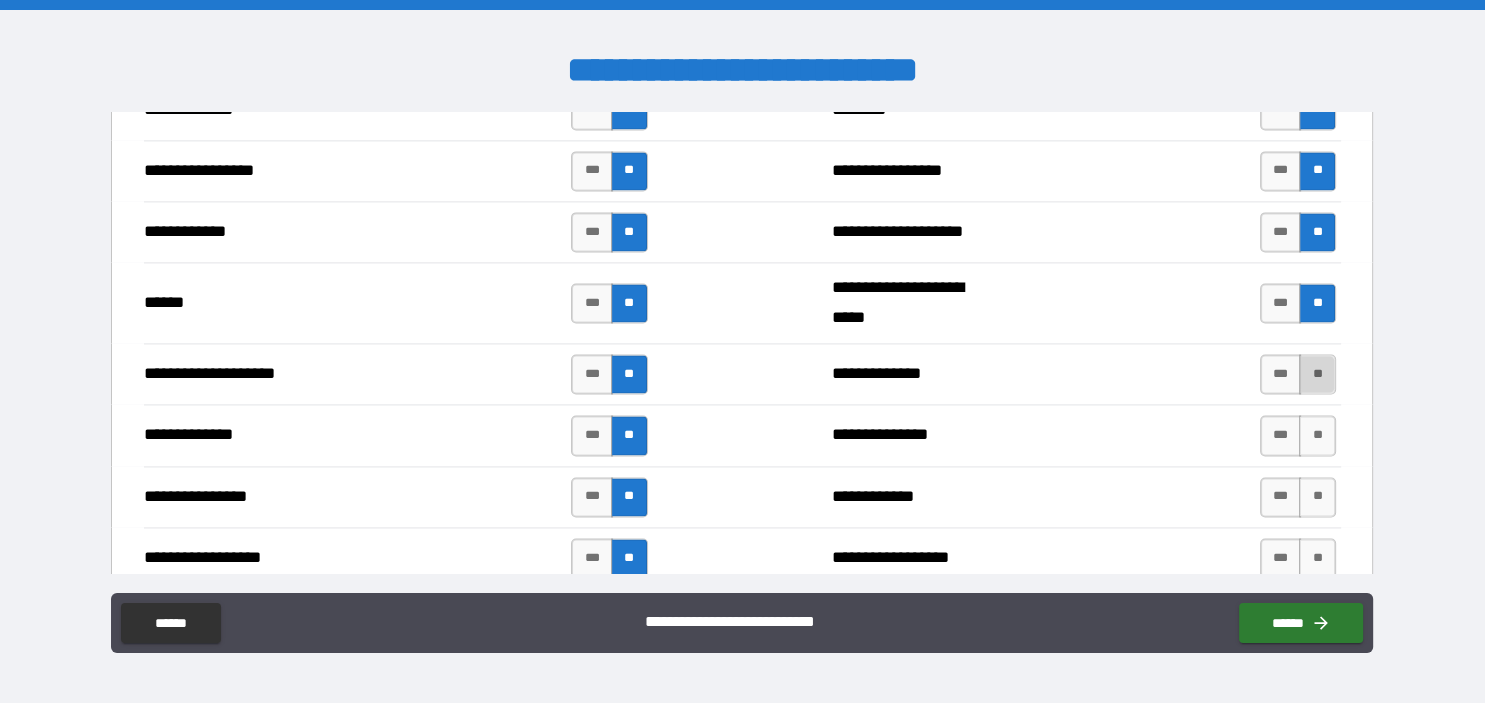 click on "**" at bounding box center (1317, 374) 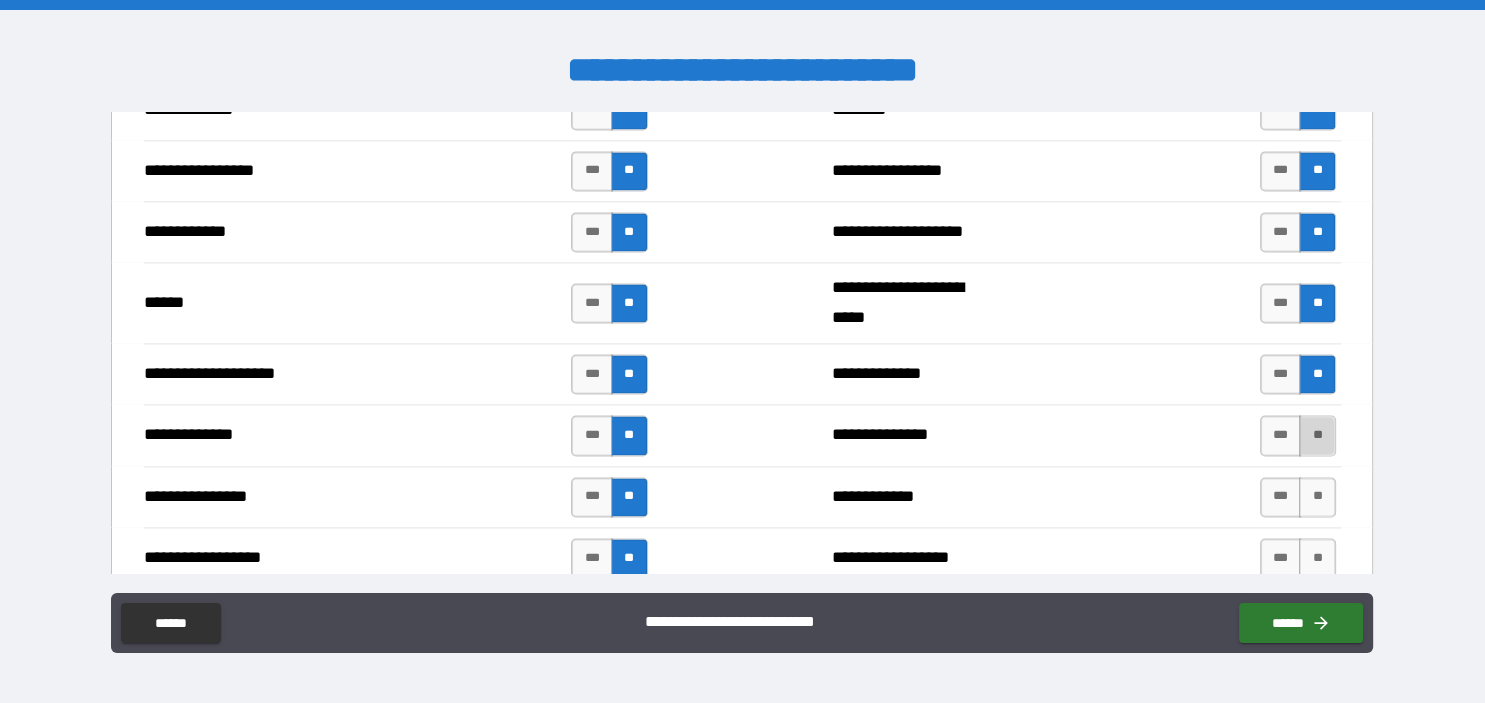 click on "**" at bounding box center [1317, 435] 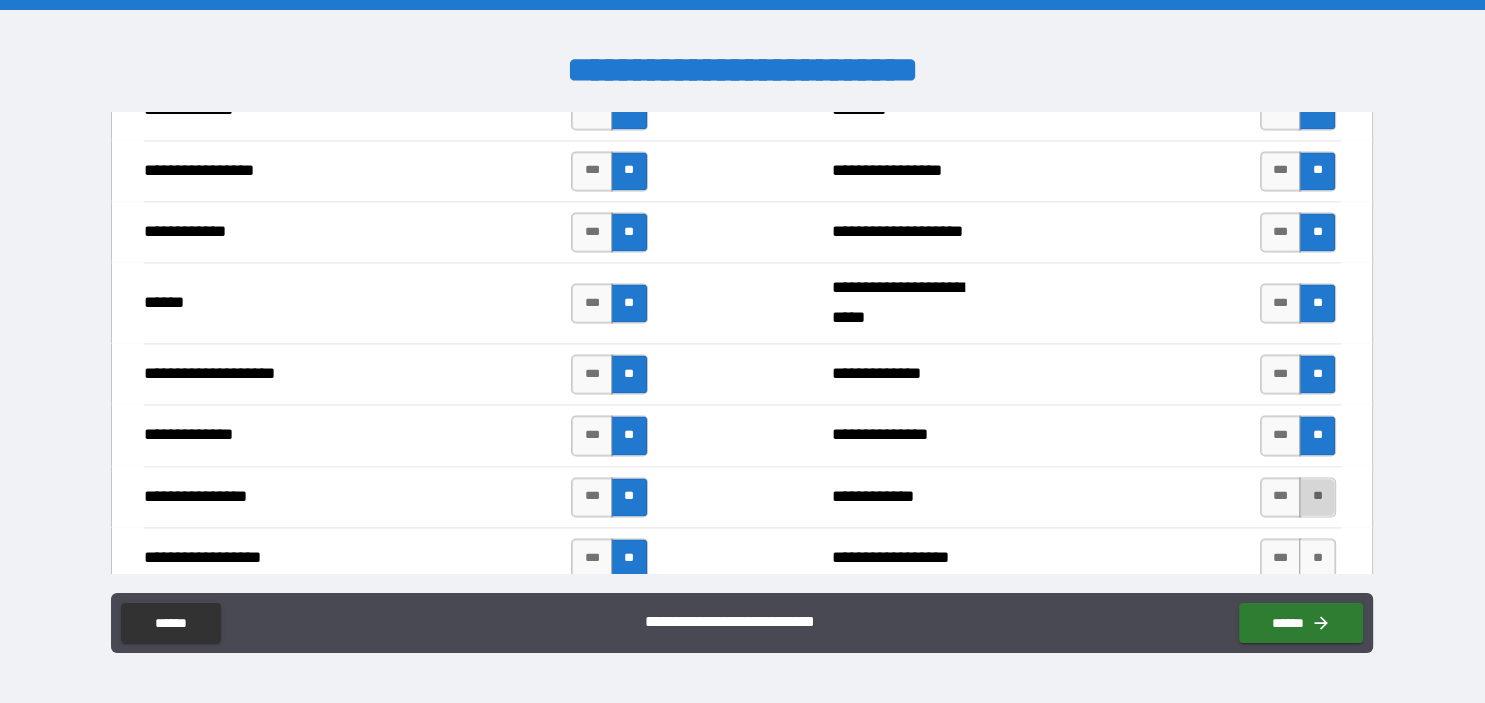 click on "**" at bounding box center (1317, 497) 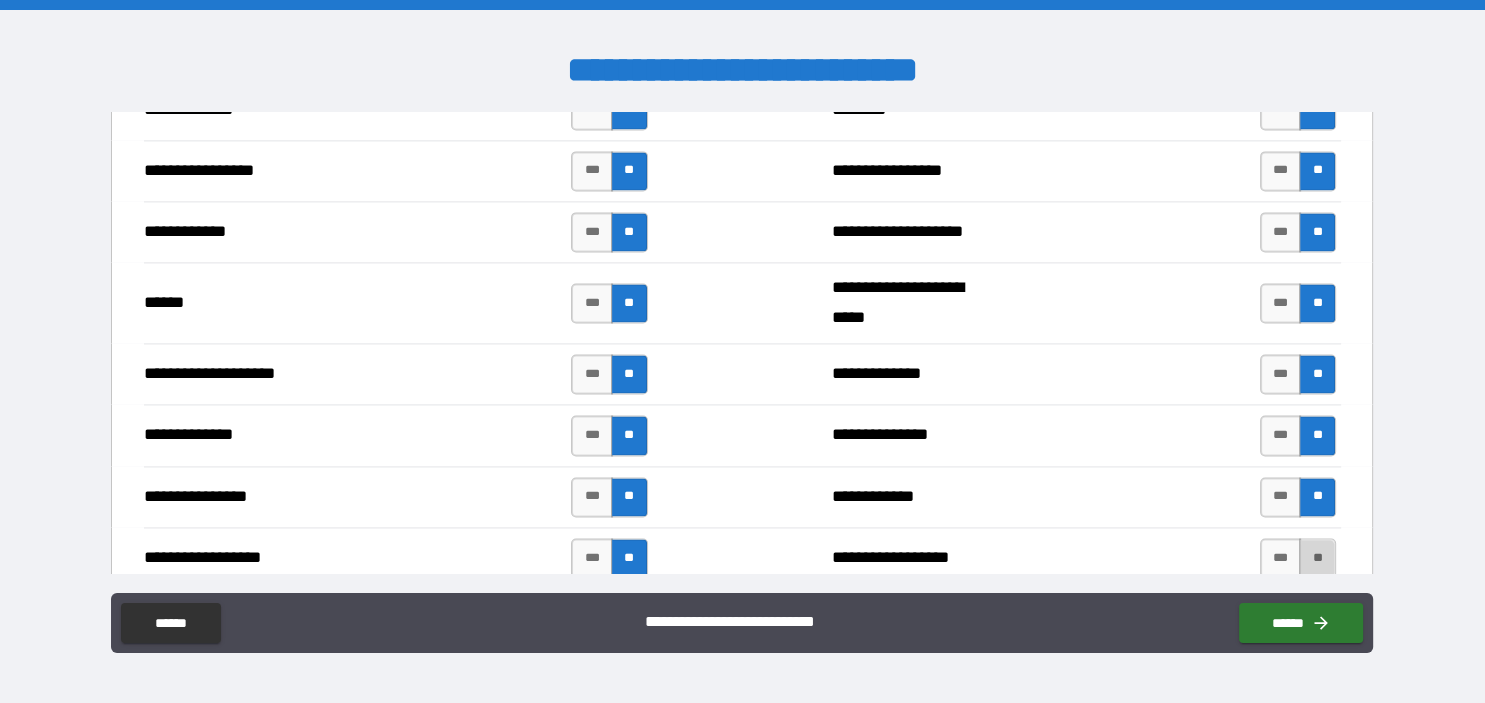 click on "**" at bounding box center [1317, 558] 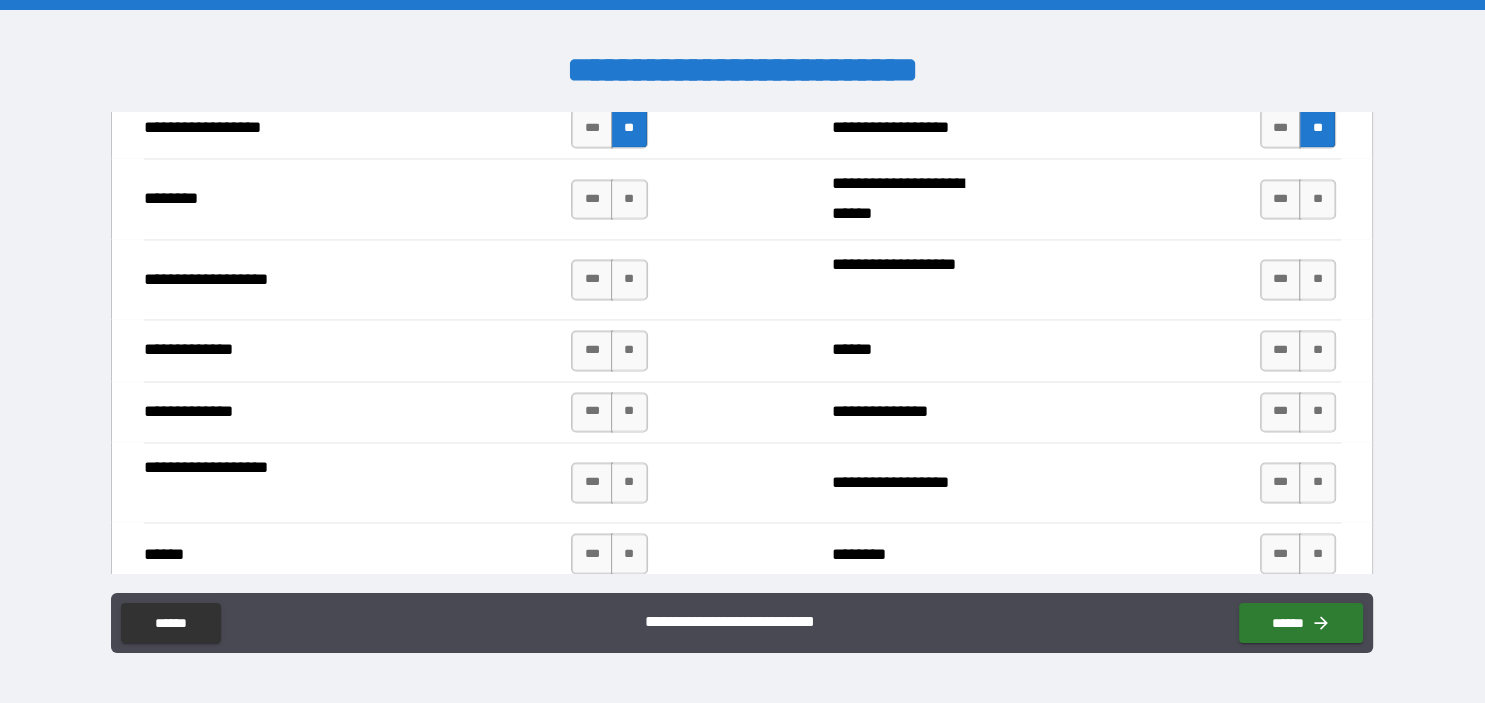 scroll, scrollTop: 3310, scrollLeft: 0, axis: vertical 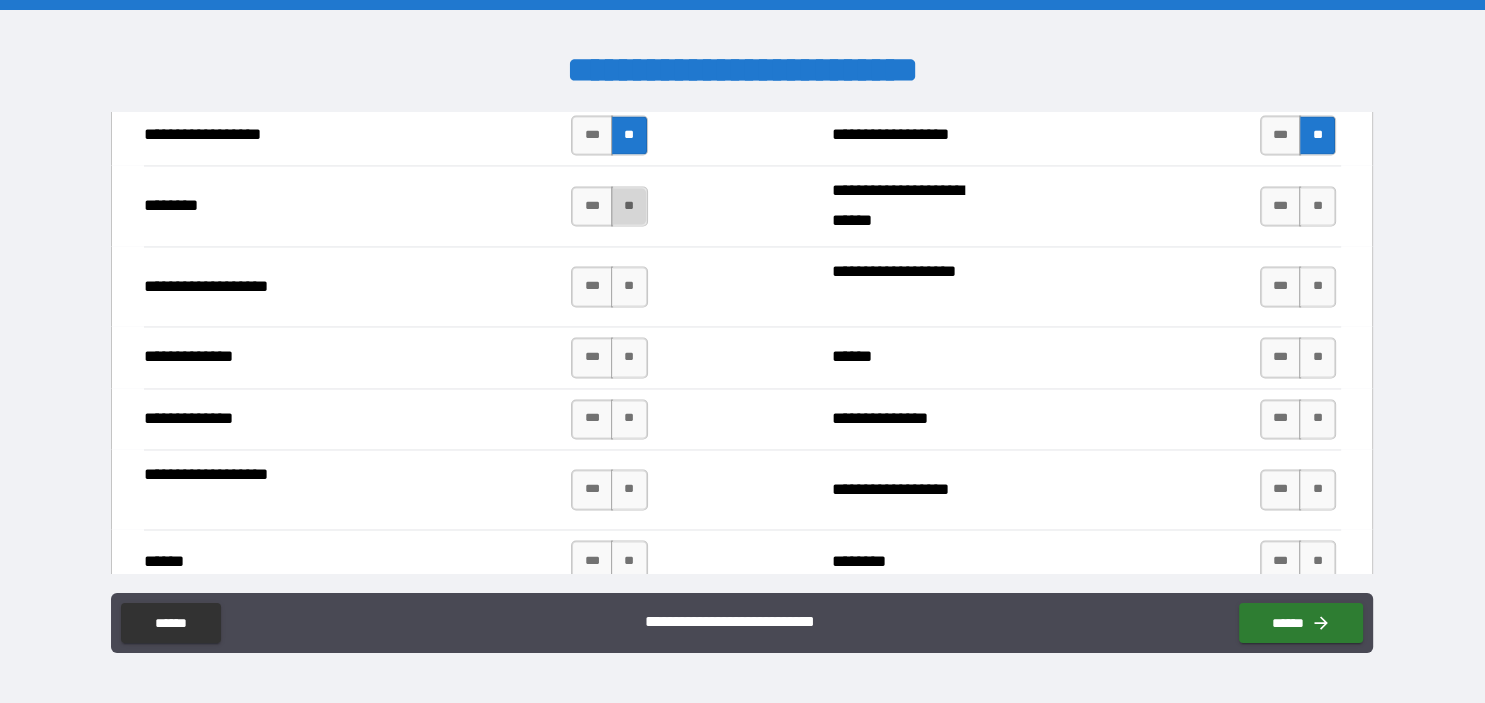 click on "**" at bounding box center (629, 206) 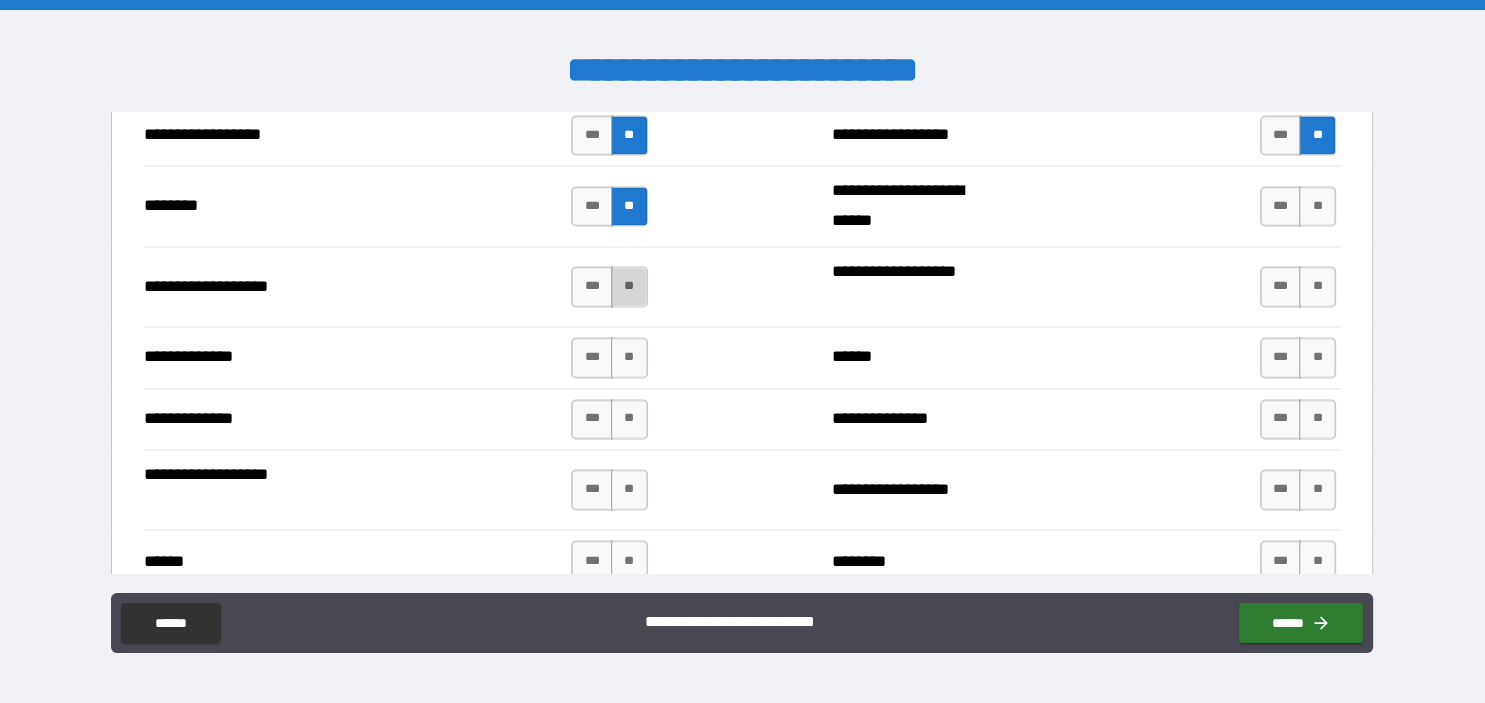 click on "**" at bounding box center (629, 286) 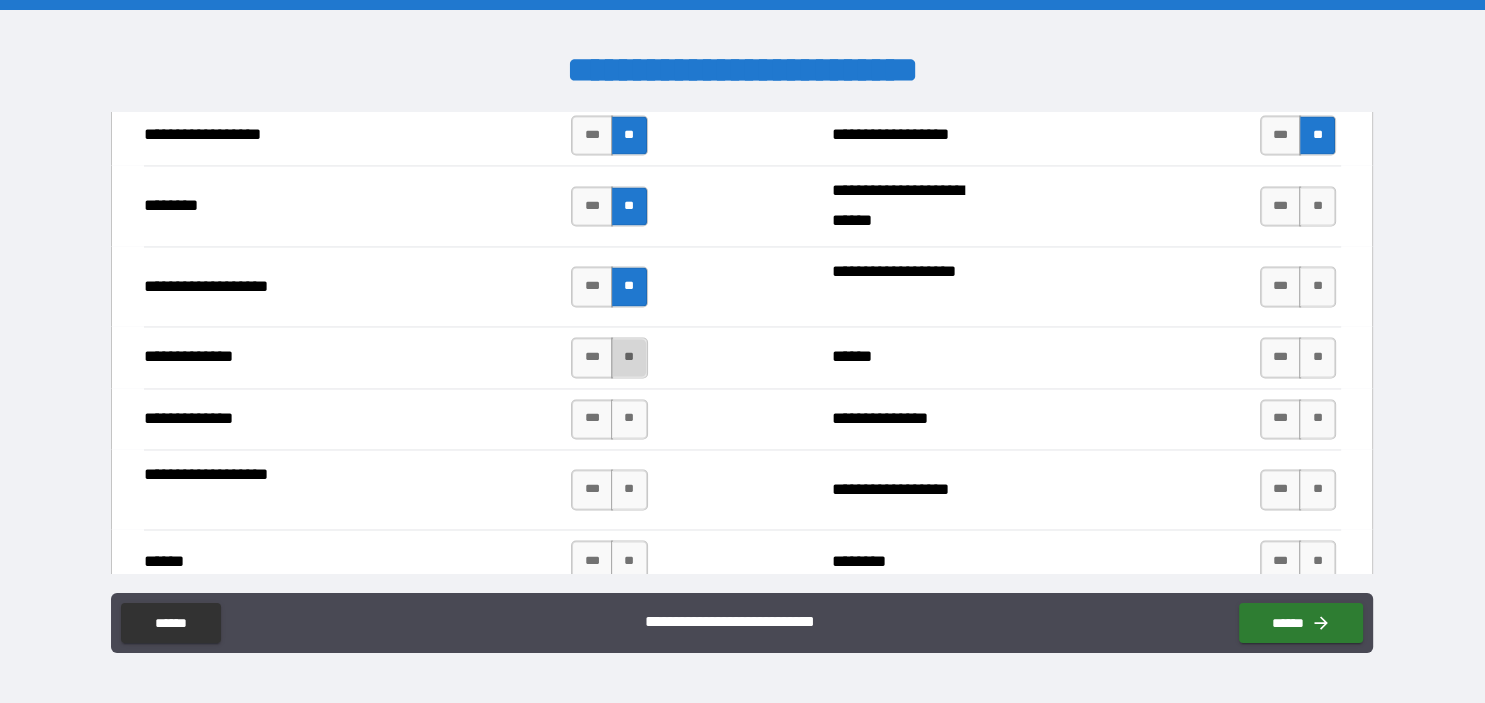 click on "**" at bounding box center (629, 357) 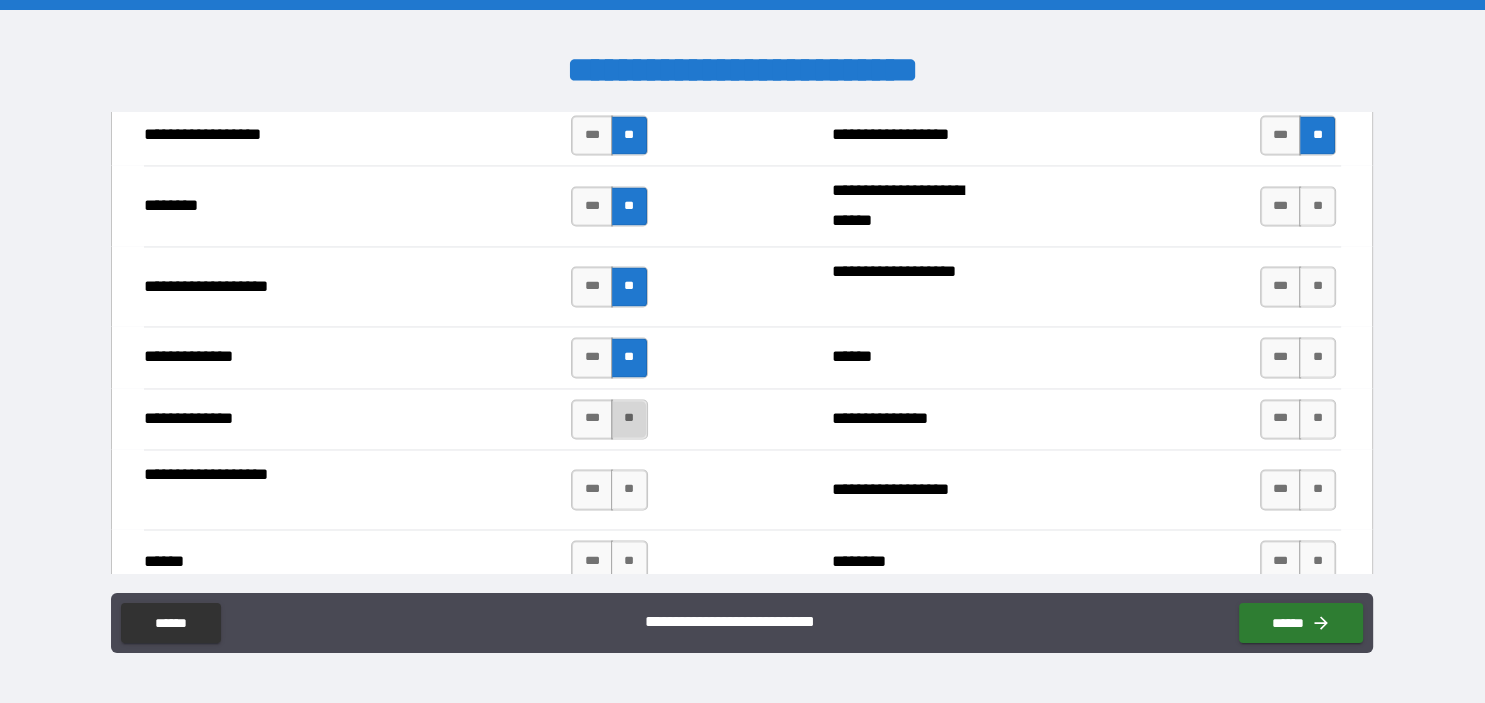 click on "**" at bounding box center (629, 419) 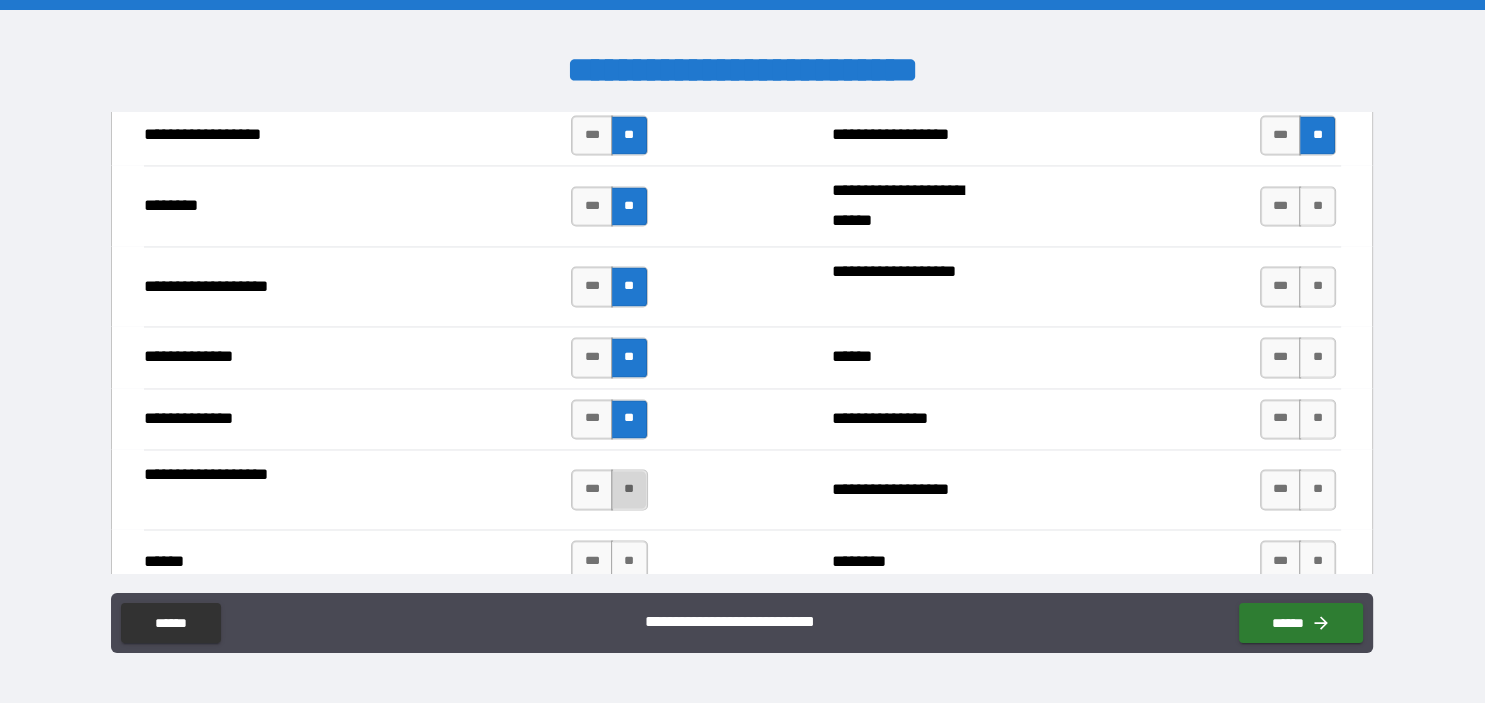 click on "**" at bounding box center (629, 489) 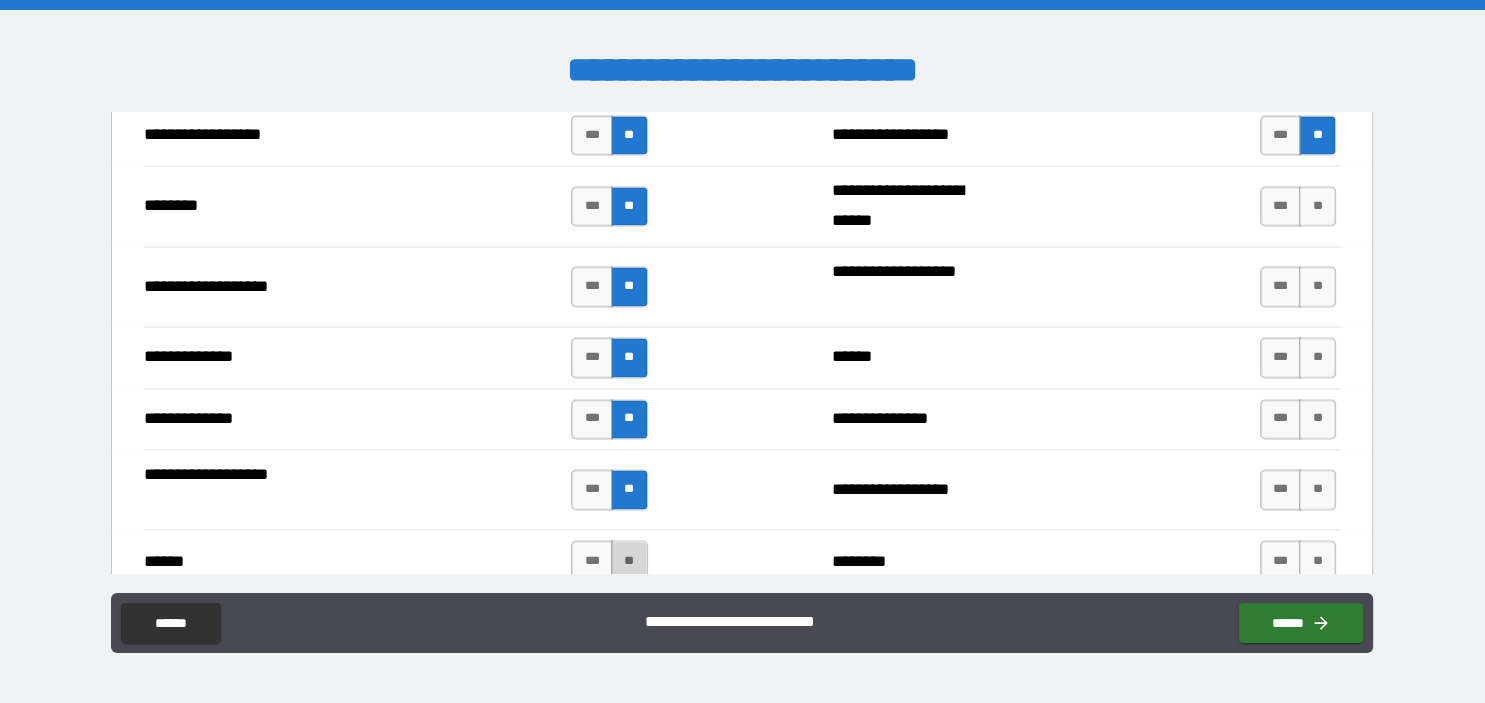 click on "**" at bounding box center (629, 560) 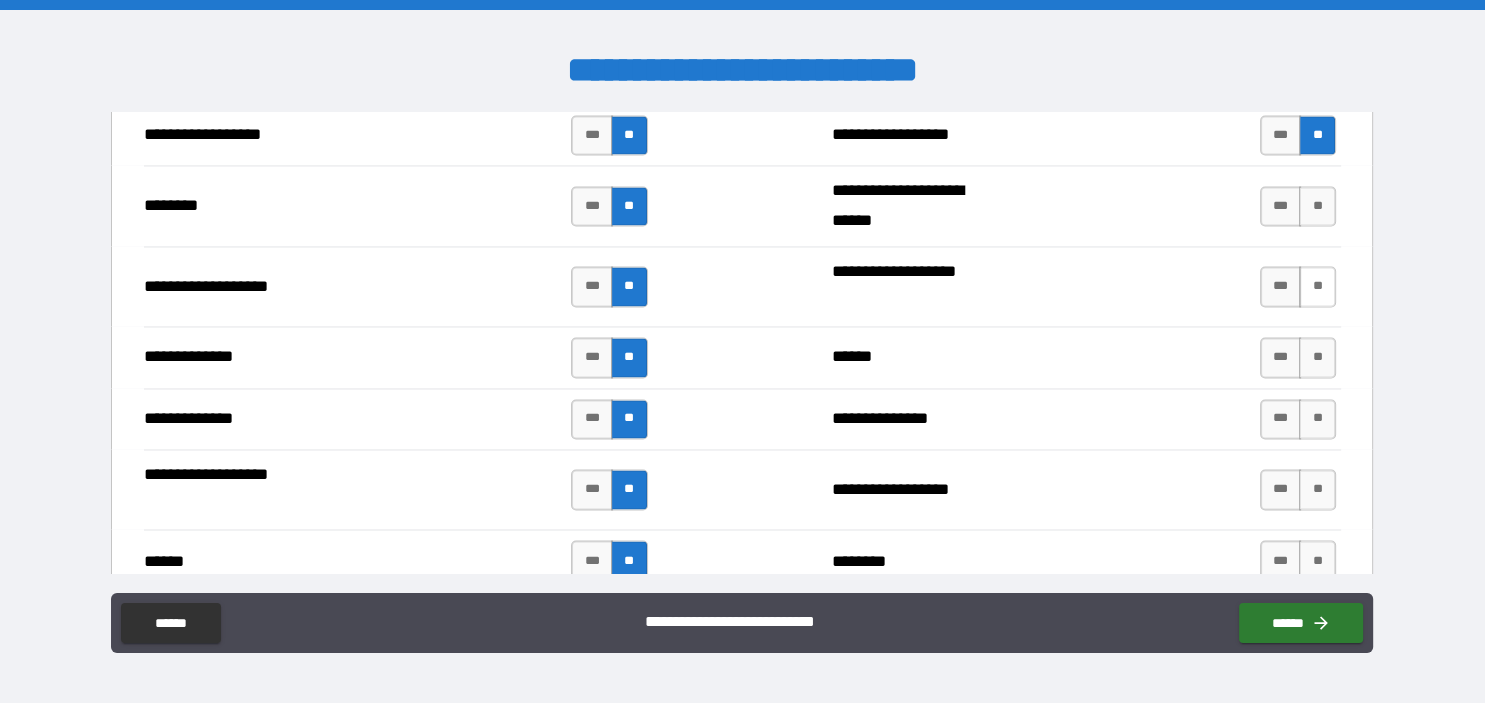 drag, startPoint x: 1318, startPoint y: 191, endPoint x: 1324, endPoint y: 274, distance: 83.21658 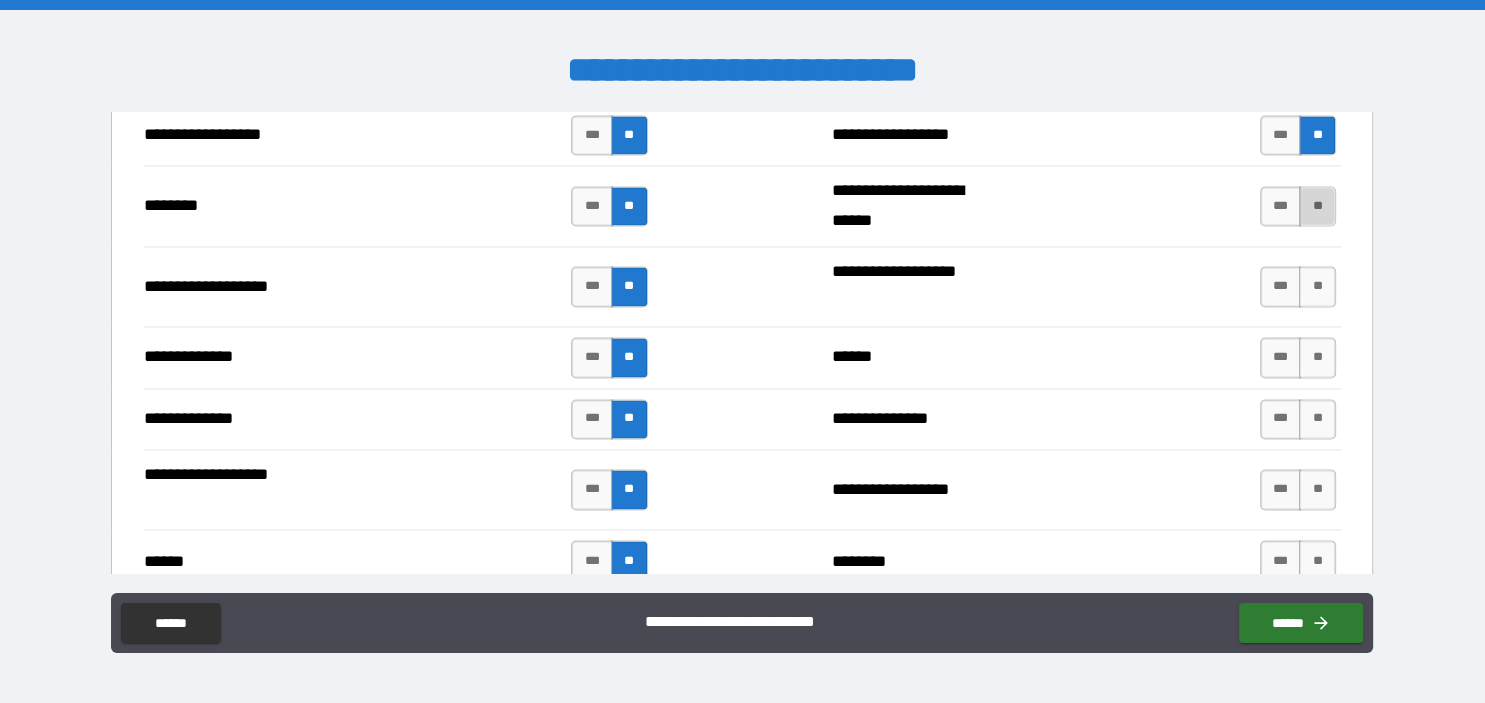click on "**" at bounding box center [1317, 206] 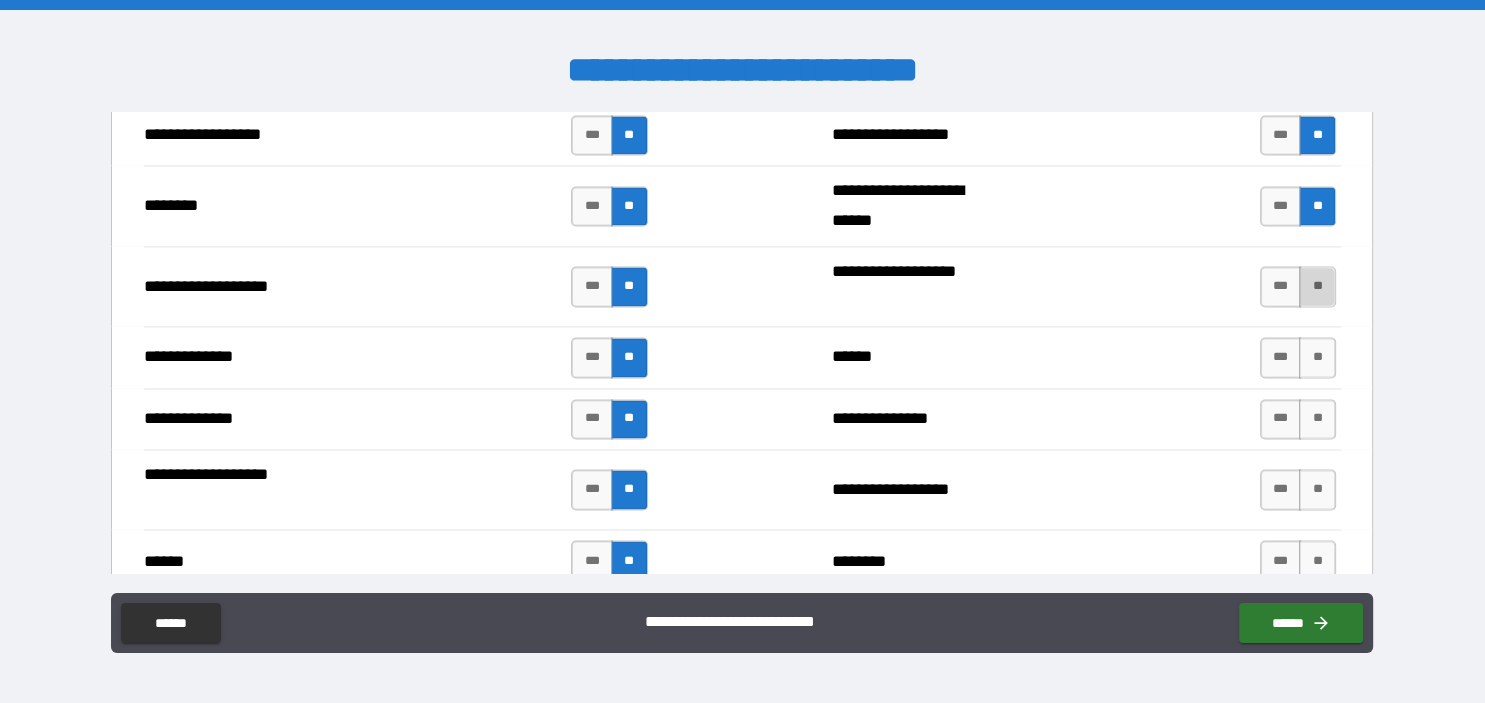 click on "**" at bounding box center [1317, 286] 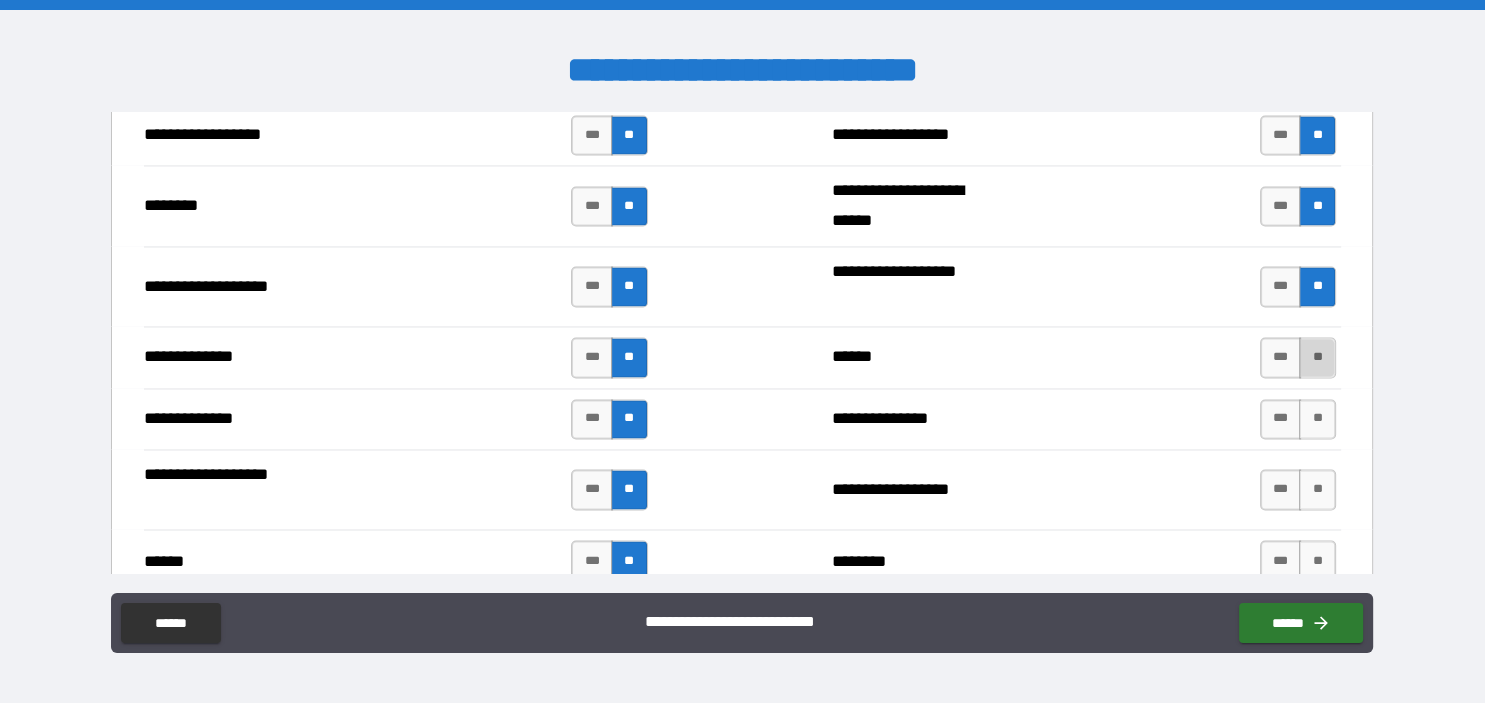 click on "**" at bounding box center [1317, 357] 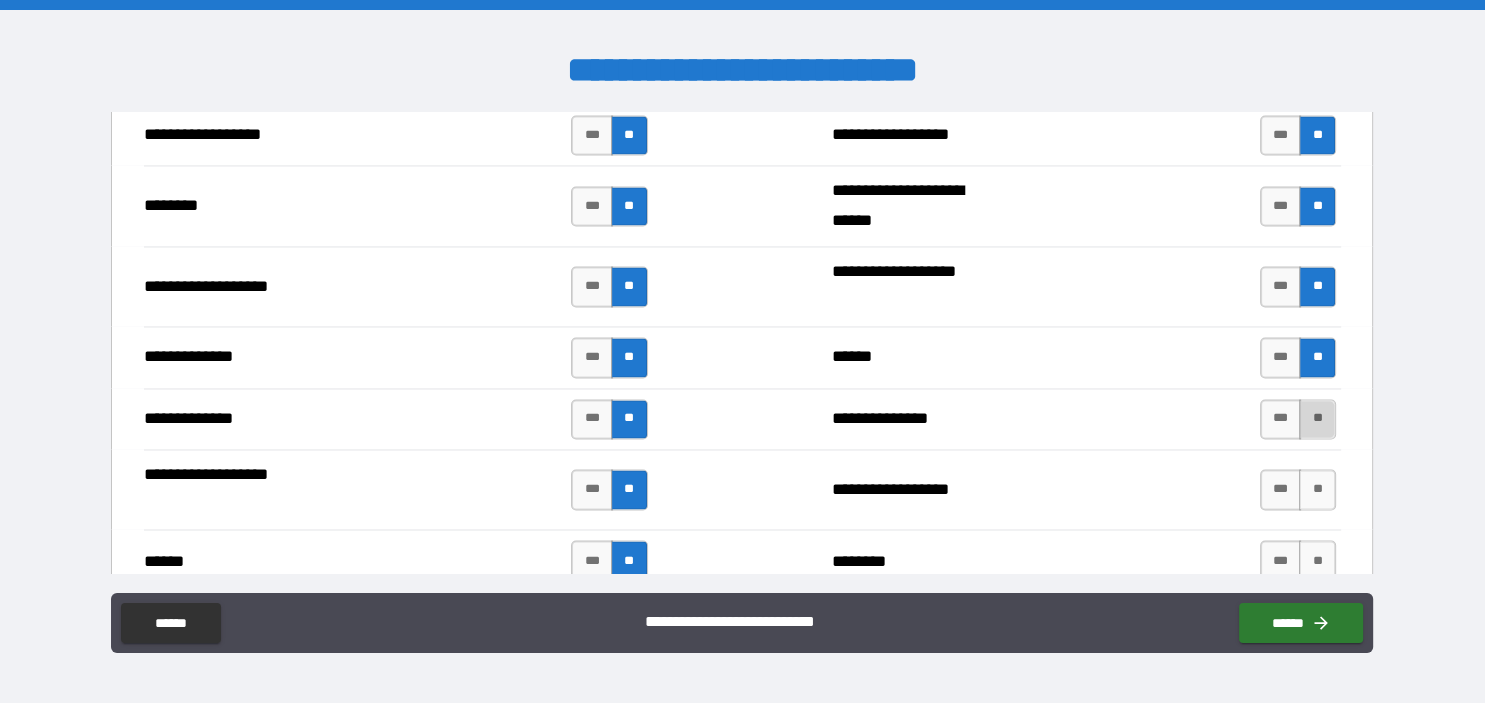click on "**" at bounding box center [1317, 419] 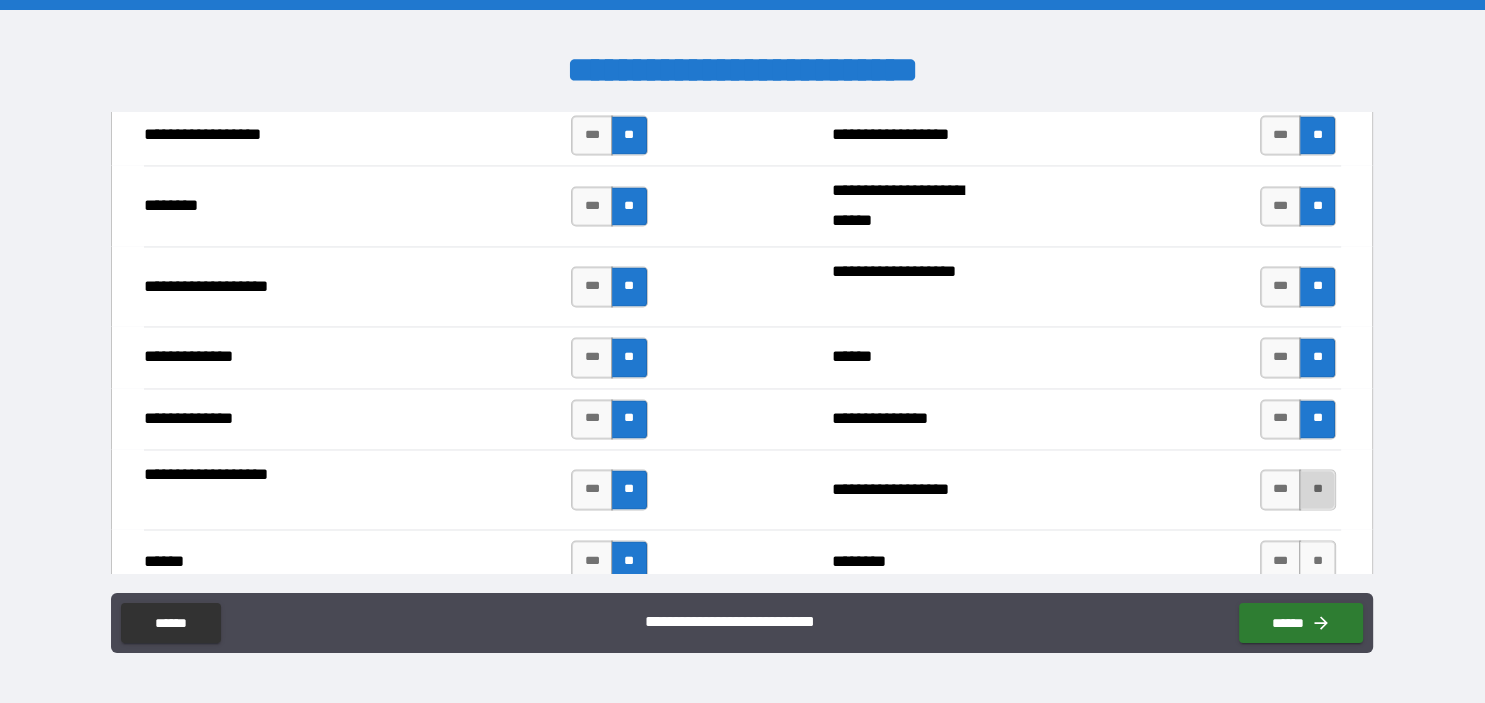 click on "**" at bounding box center [1317, 489] 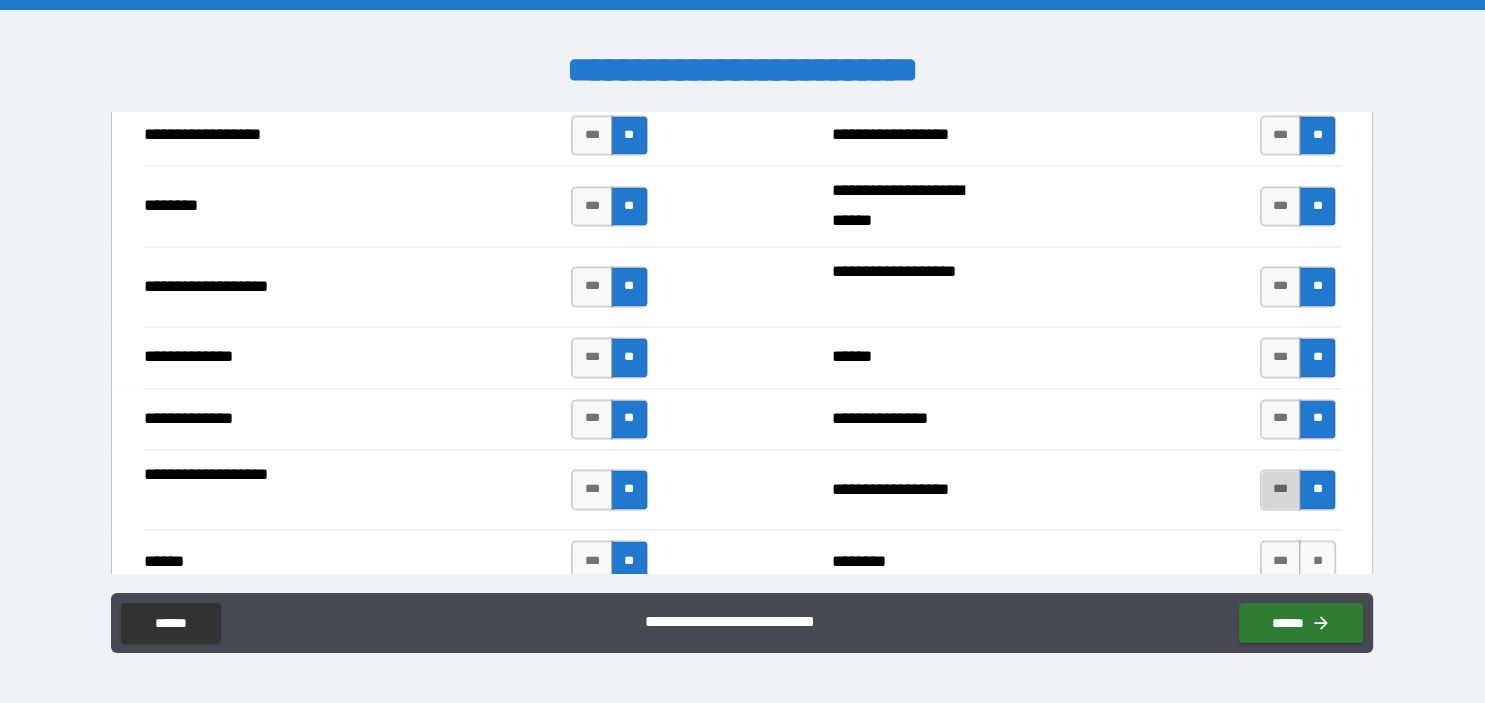 click on "***" at bounding box center [1281, 489] 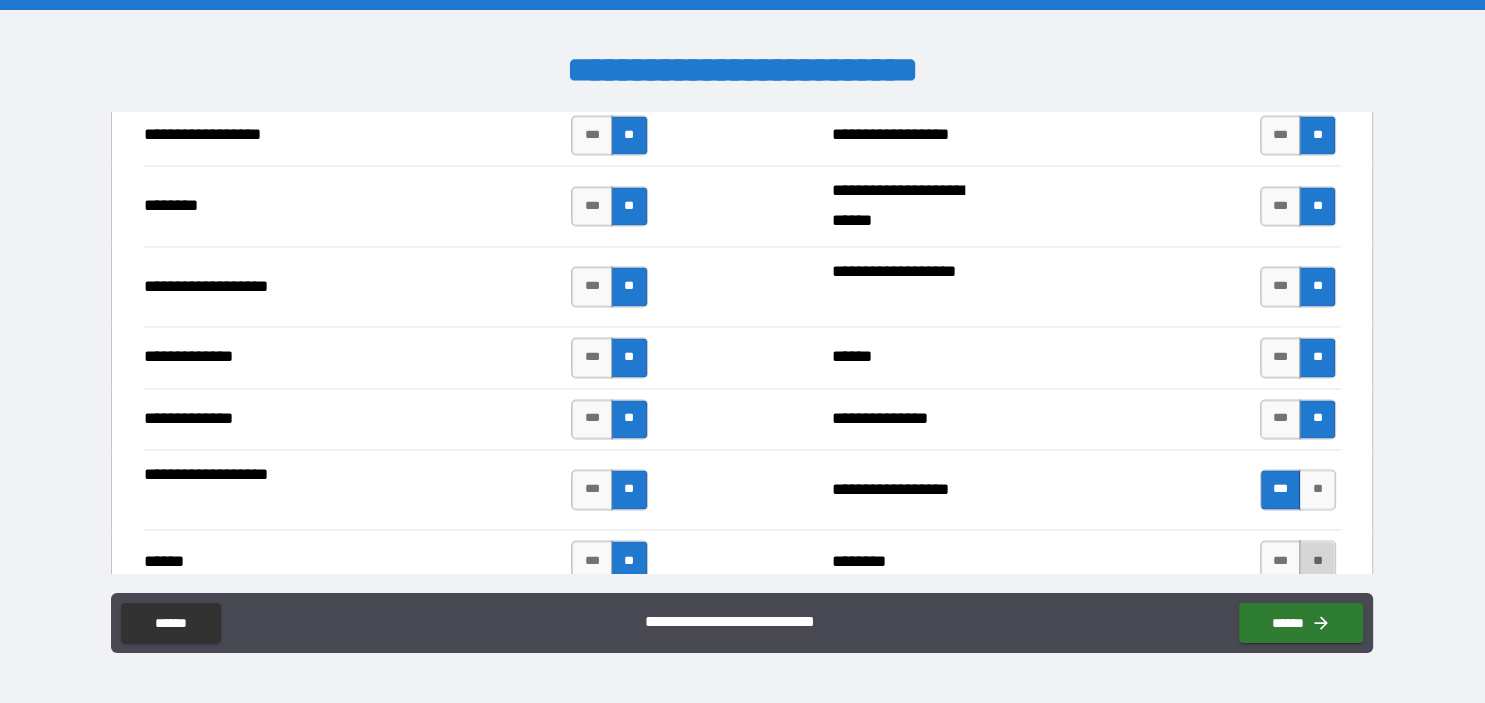 click on "**" at bounding box center [1317, 560] 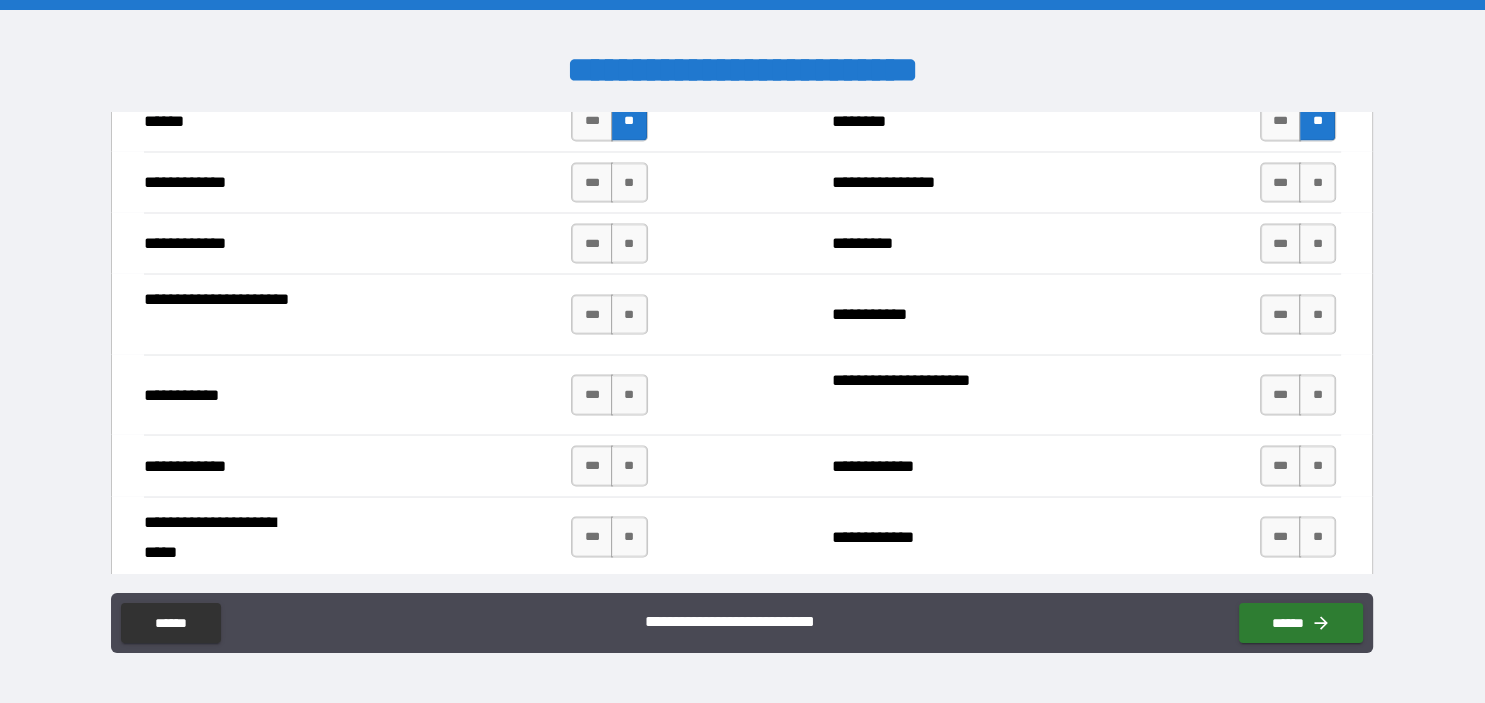 scroll, scrollTop: 3739, scrollLeft: 0, axis: vertical 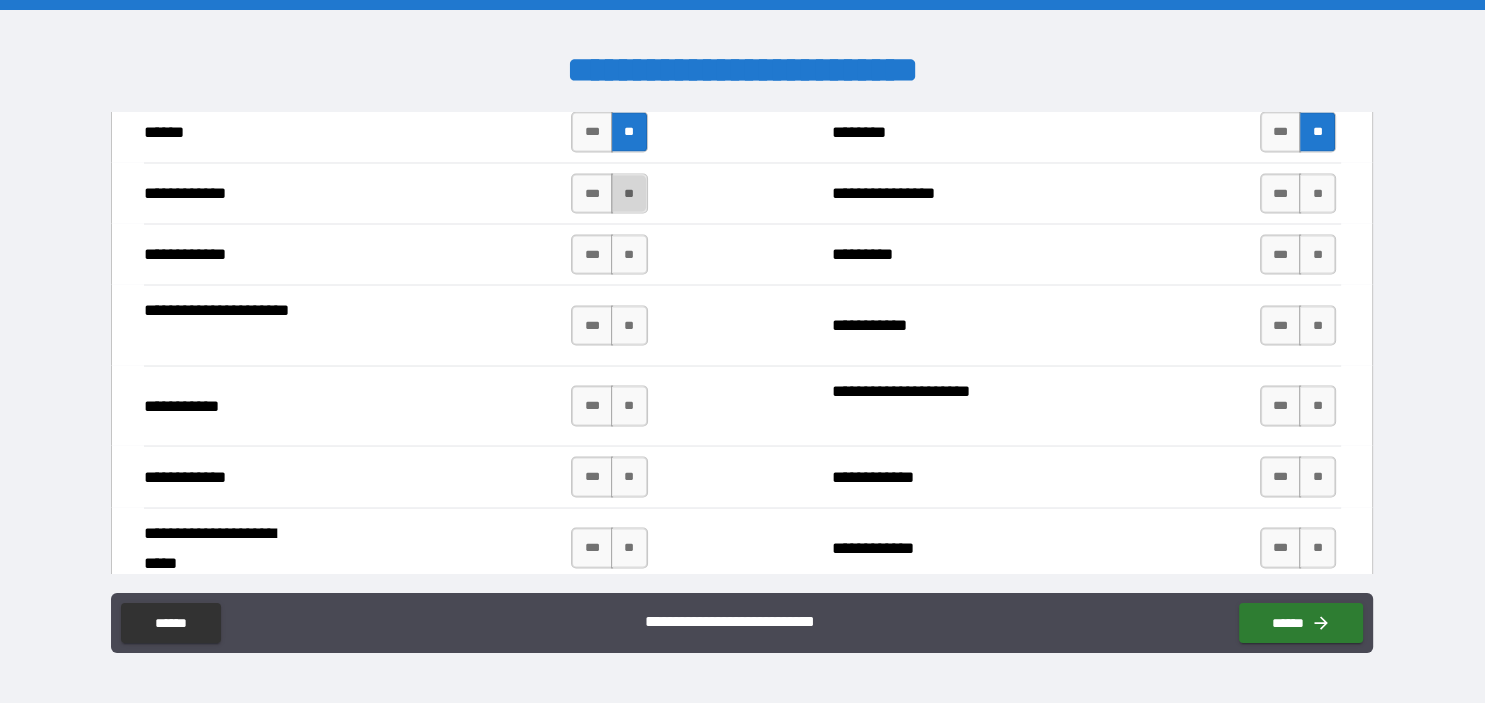 click on "**" at bounding box center [629, 193] 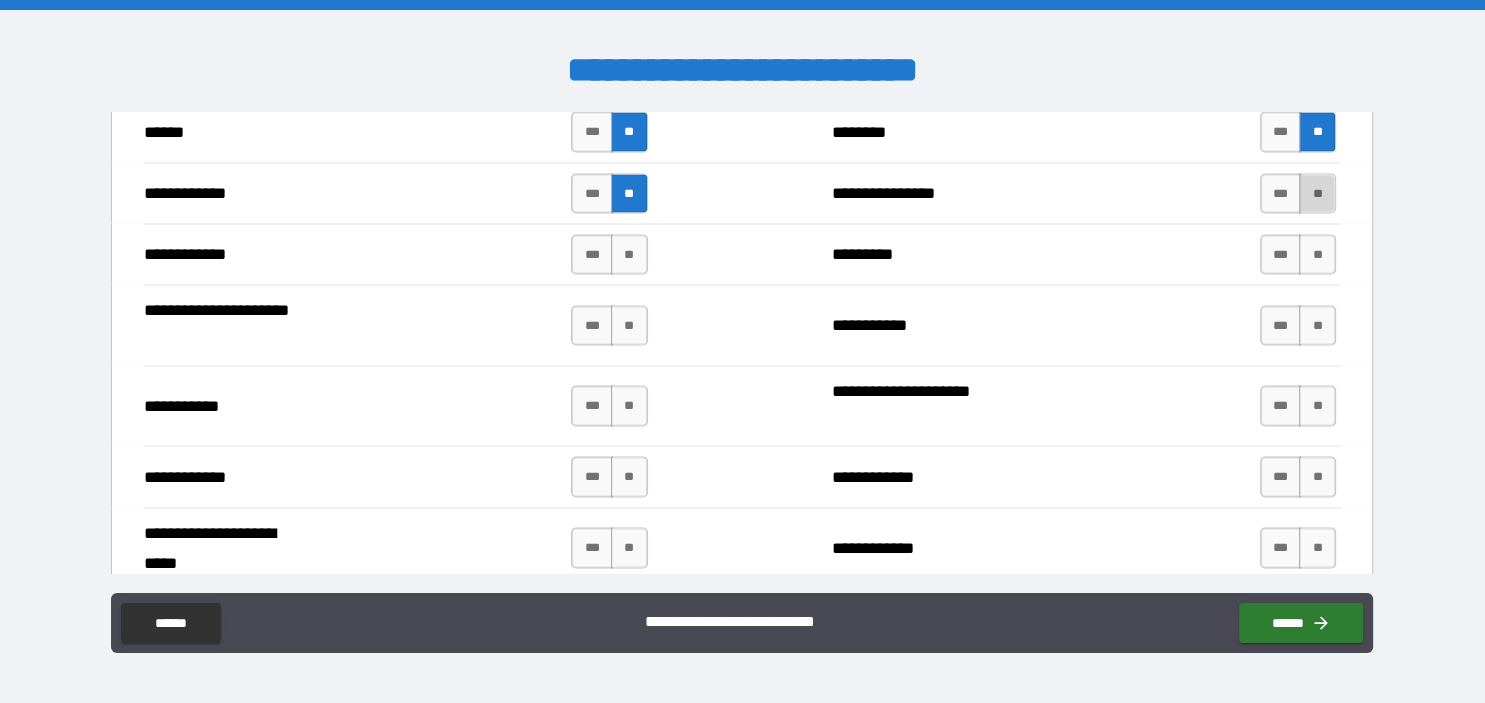 click on "**" at bounding box center (1317, 193) 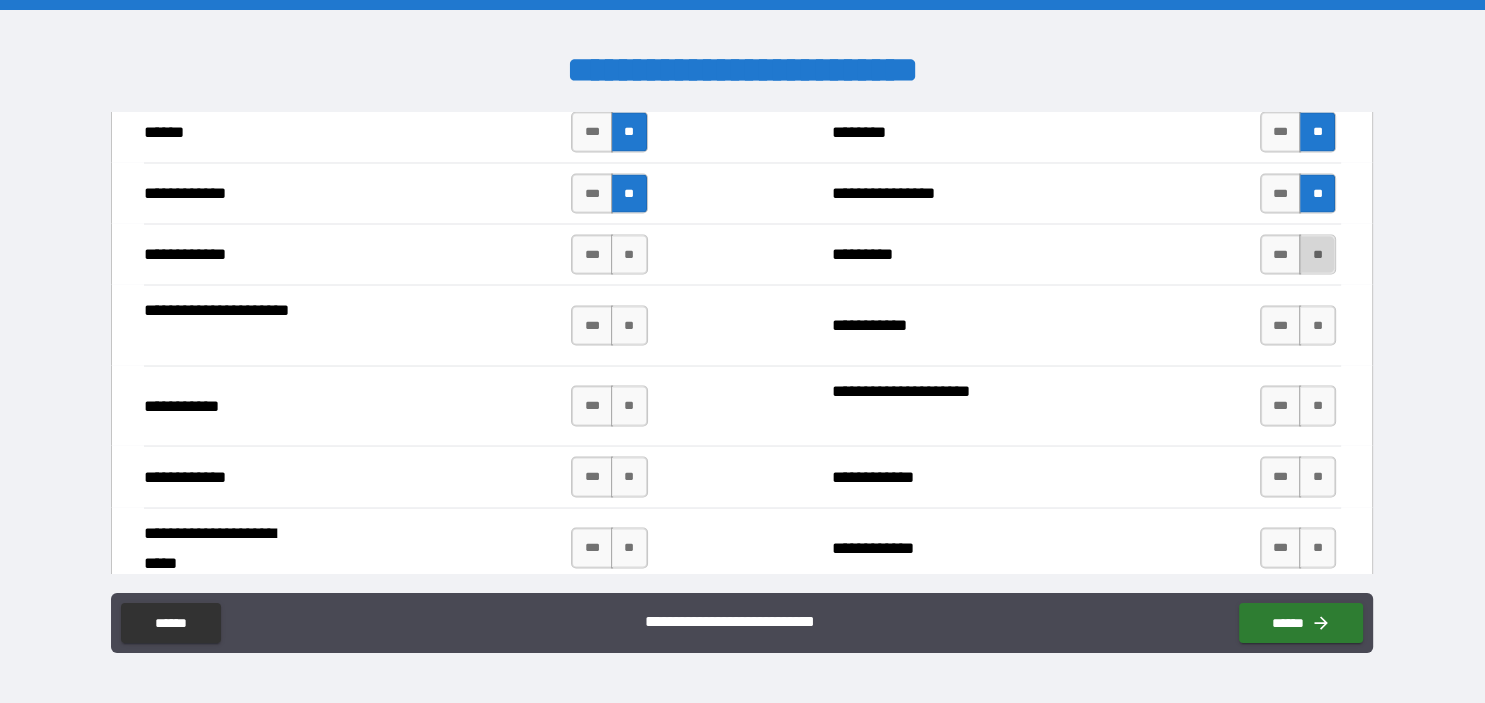 click on "**" at bounding box center (1317, 254) 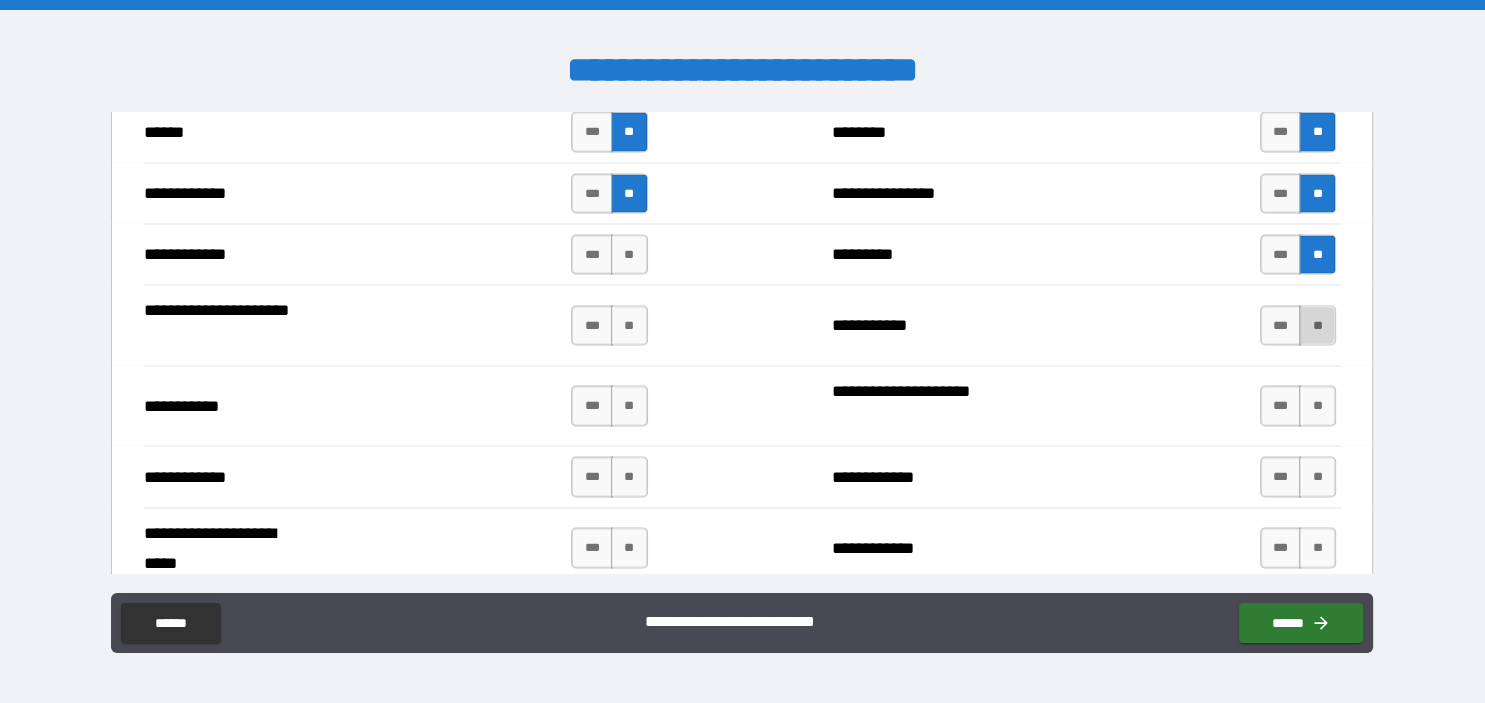 click on "**" at bounding box center (1317, 325) 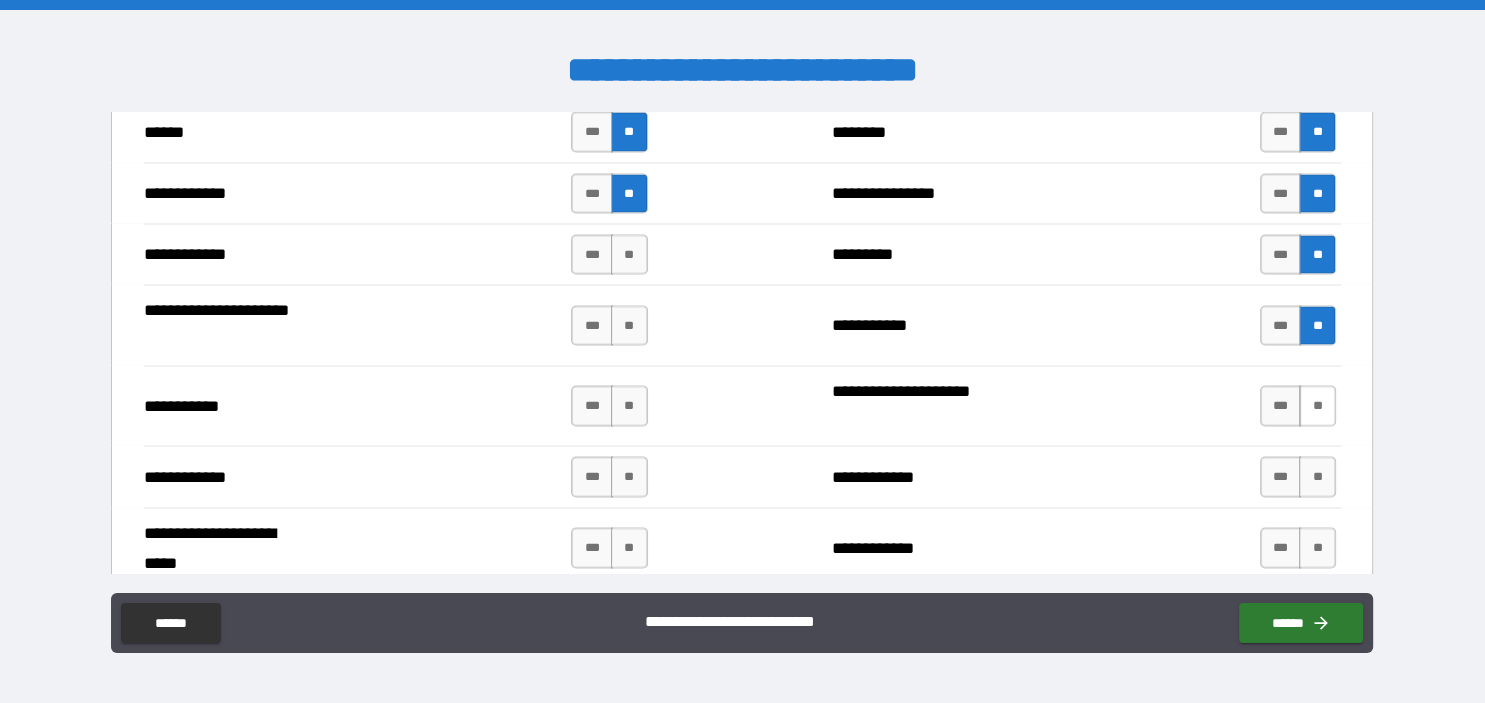 click on "**" at bounding box center (1317, 405) 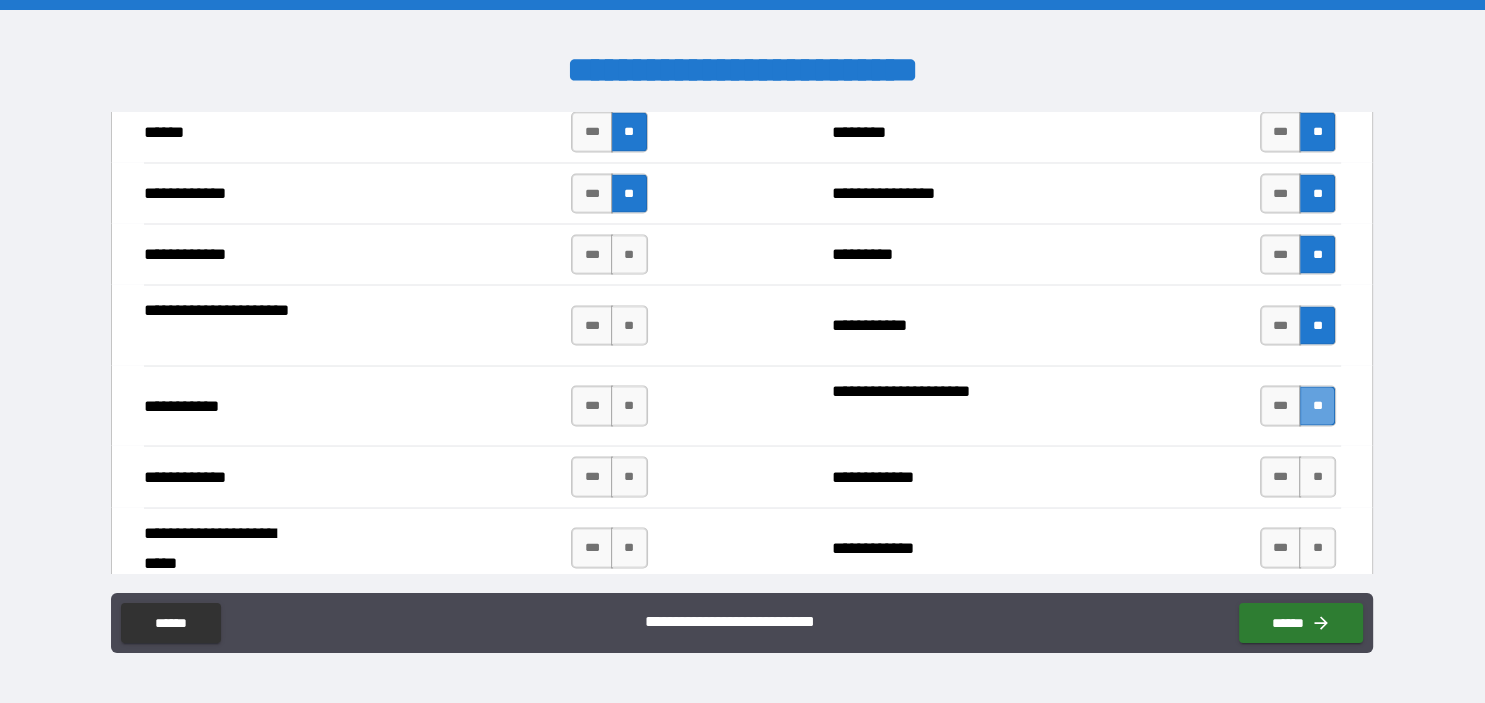 click on "**" at bounding box center [1317, 405] 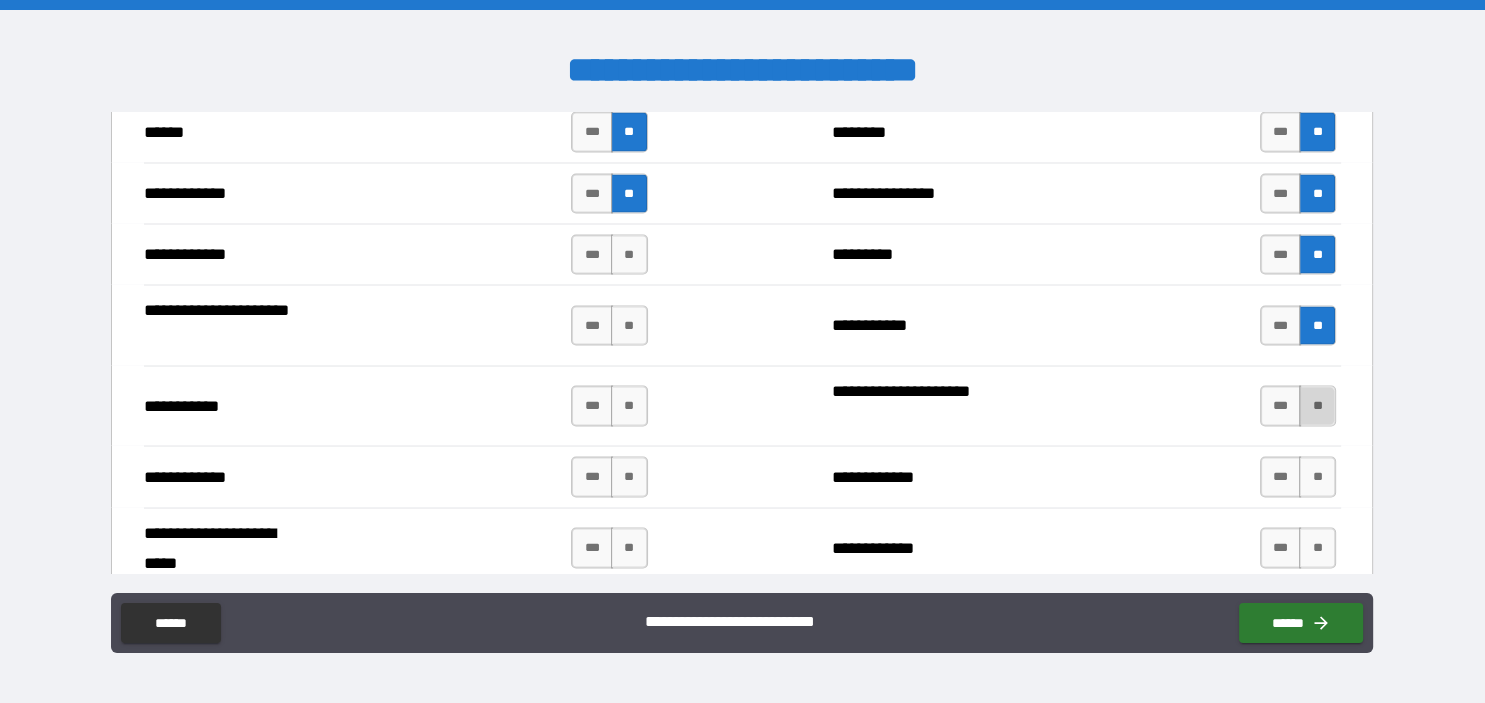 click on "**" at bounding box center [1317, 405] 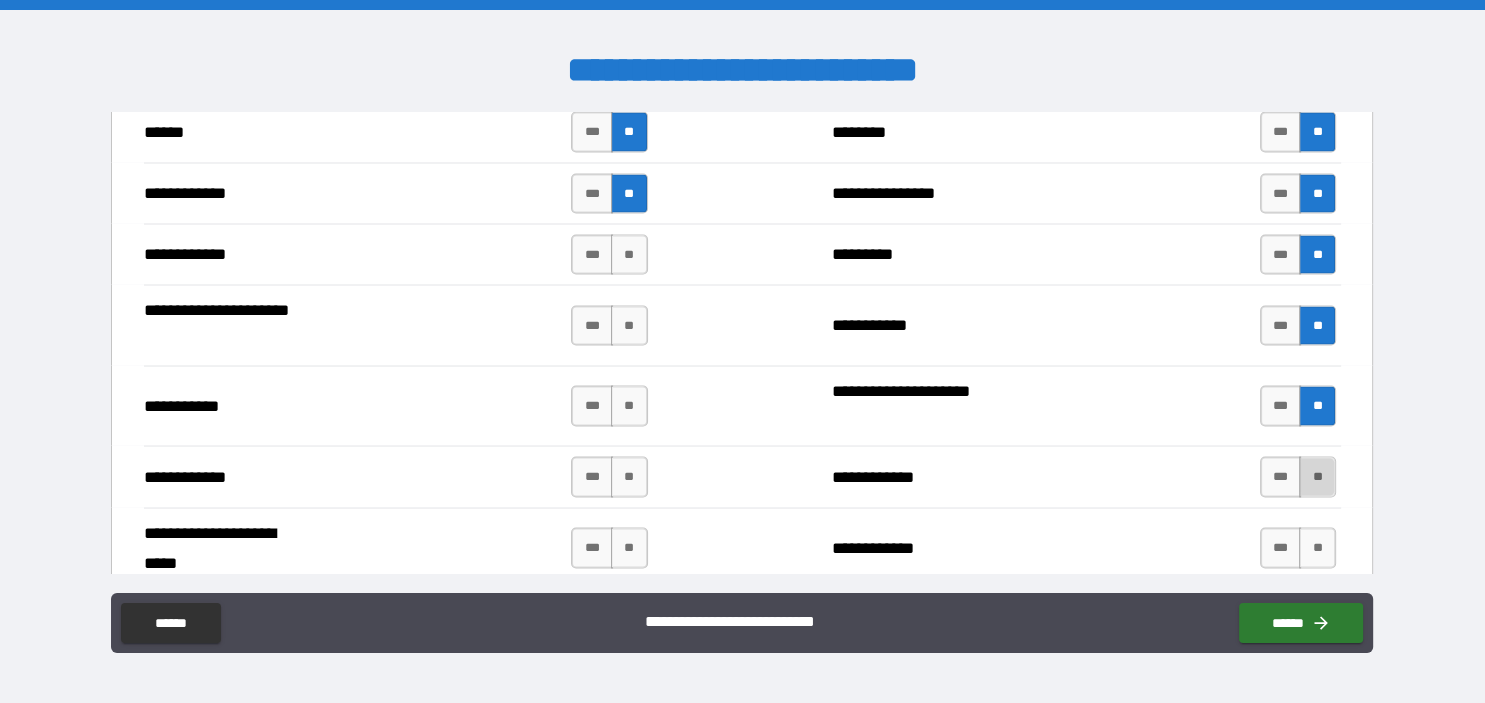 click on "**" at bounding box center [1317, 476] 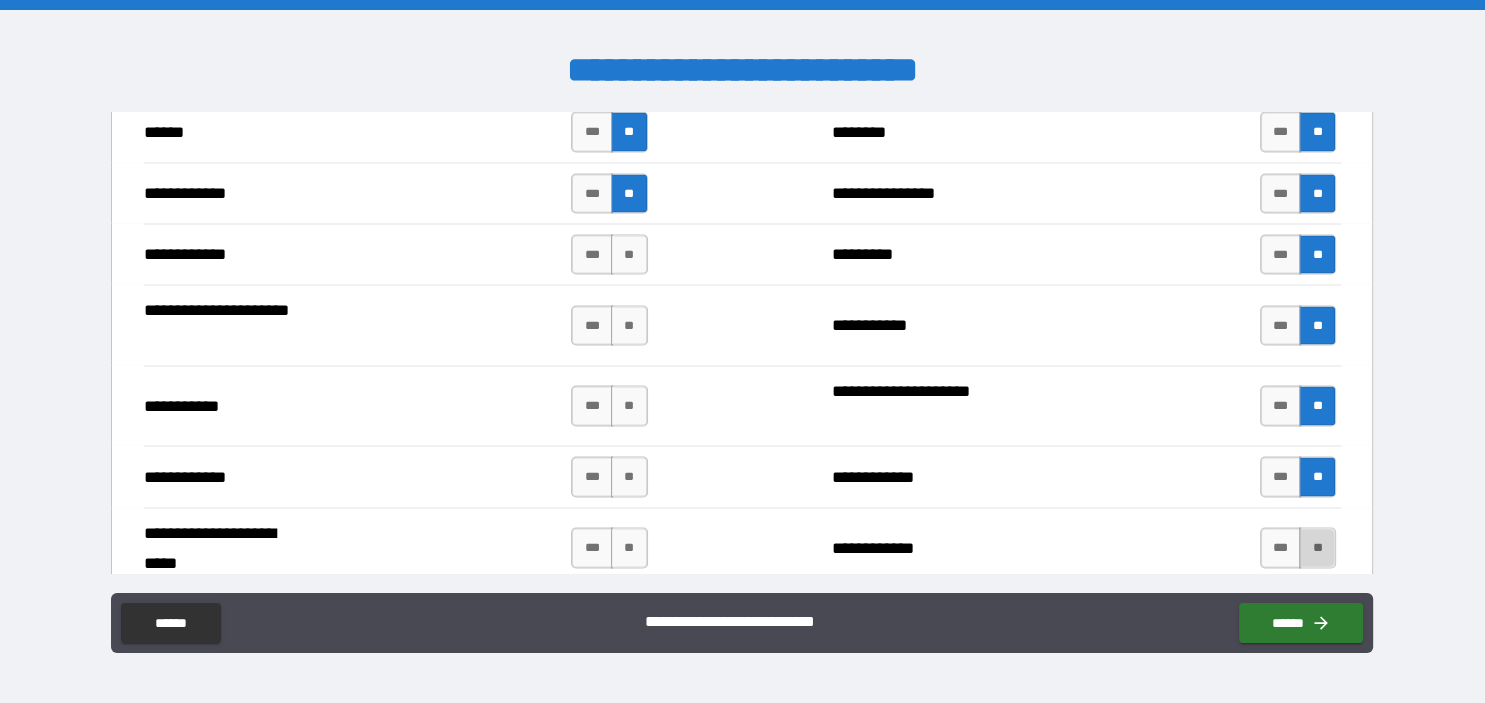 click on "**" at bounding box center [1317, 547] 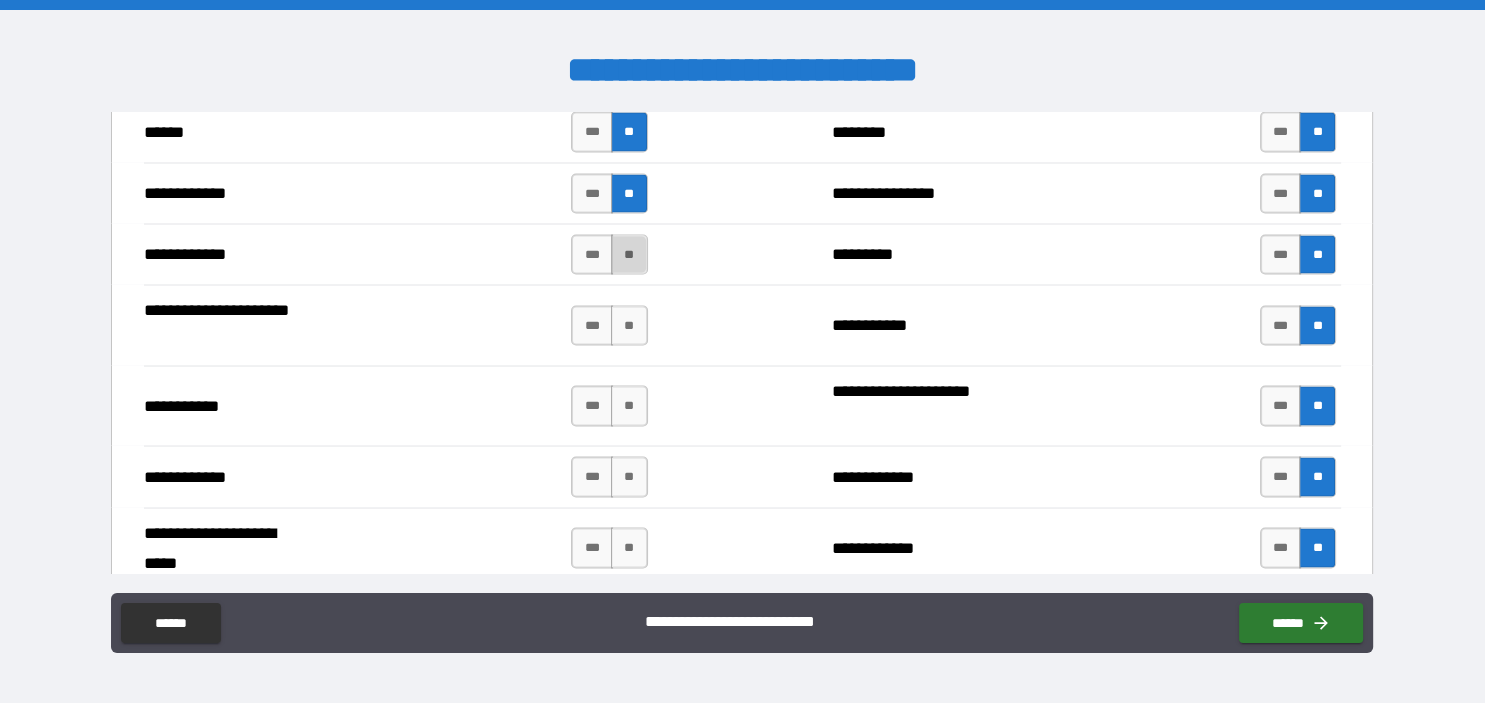 click on "**" at bounding box center [629, 254] 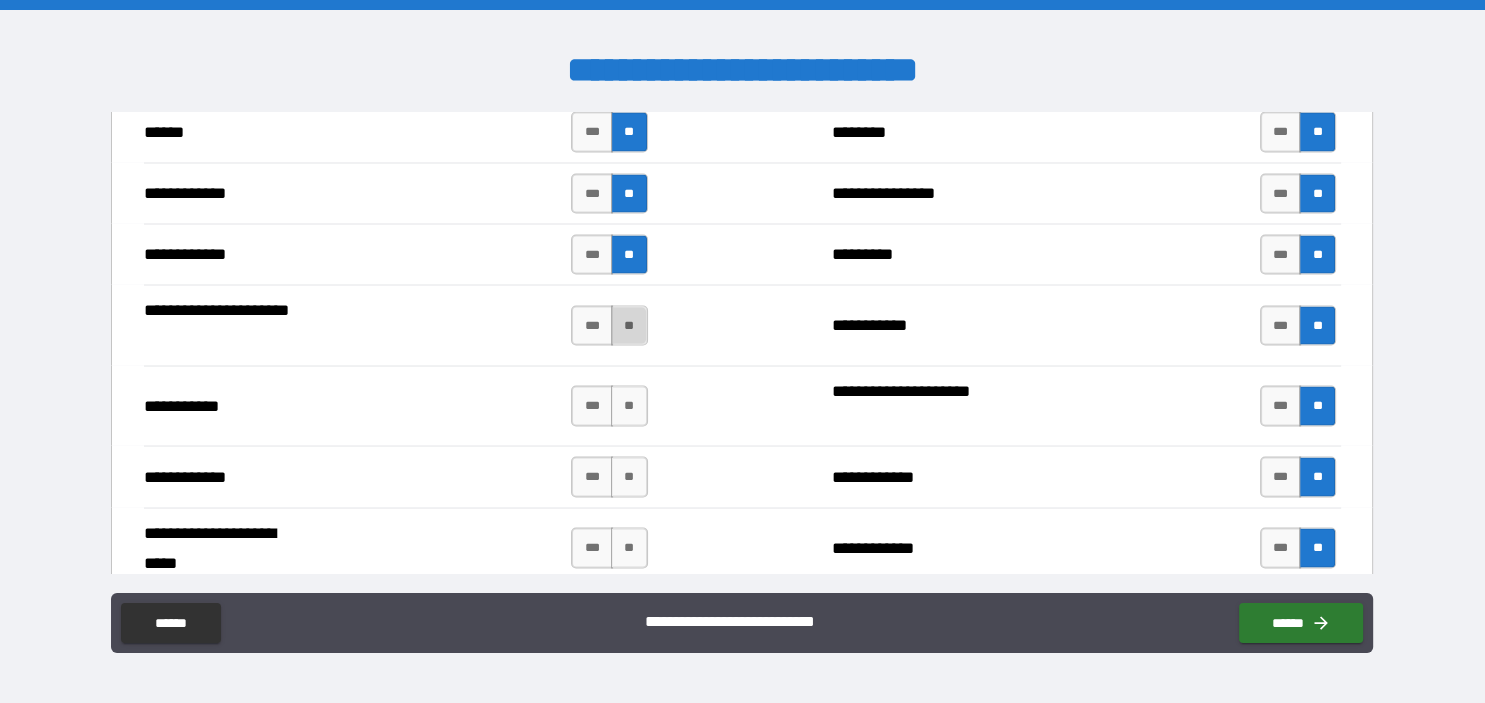 click on "**" at bounding box center [629, 325] 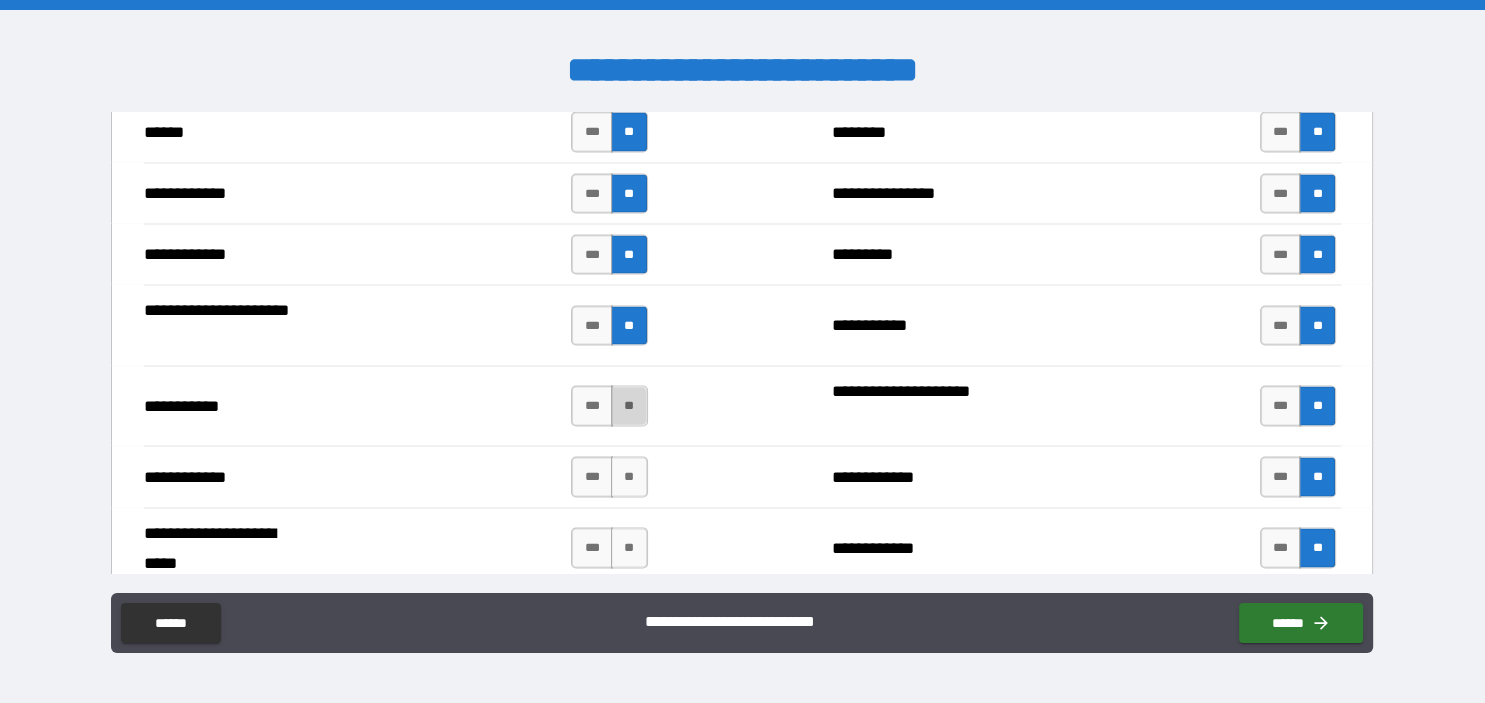 click on "**" at bounding box center (629, 405) 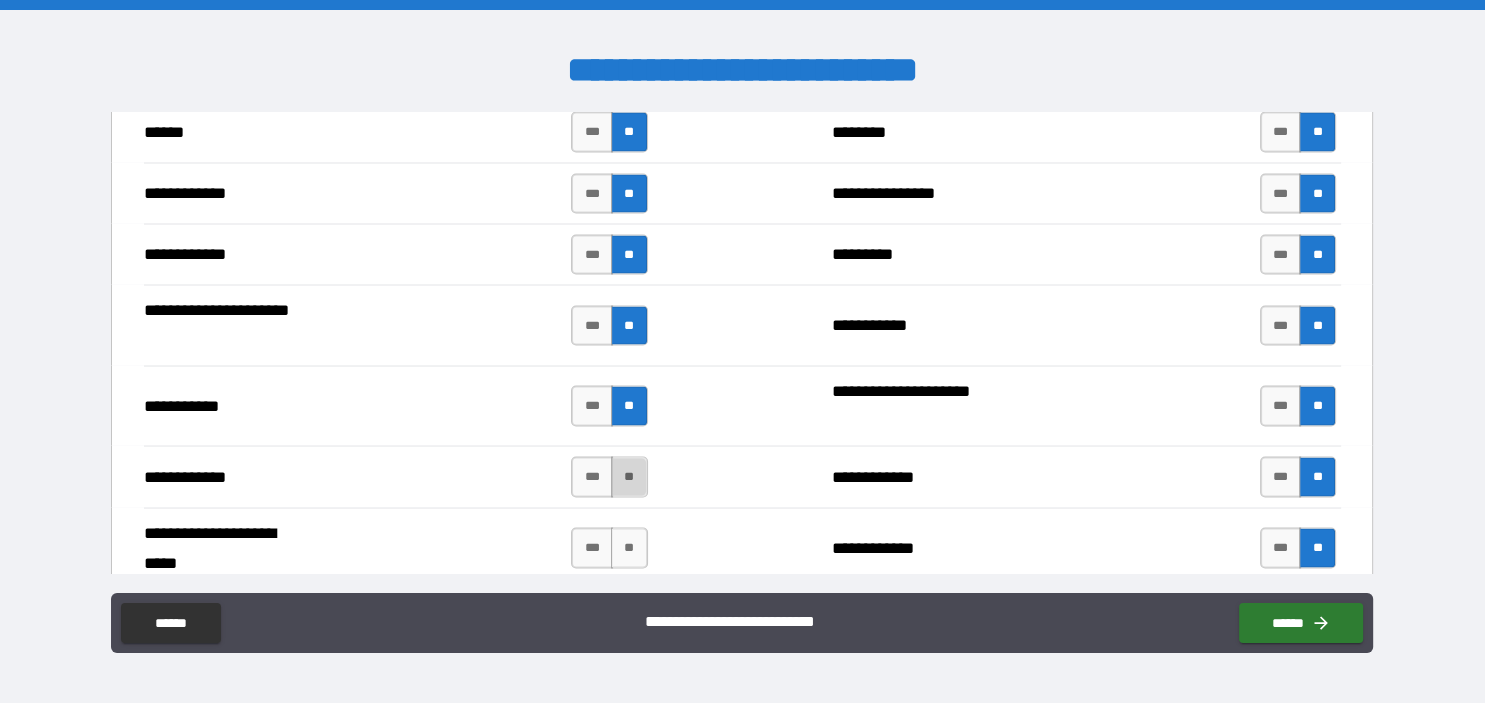 click on "**" at bounding box center (629, 476) 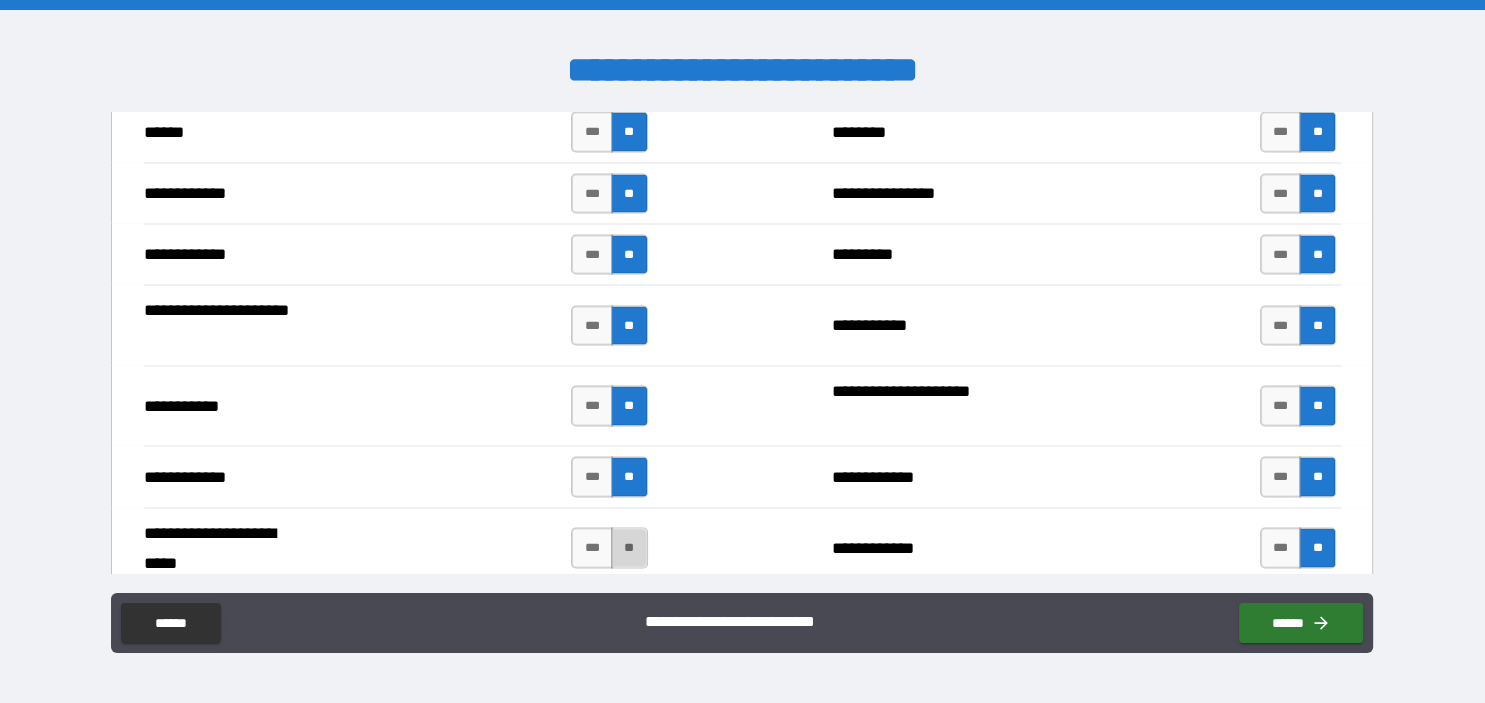click on "**" at bounding box center [629, 547] 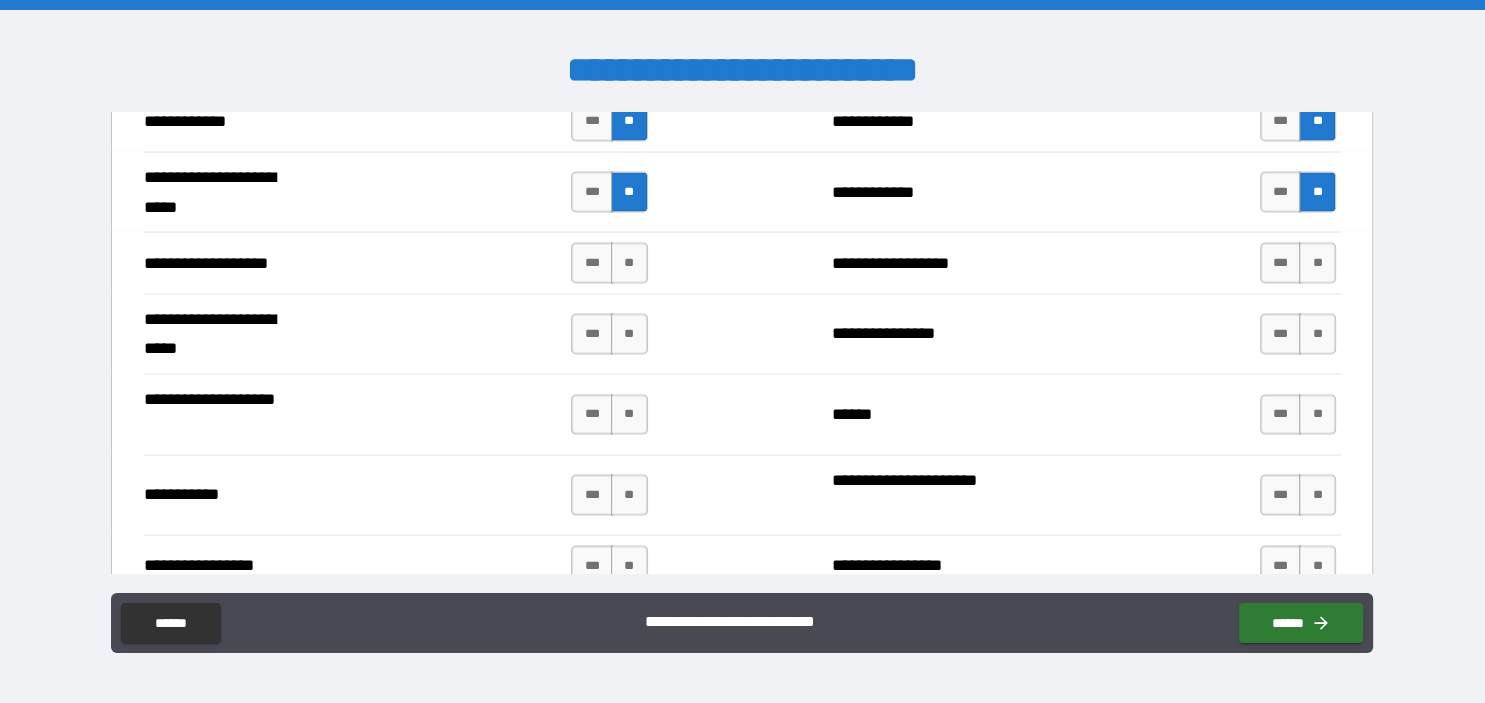 scroll, scrollTop: 4096, scrollLeft: 0, axis: vertical 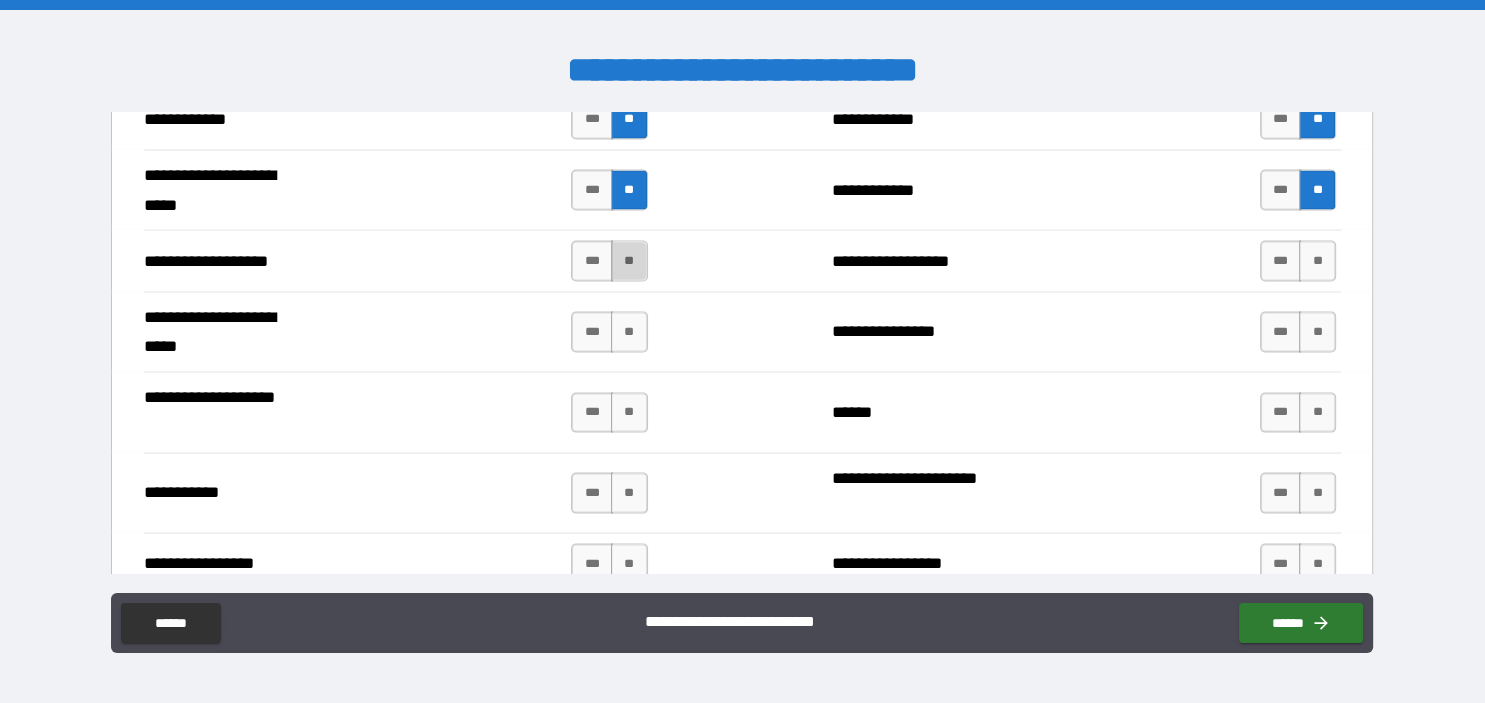 click on "**" at bounding box center (629, 261) 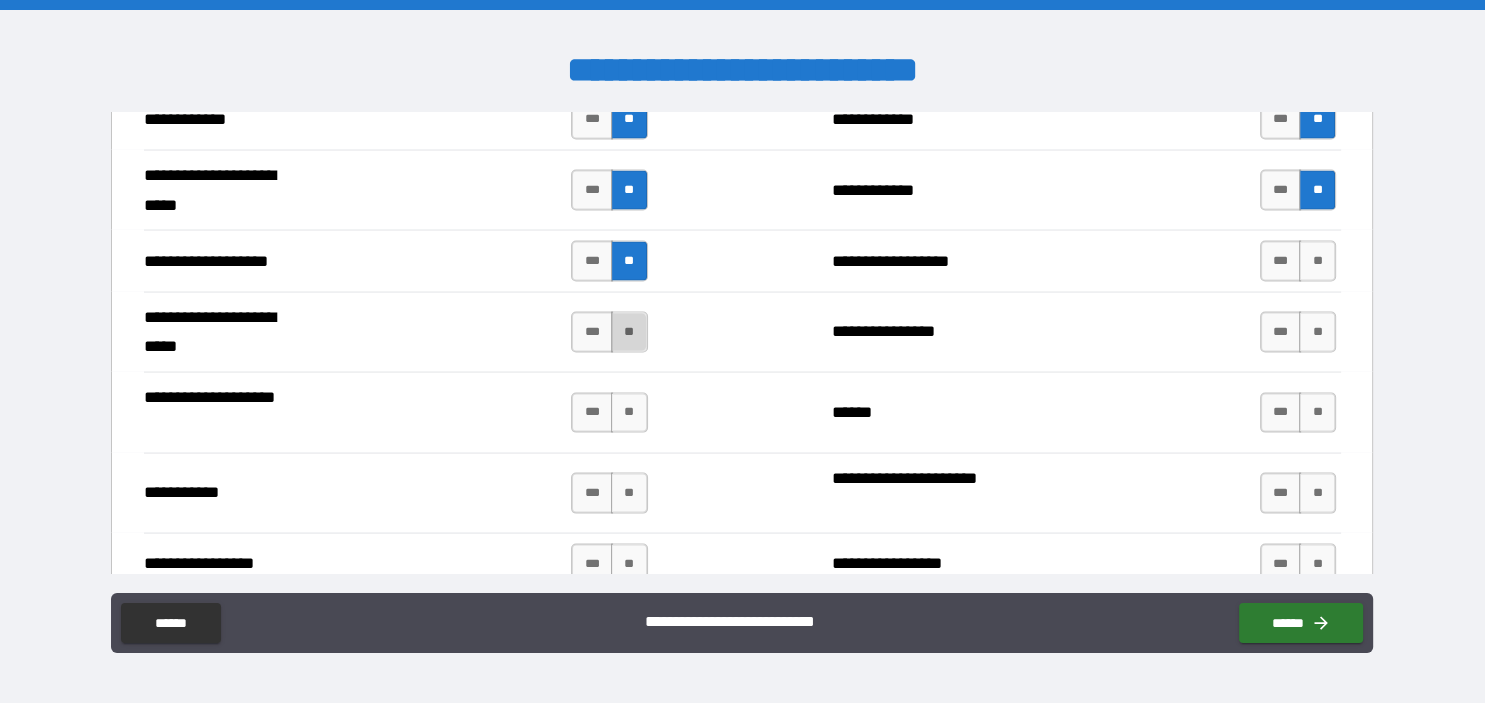 click on "**" at bounding box center [629, 332] 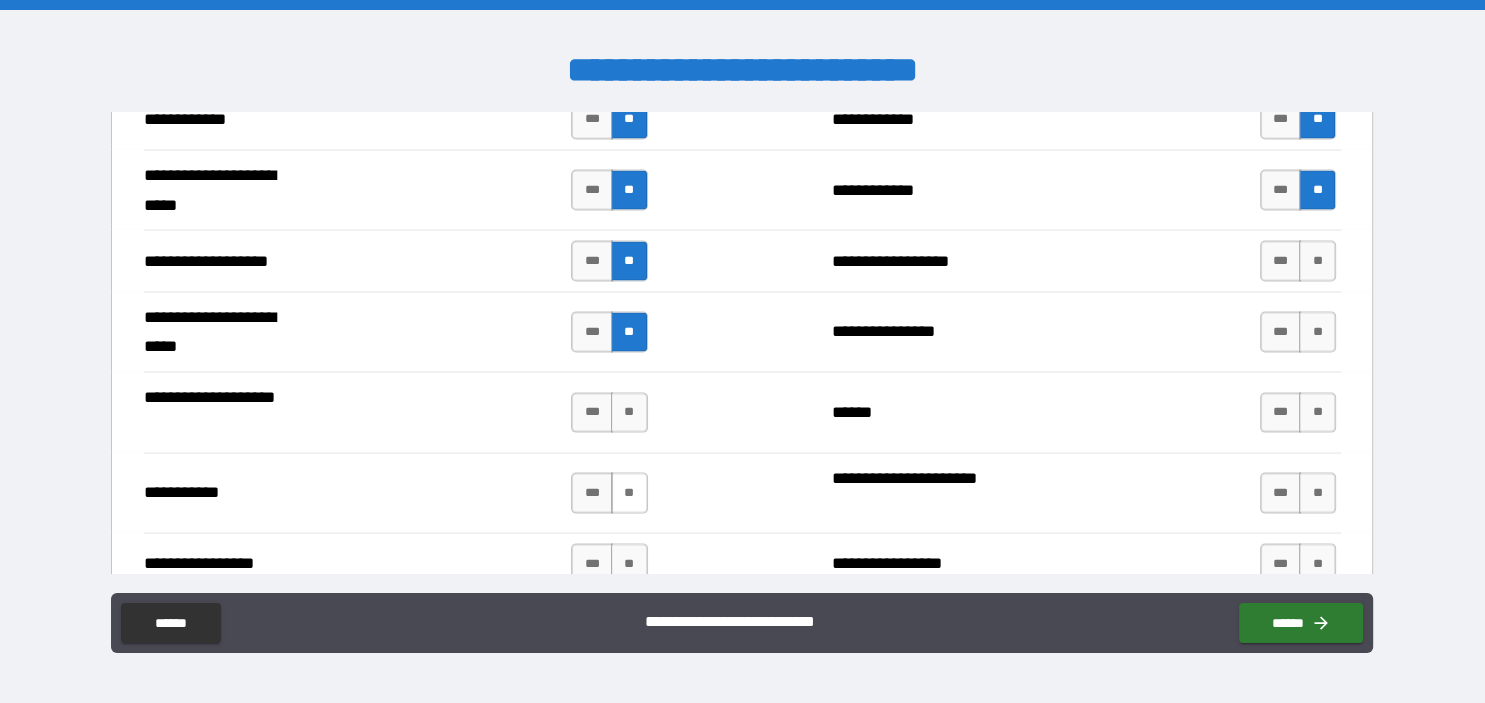 drag, startPoint x: 630, startPoint y: 398, endPoint x: 626, endPoint y: 485, distance: 87.0919 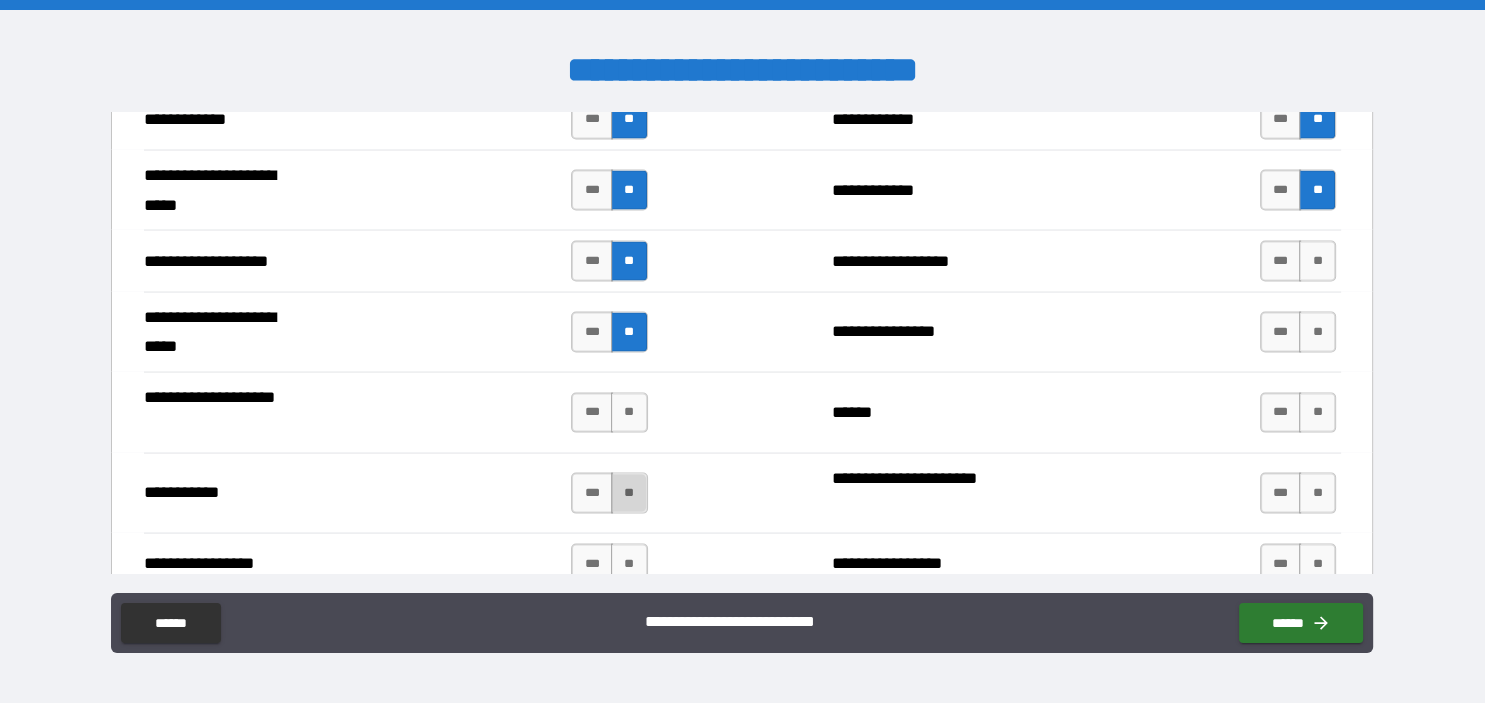 click on "**" at bounding box center [629, 493] 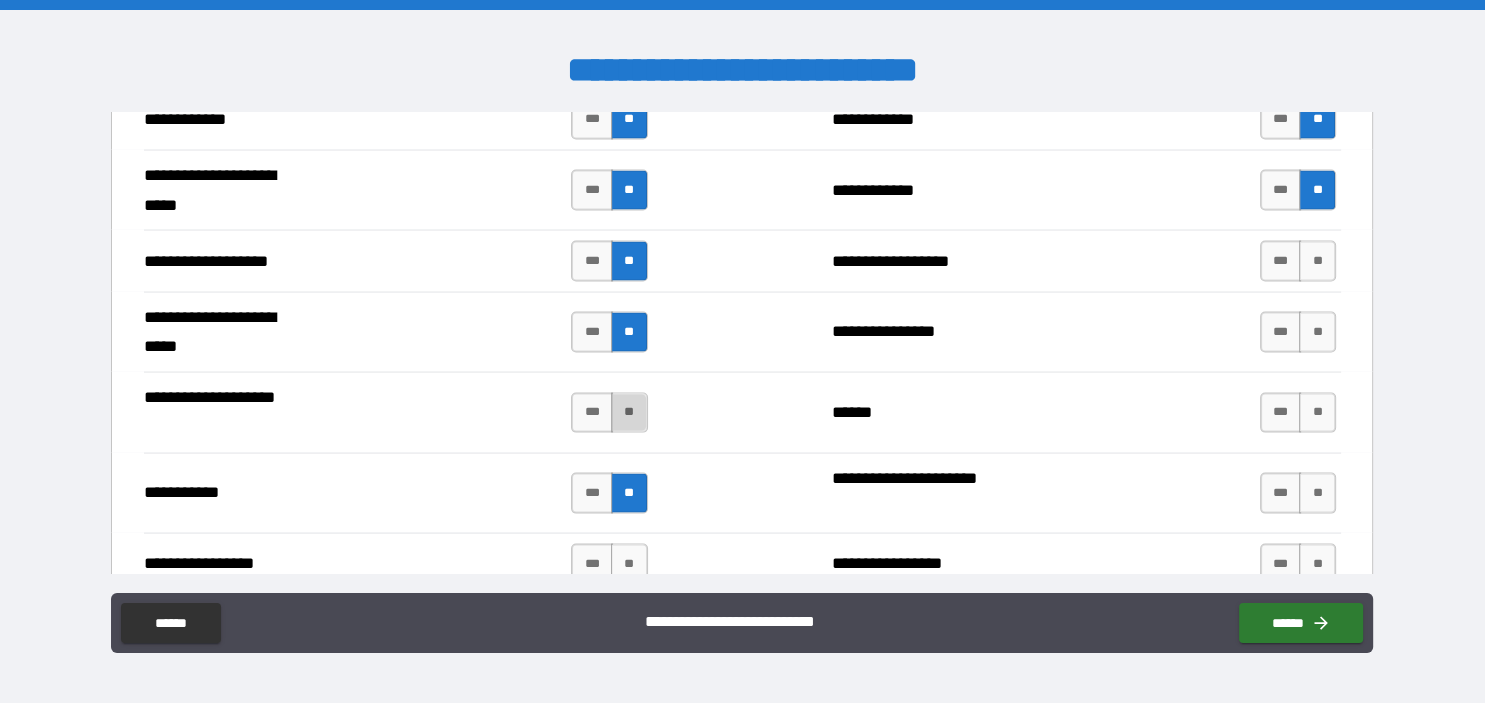 click on "**" at bounding box center (629, 413) 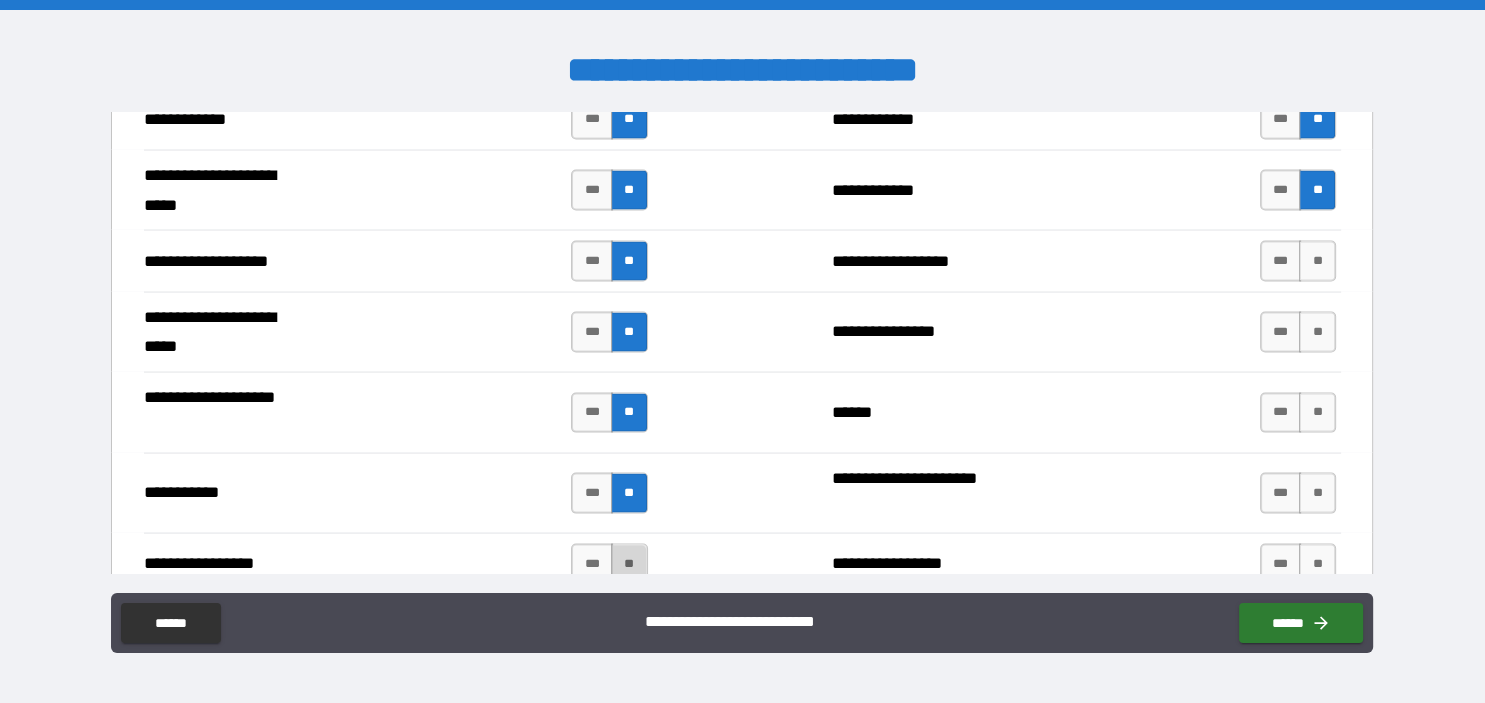 click on "**" at bounding box center (629, 564) 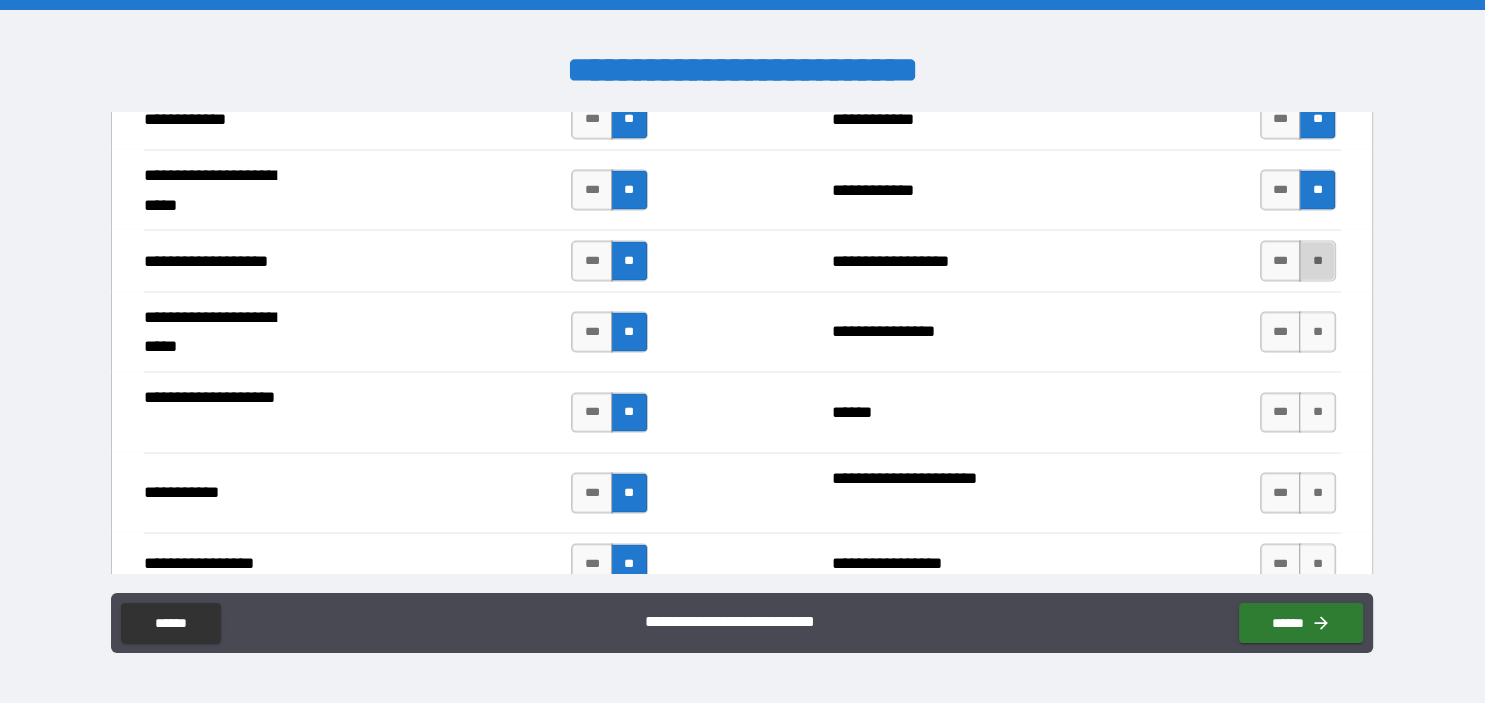 click on "**" at bounding box center (1317, 261) 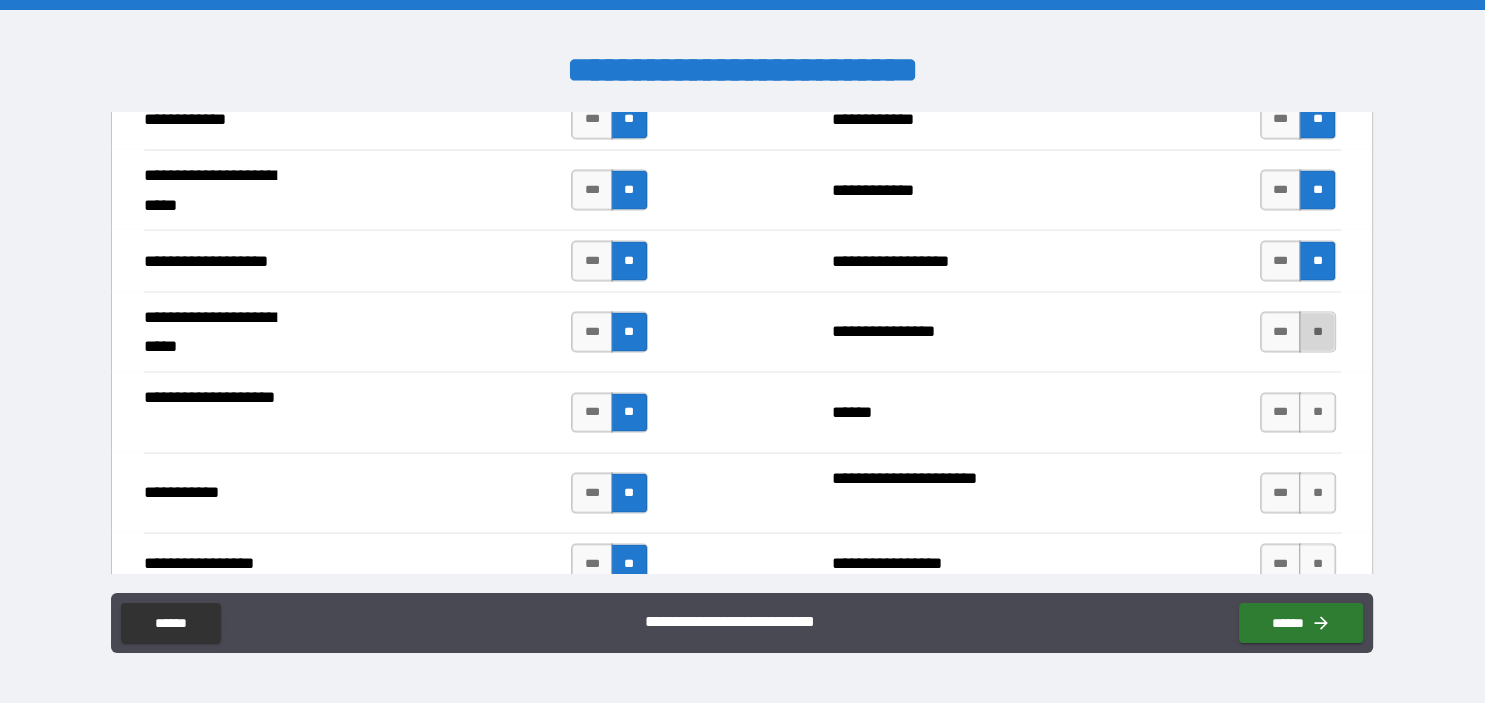 click on "**" at bounding box center (1317, 332) 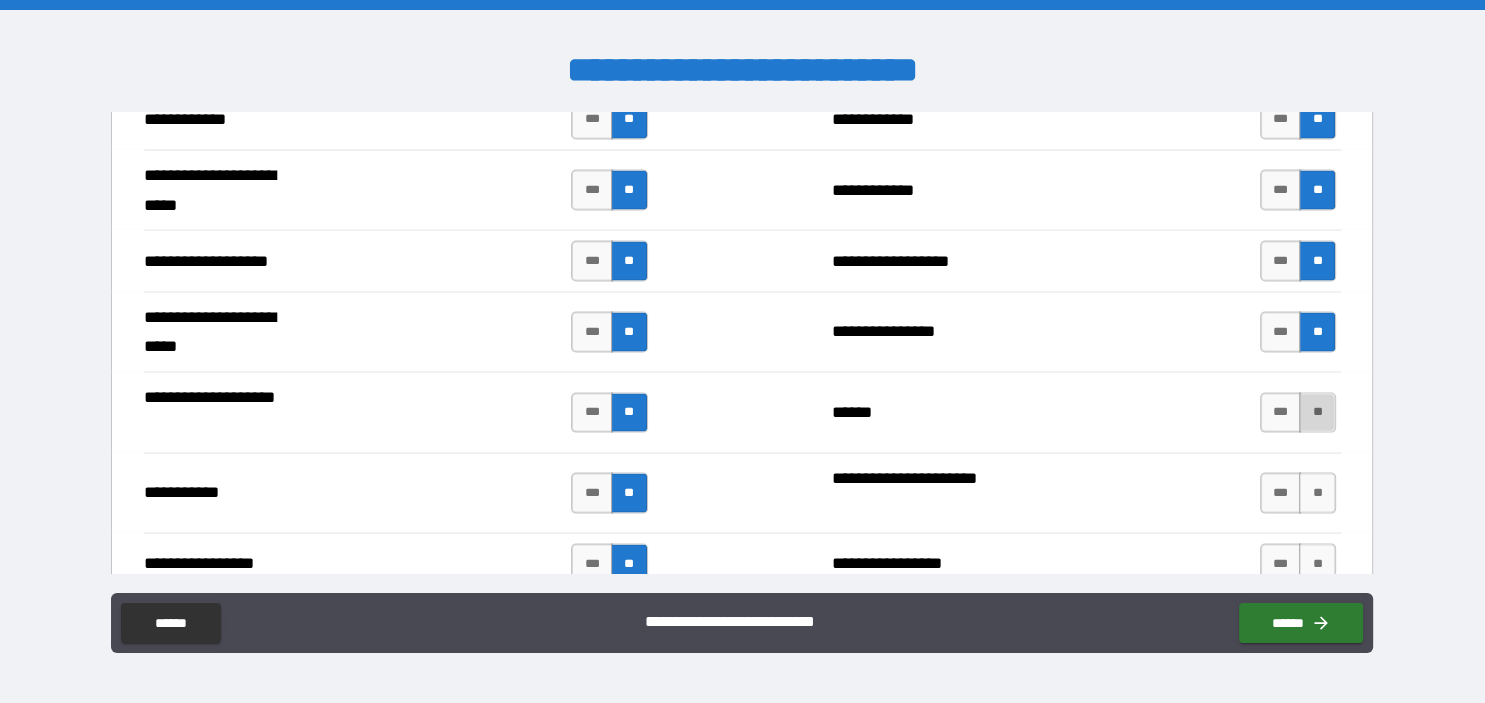 click on "**" at bounding box center (1317, 413) 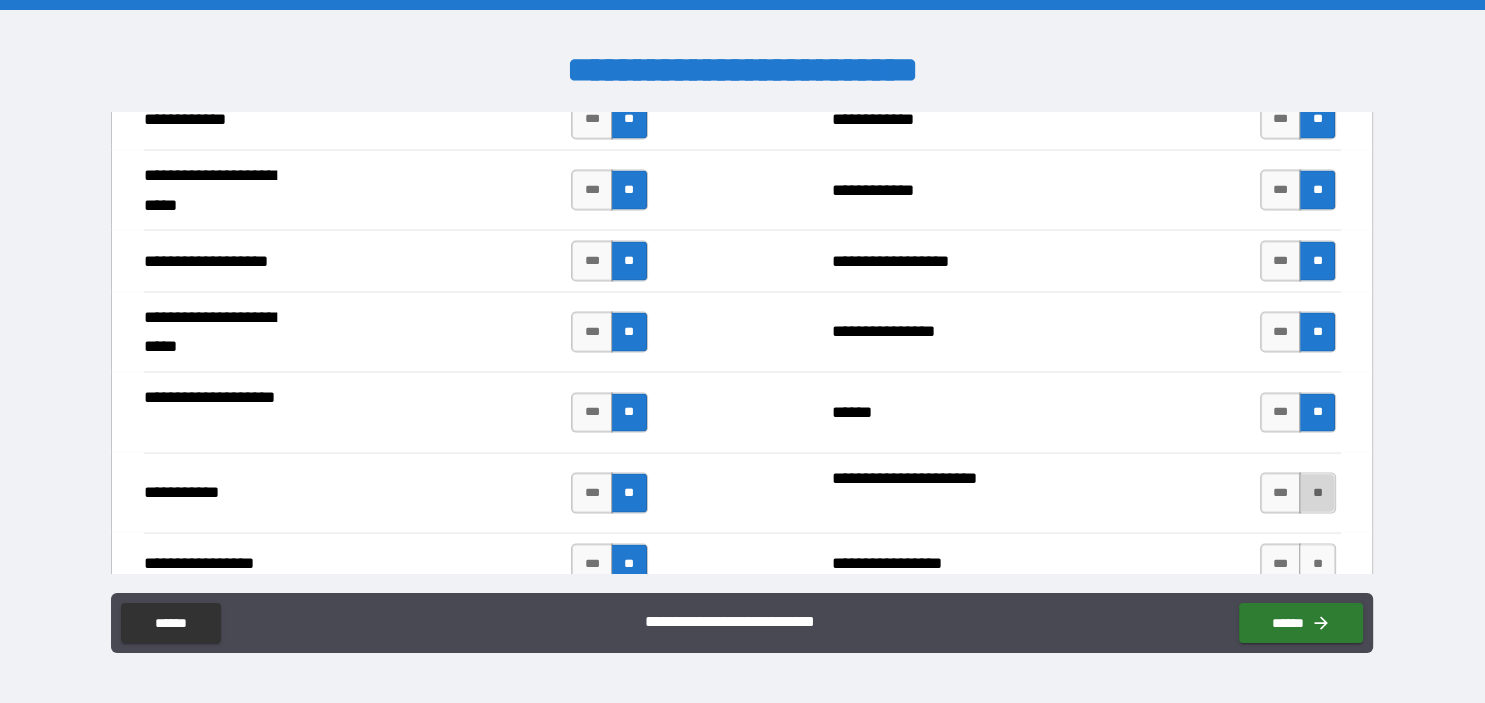 click on "**" at bounding box center [1317, 493] 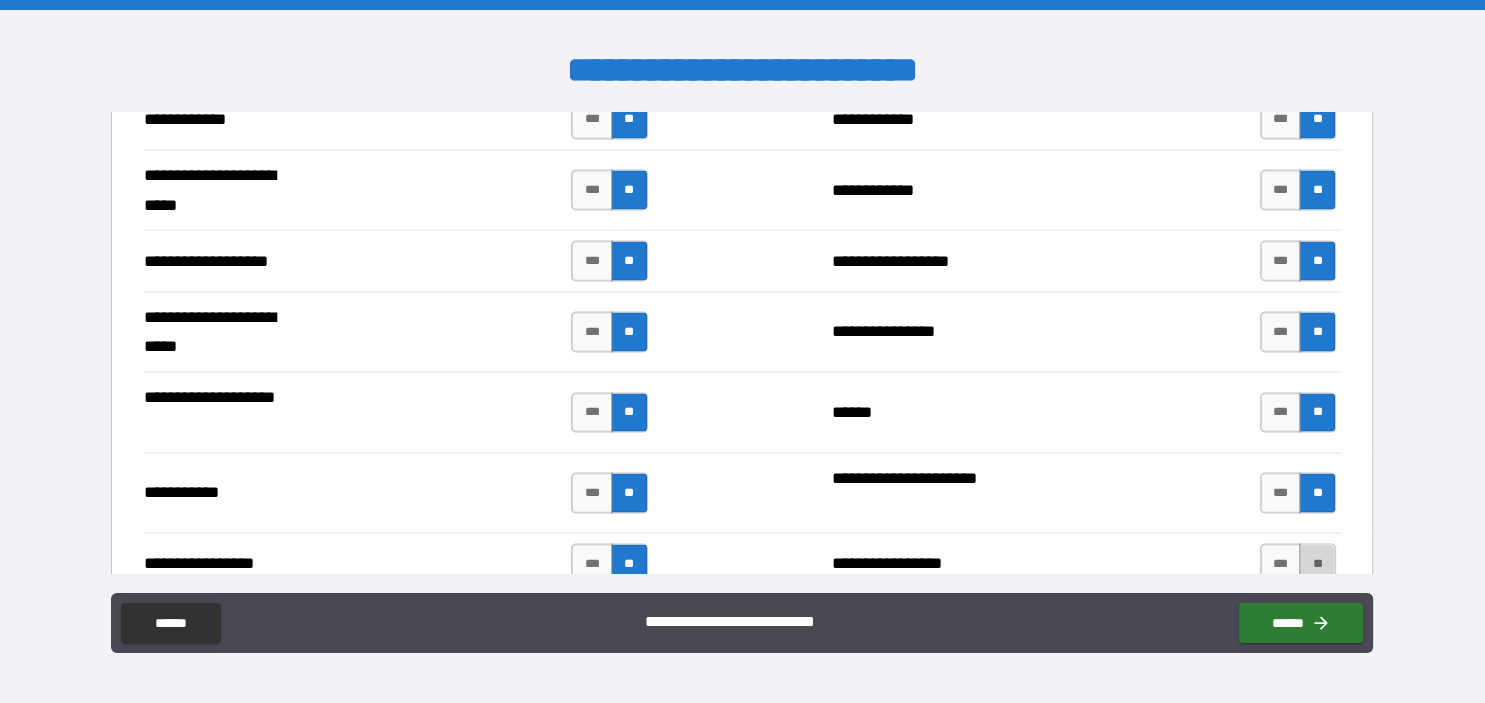 click on "**" at bounding box center (1317, 564) 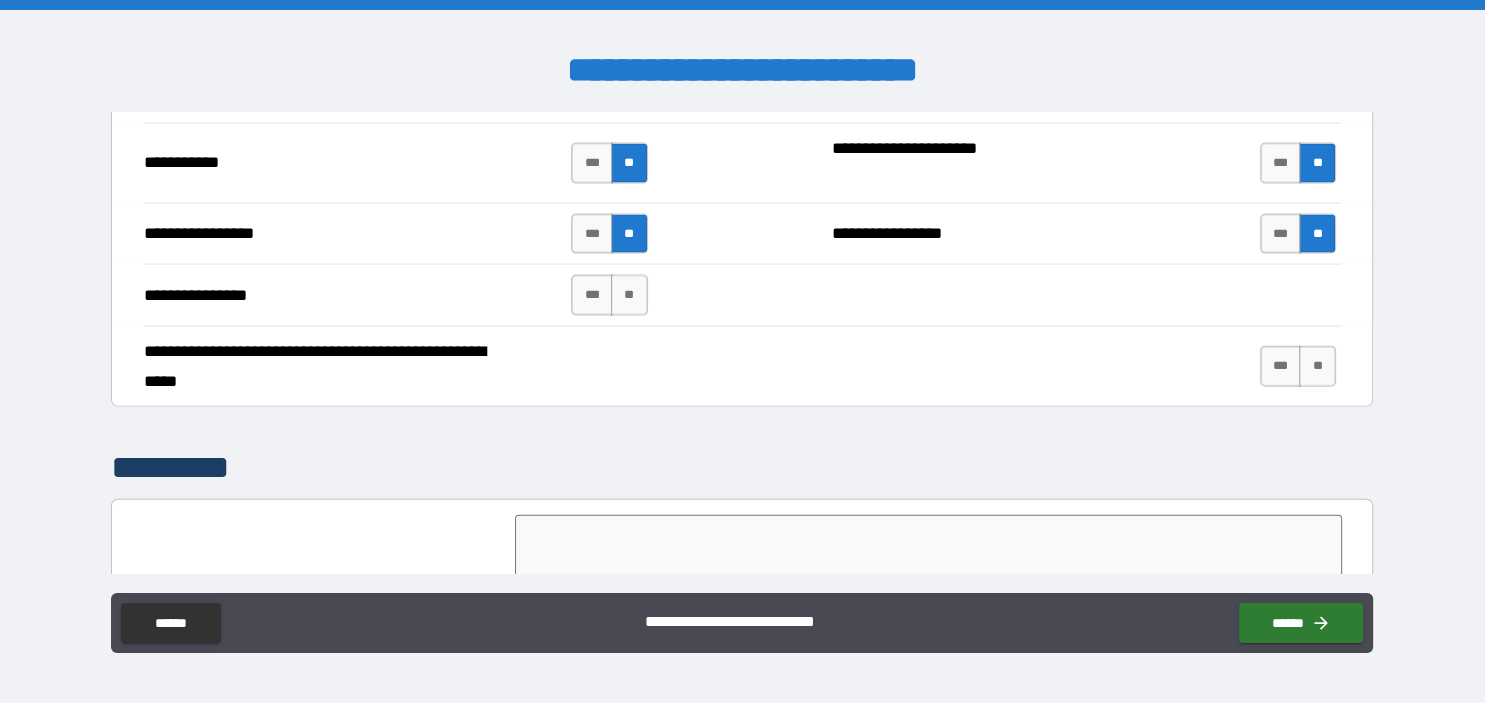 scroll, scrollTop: 4430, scrollLeft: 0, axis: vertical 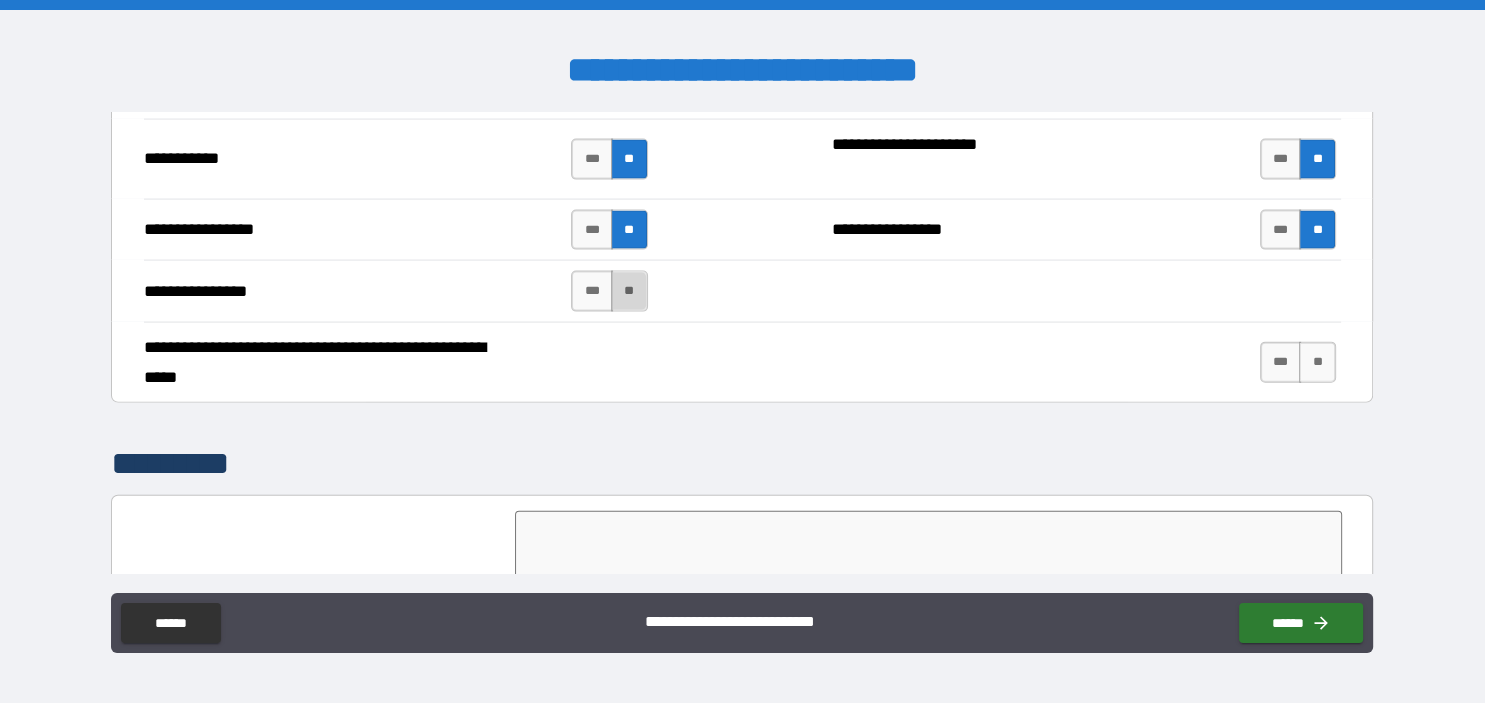 click on "**" at bounding box center (629, 291) 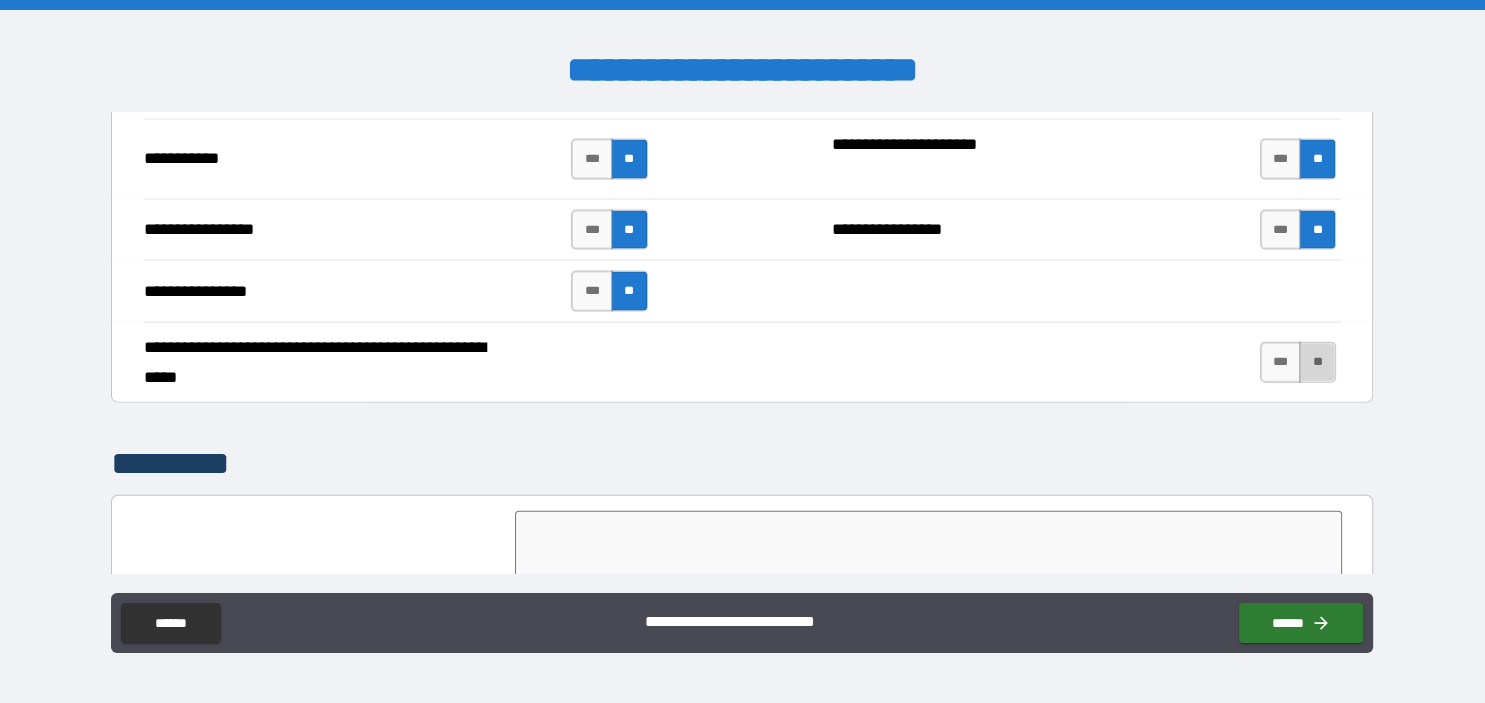 click on "**" at bounding box center [1317, 362] 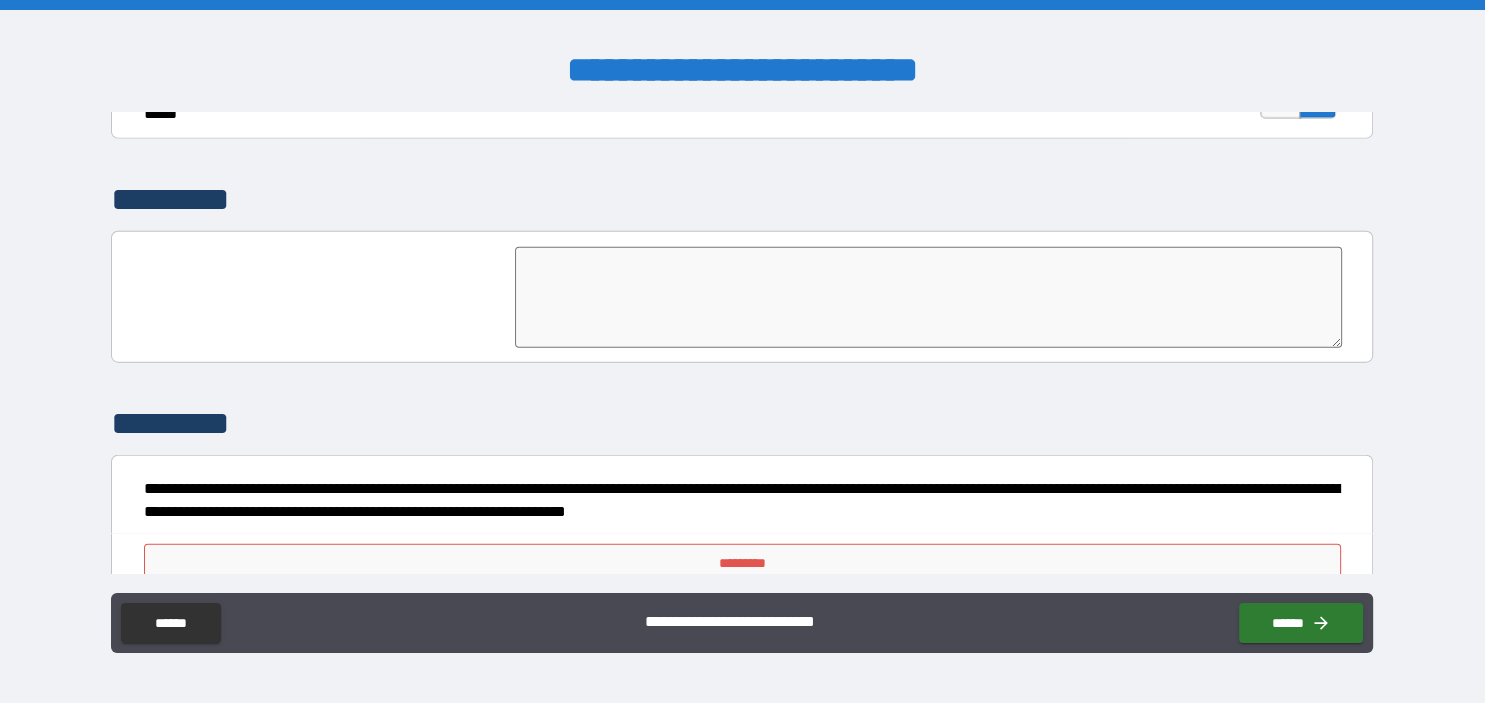 scroll, scrollTop: 4721, scrollLeft: 0, axis: vertical 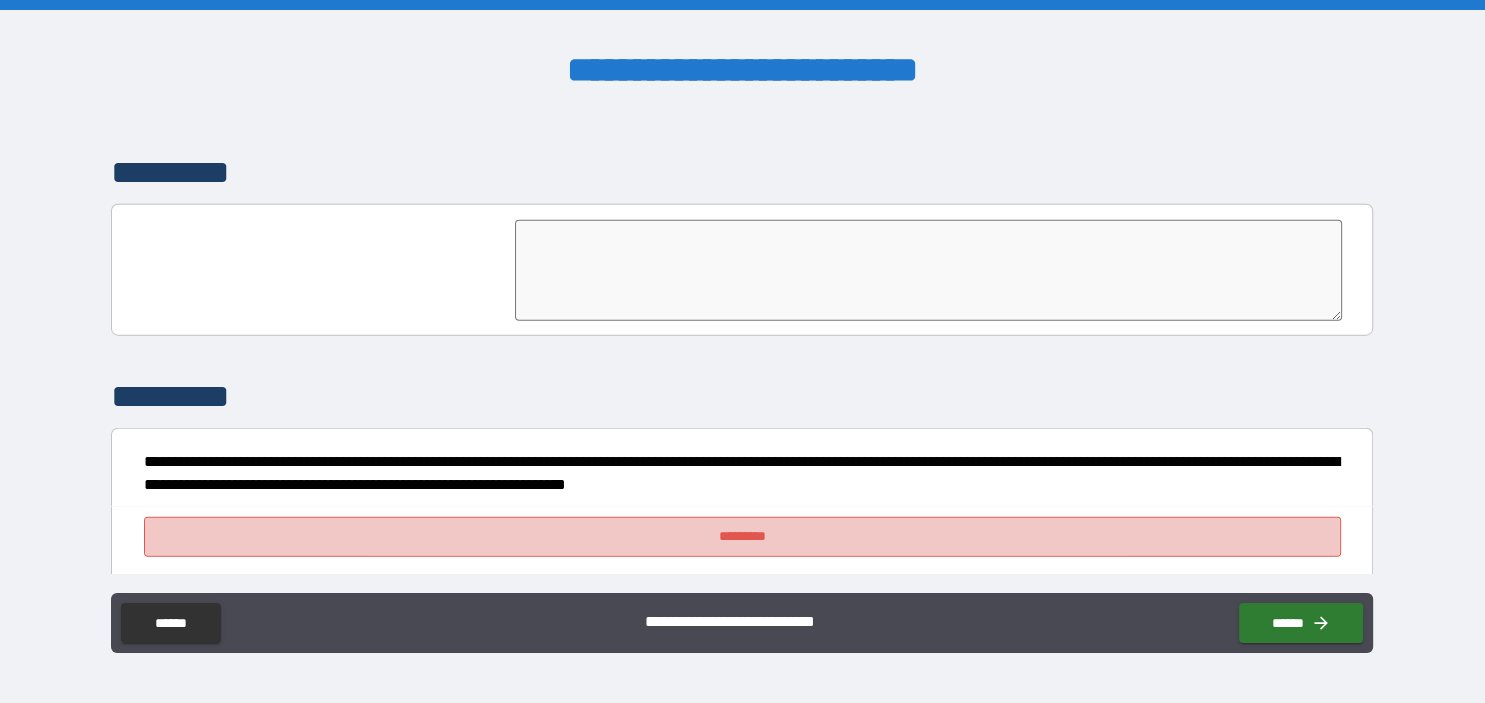 click on "*********" at bounding box center (742, 537) 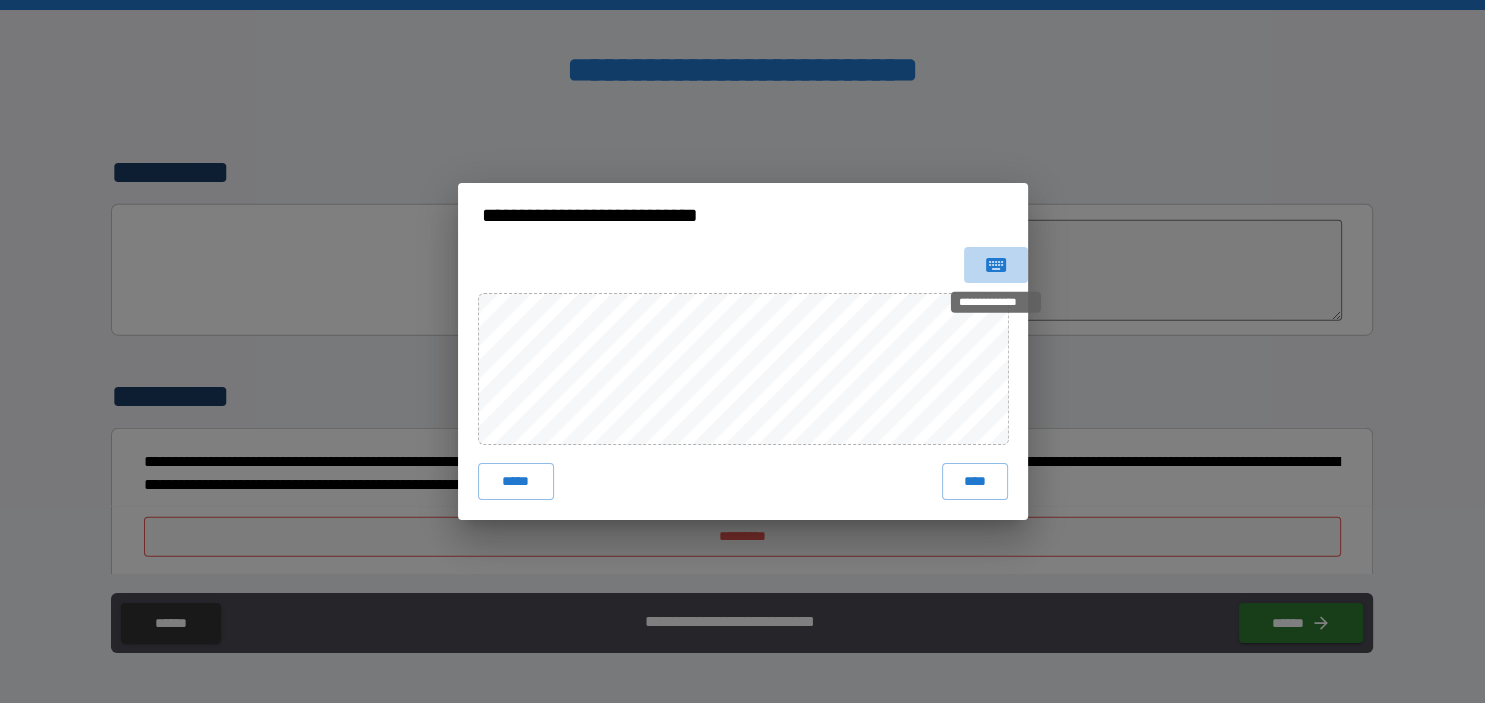 click 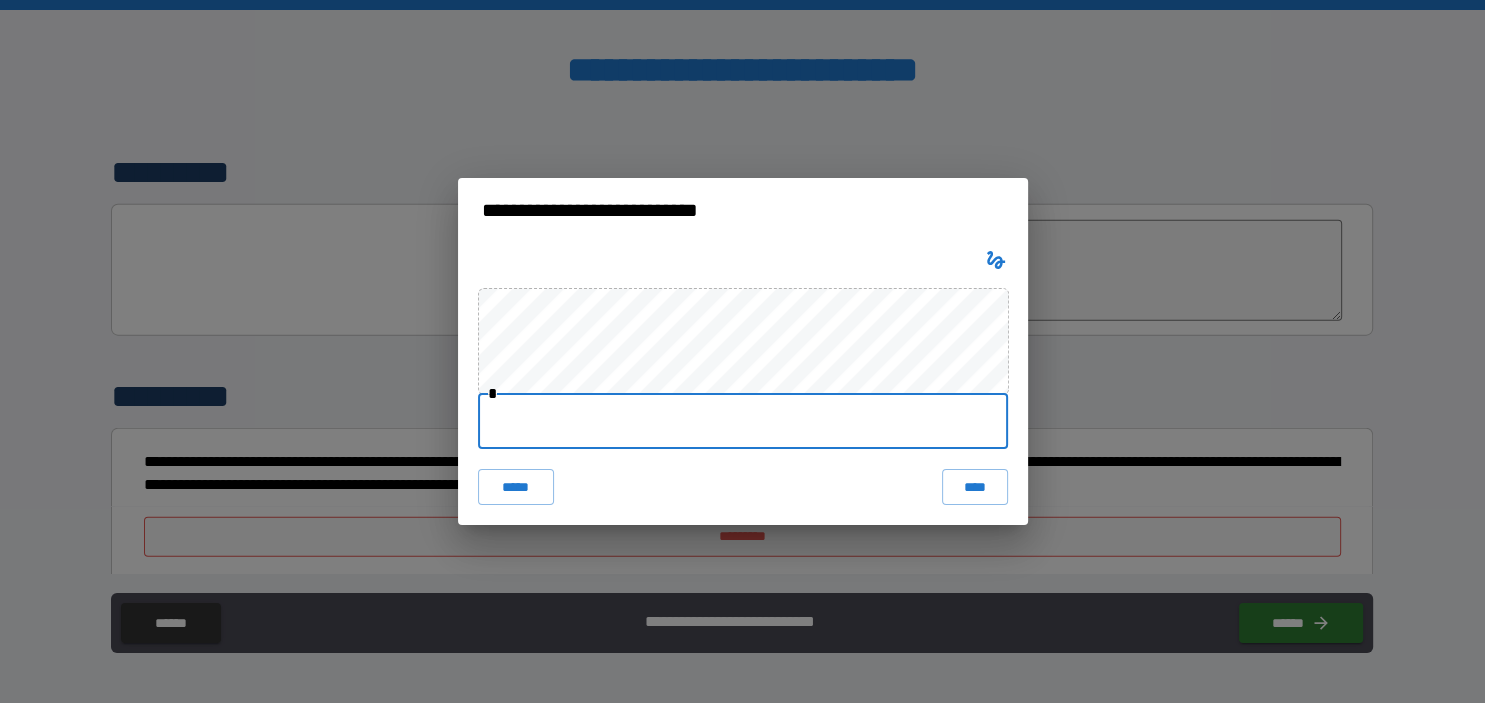 click at bounding box center [743, 421] 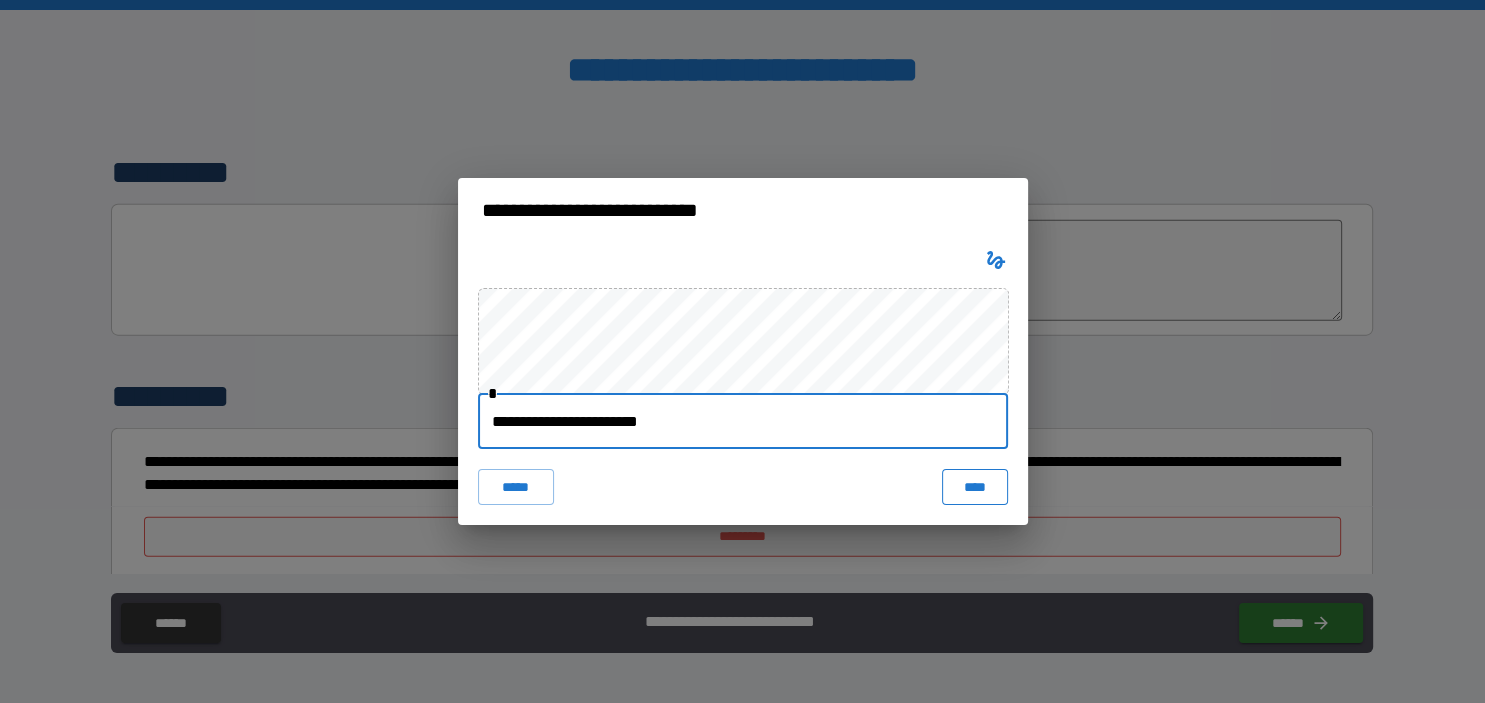 type on "**********" 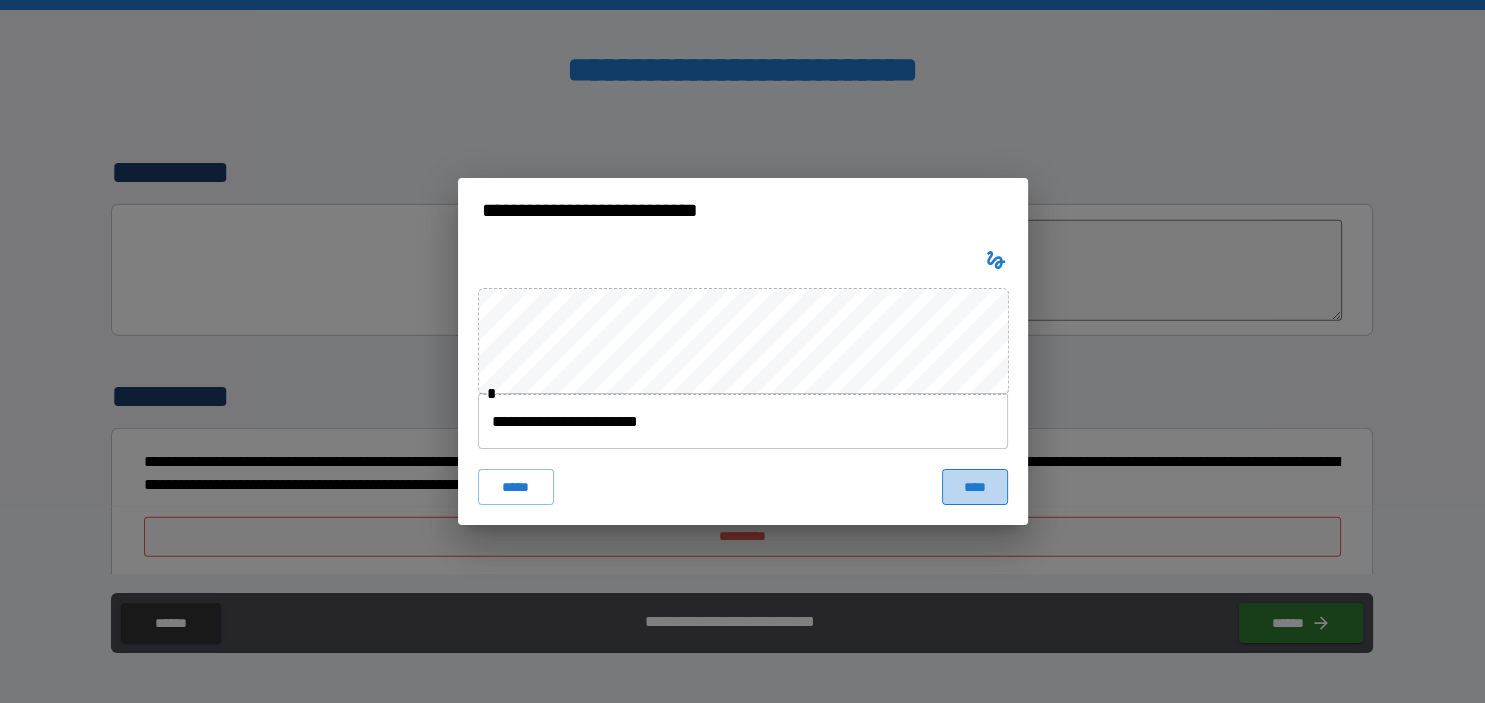 click on "****" at bounding box center (974, 487) 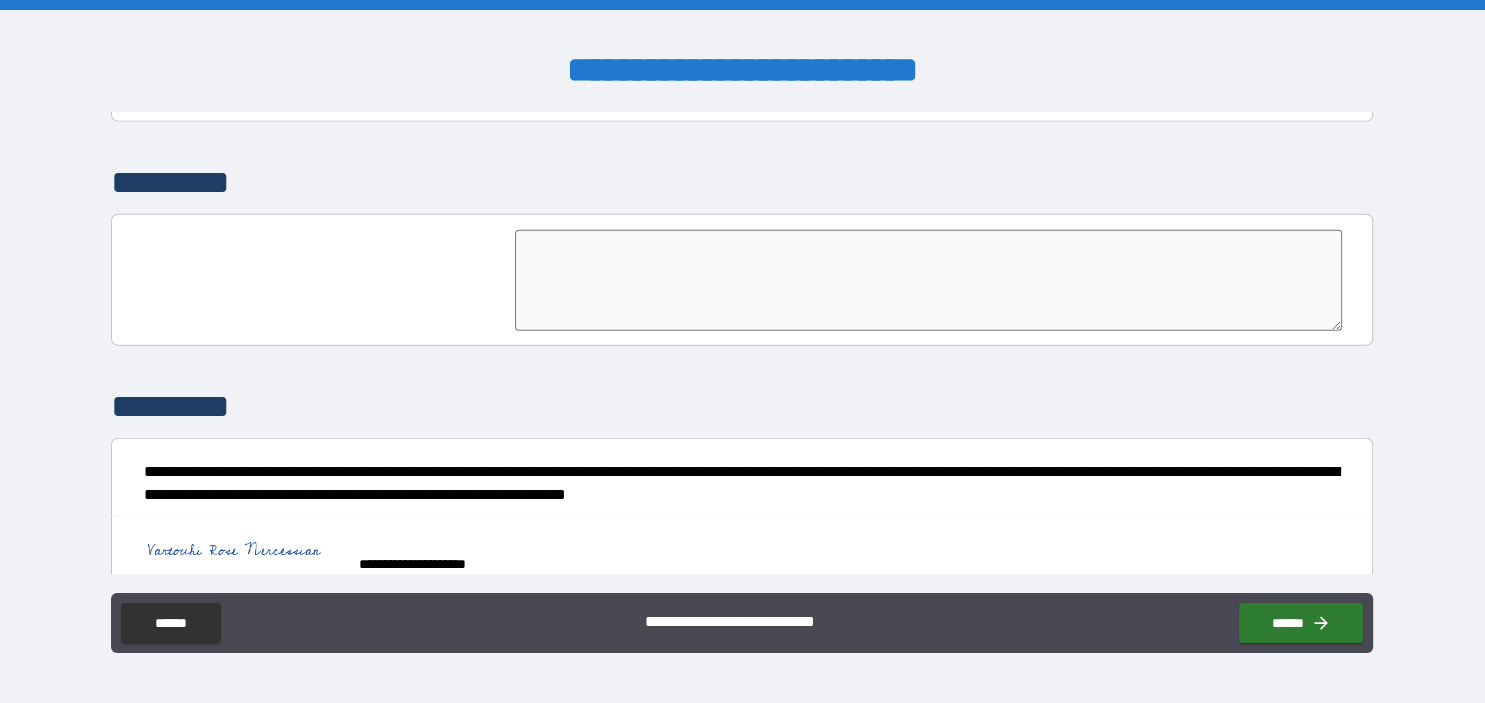 scroll, scrollTop: 4738, scrollLeft: 0, axis: vertical 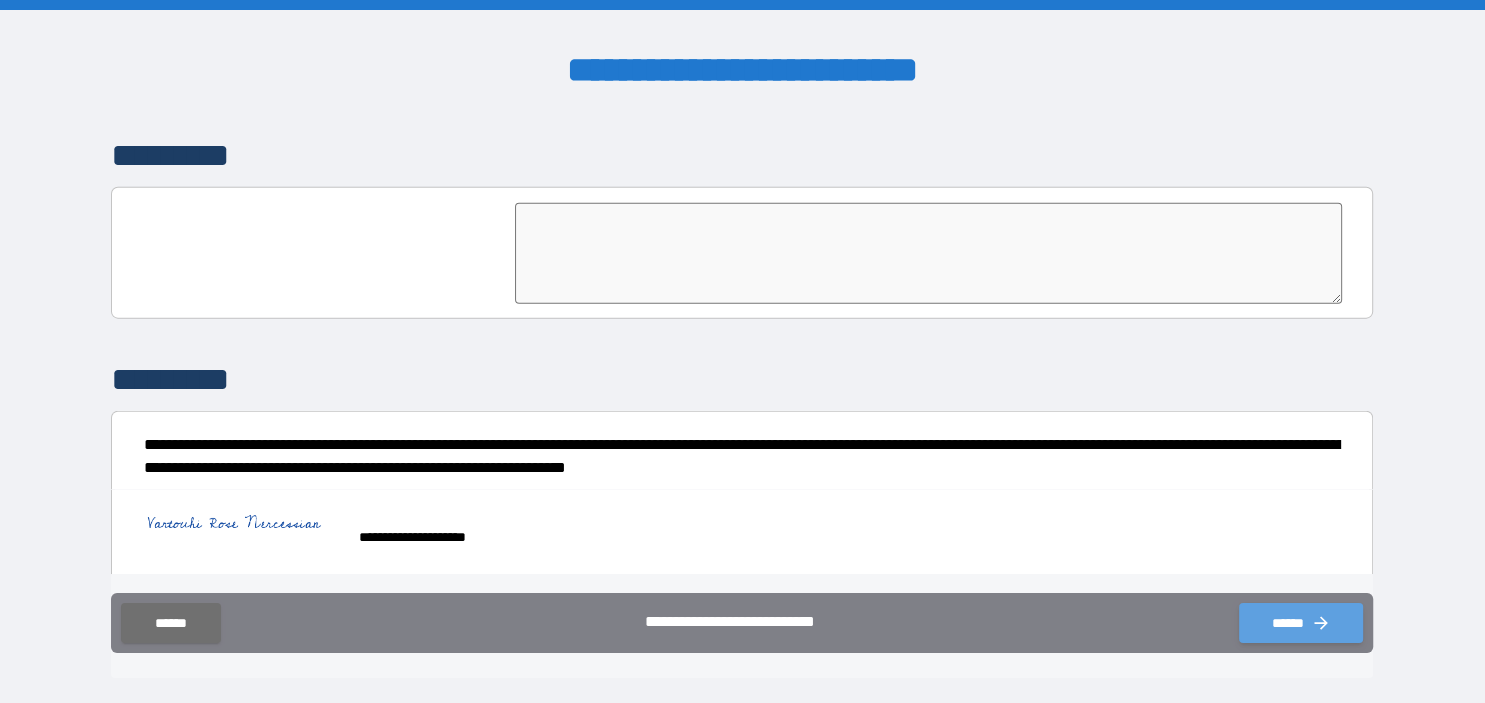 click on "******" at bounding box center (1301, 623) 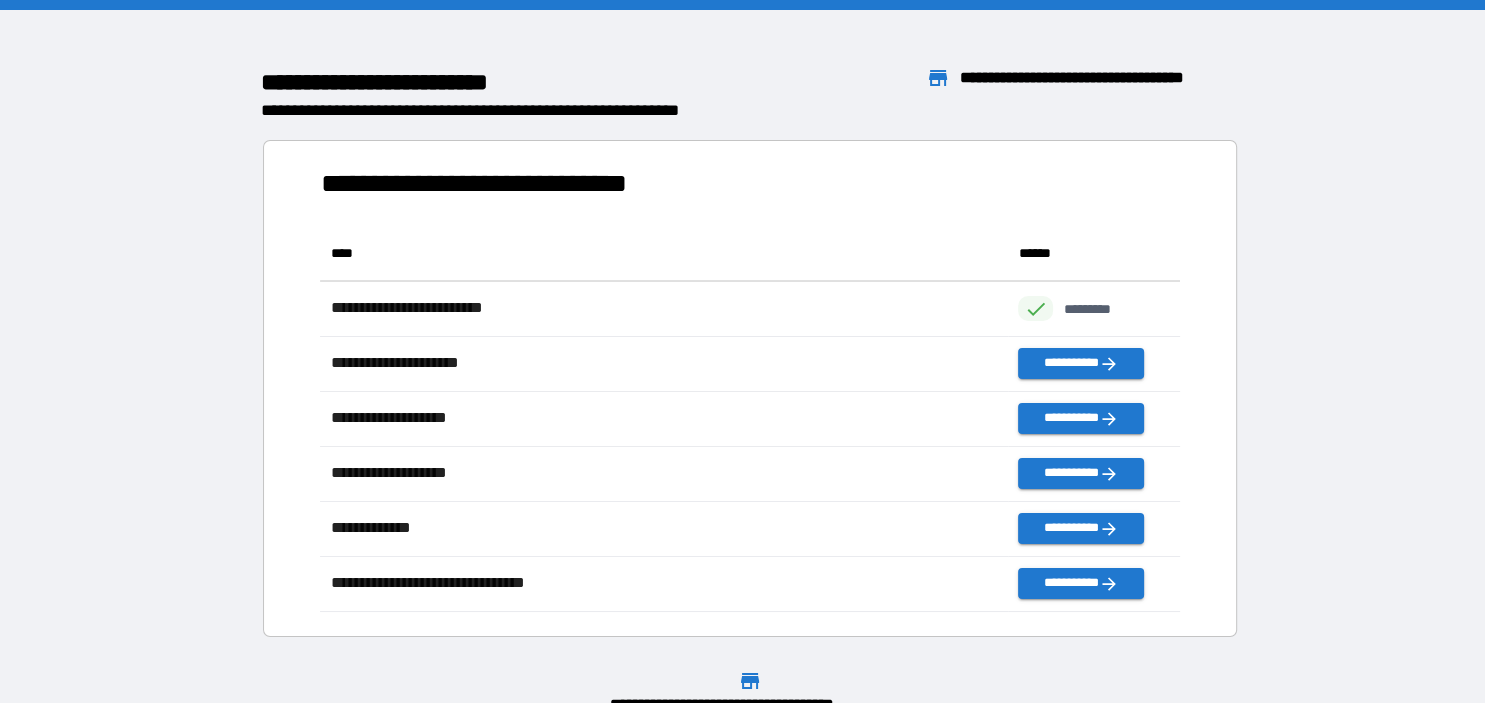scroll, scrollTop: 1, scrollLeft: 1, axis: both 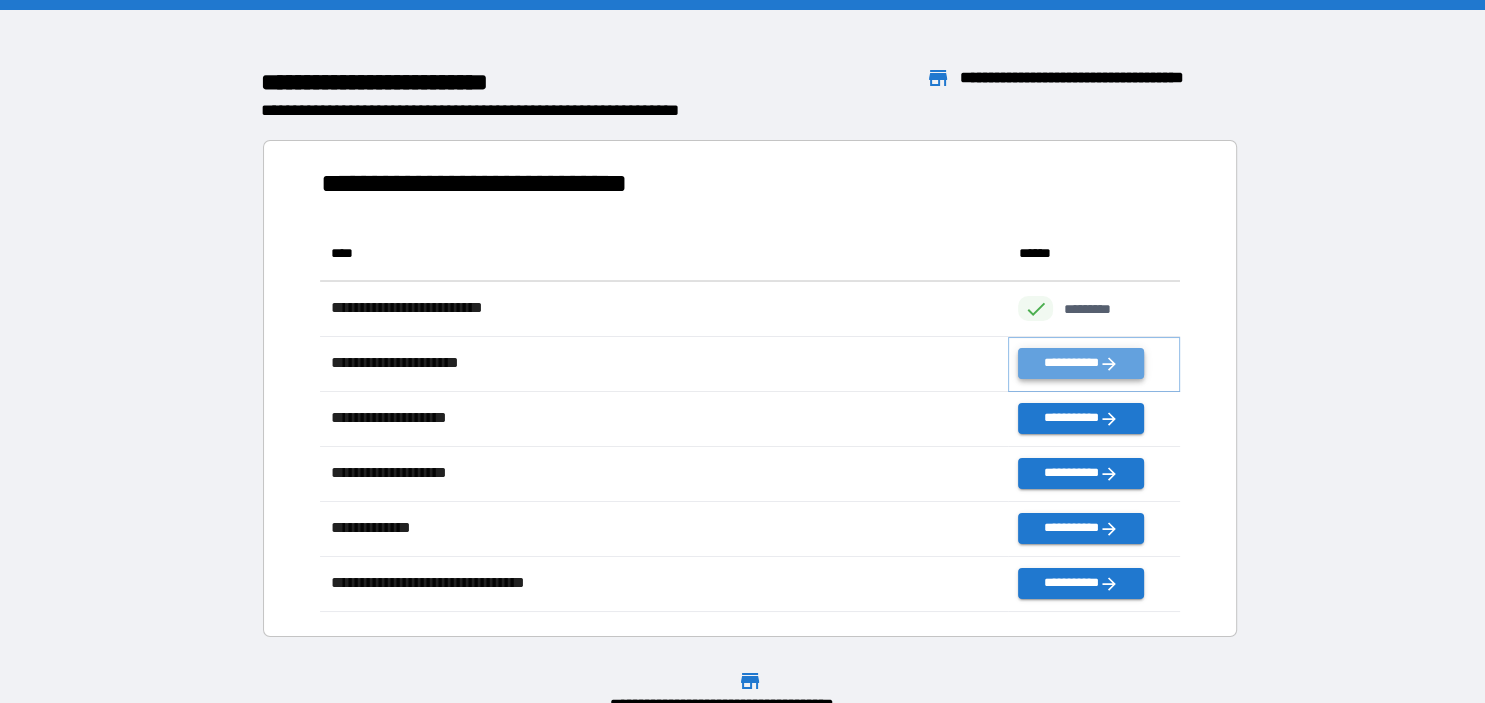 click on "**********" at bounding box center (1081, 363) 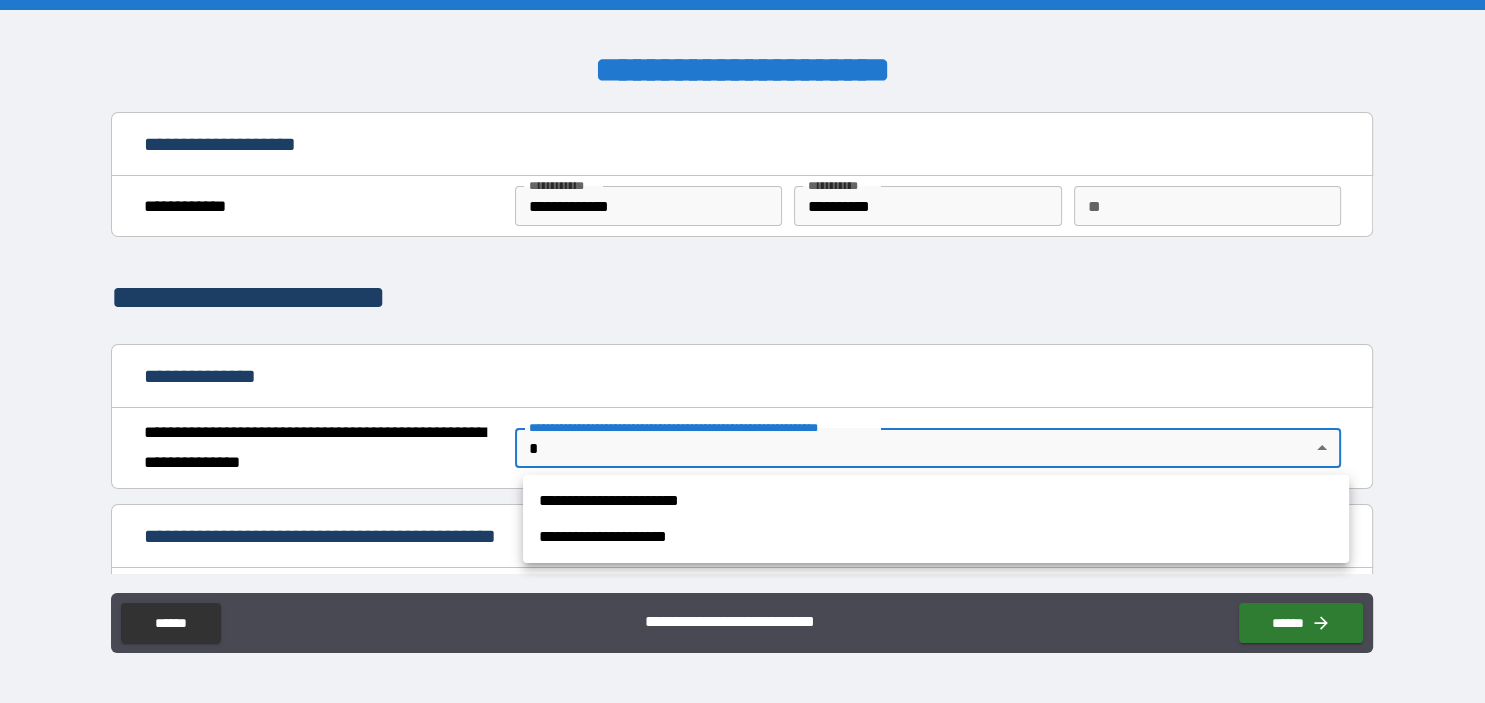 click on "**********" at bounding box center (742, 351) 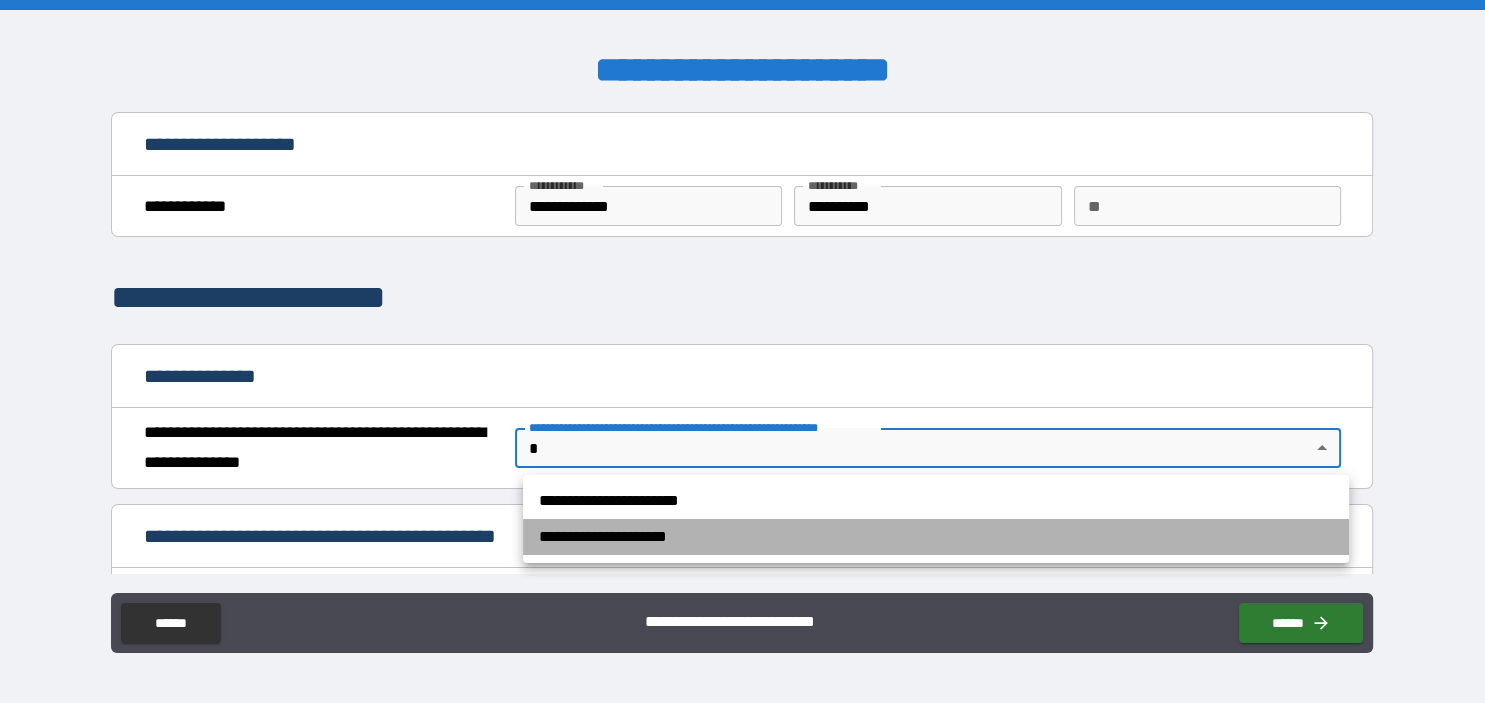 click on "**********" at bounding box center [936, 537] 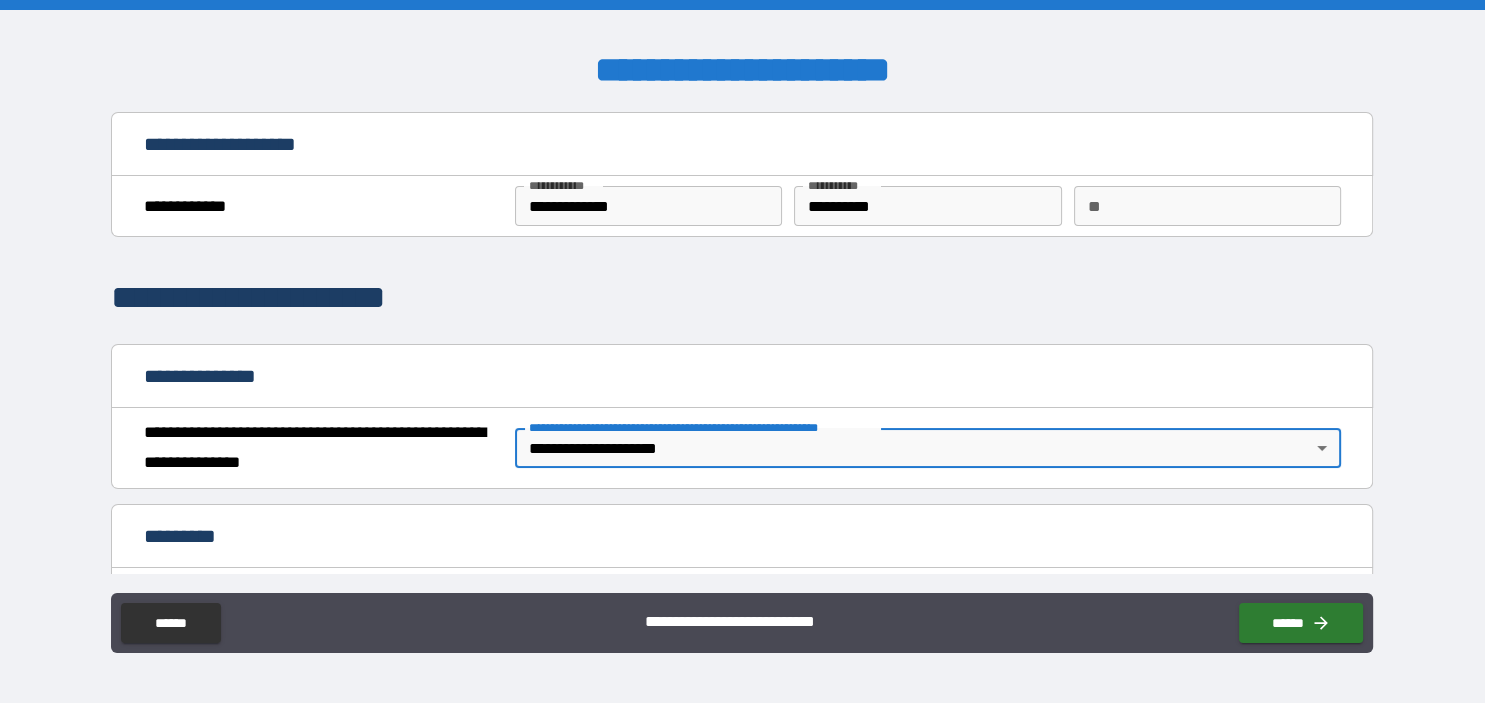 type on "*" 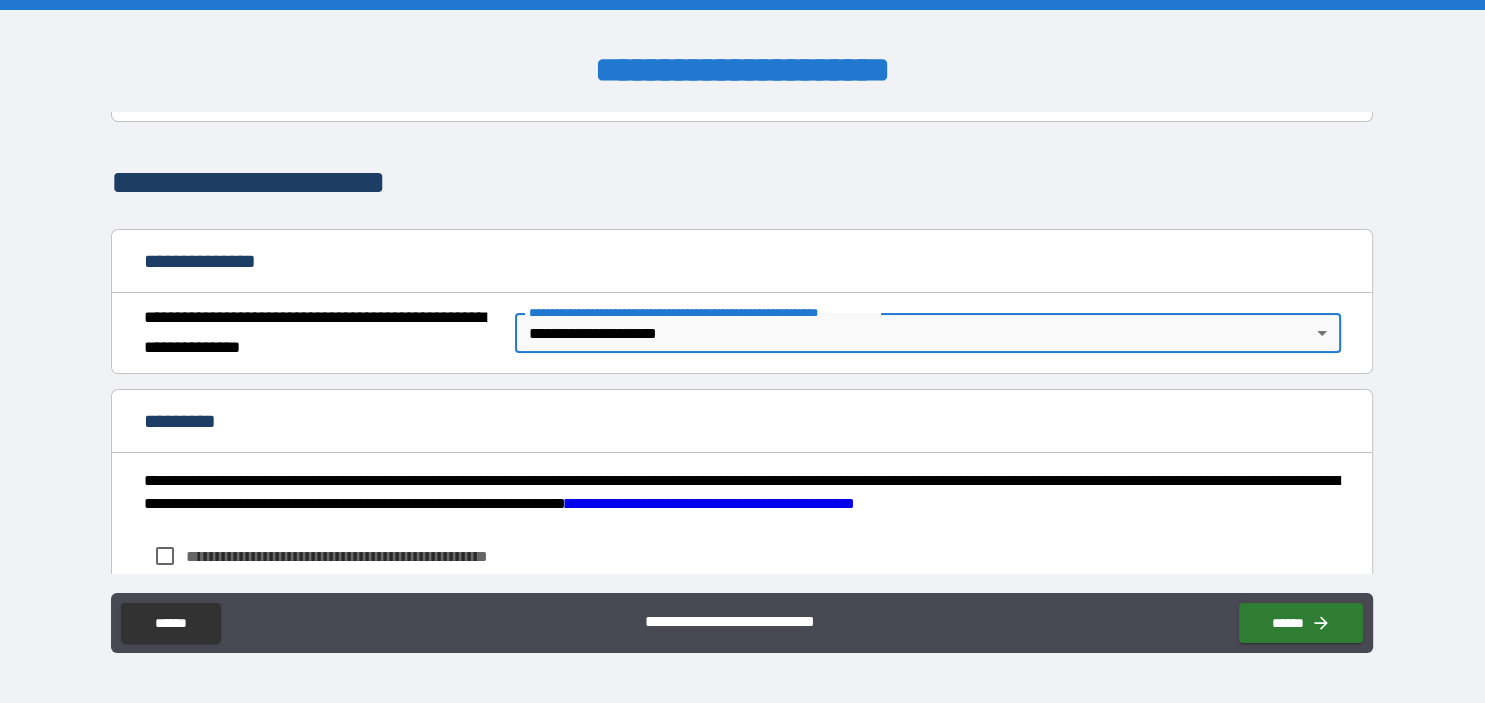 scroll, scrollTop: 139, scrollLeft: 0, axis: vertical 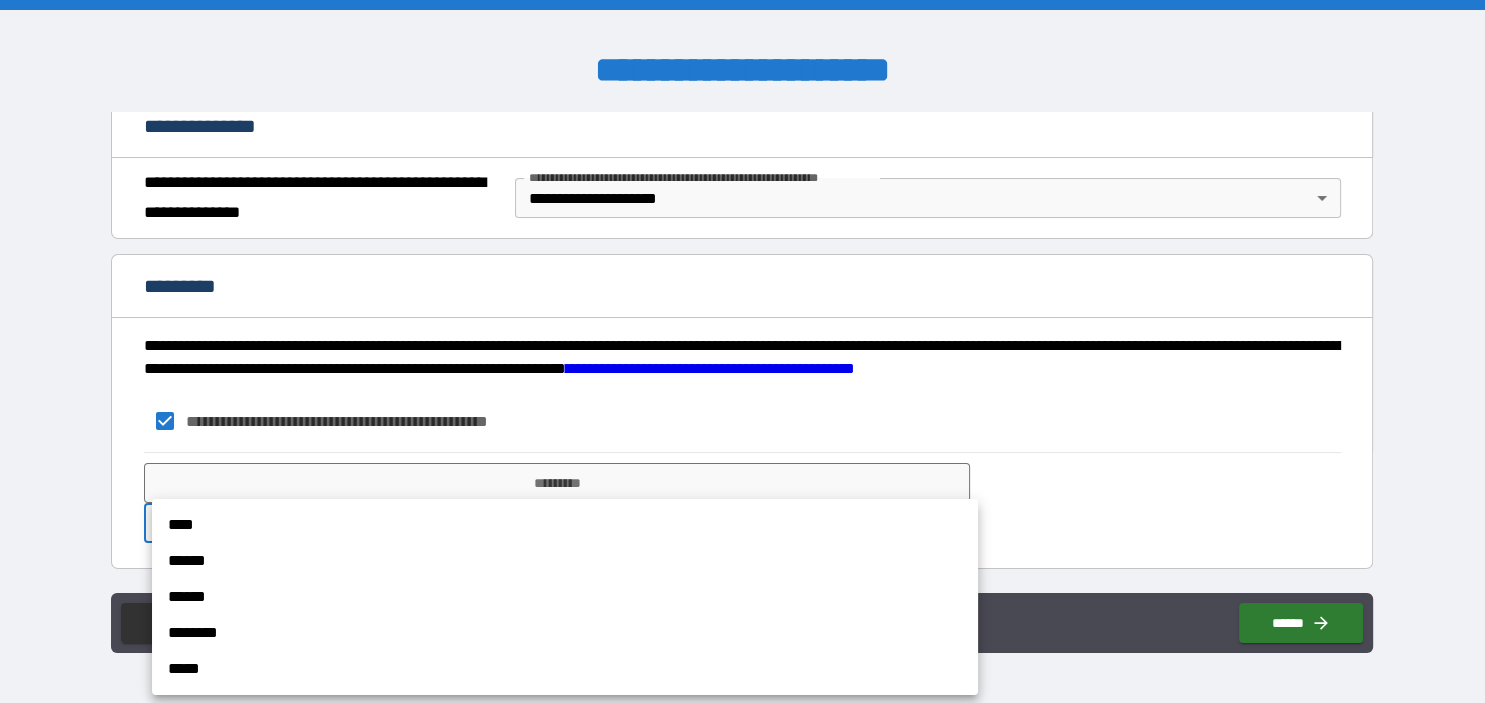 click on "**********" at bounding box center [742, 351] 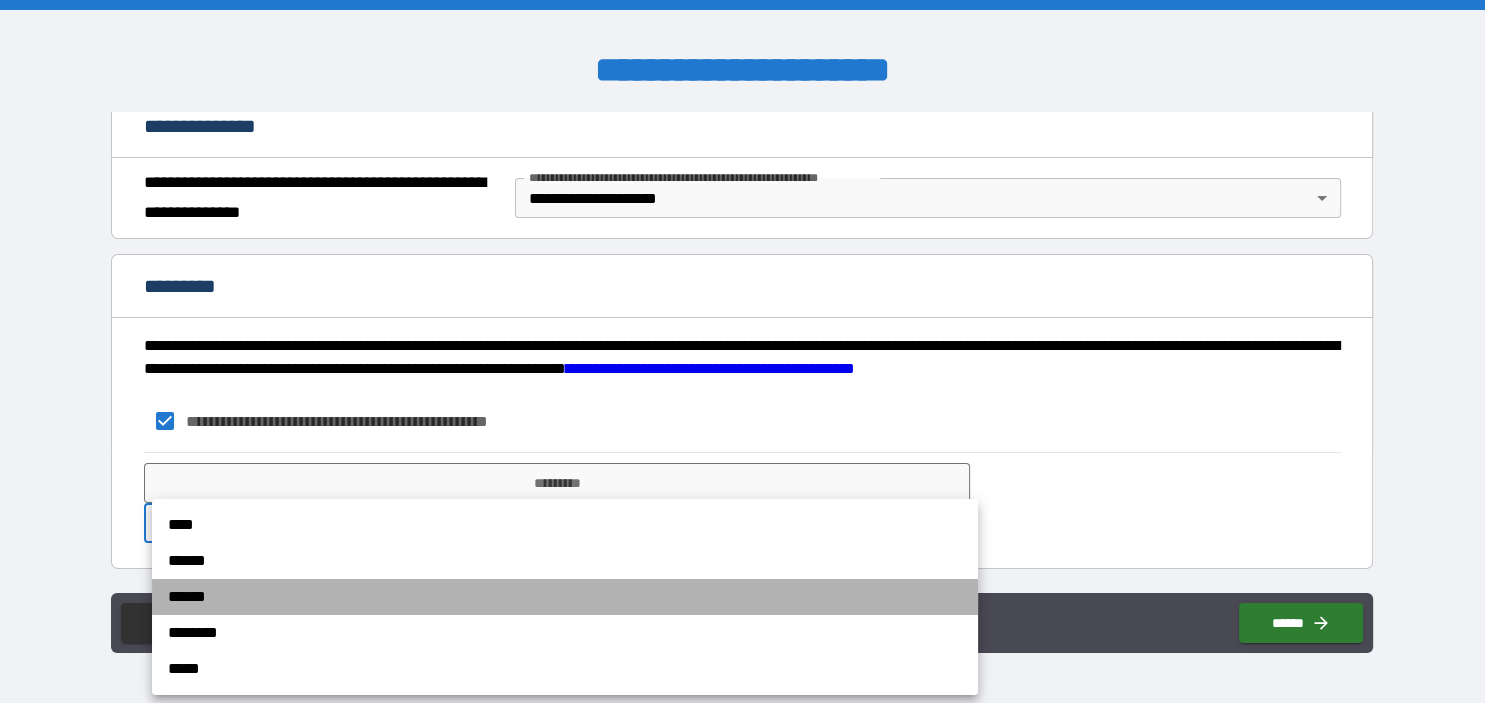 click on "******" at bounding box center [565, 597] 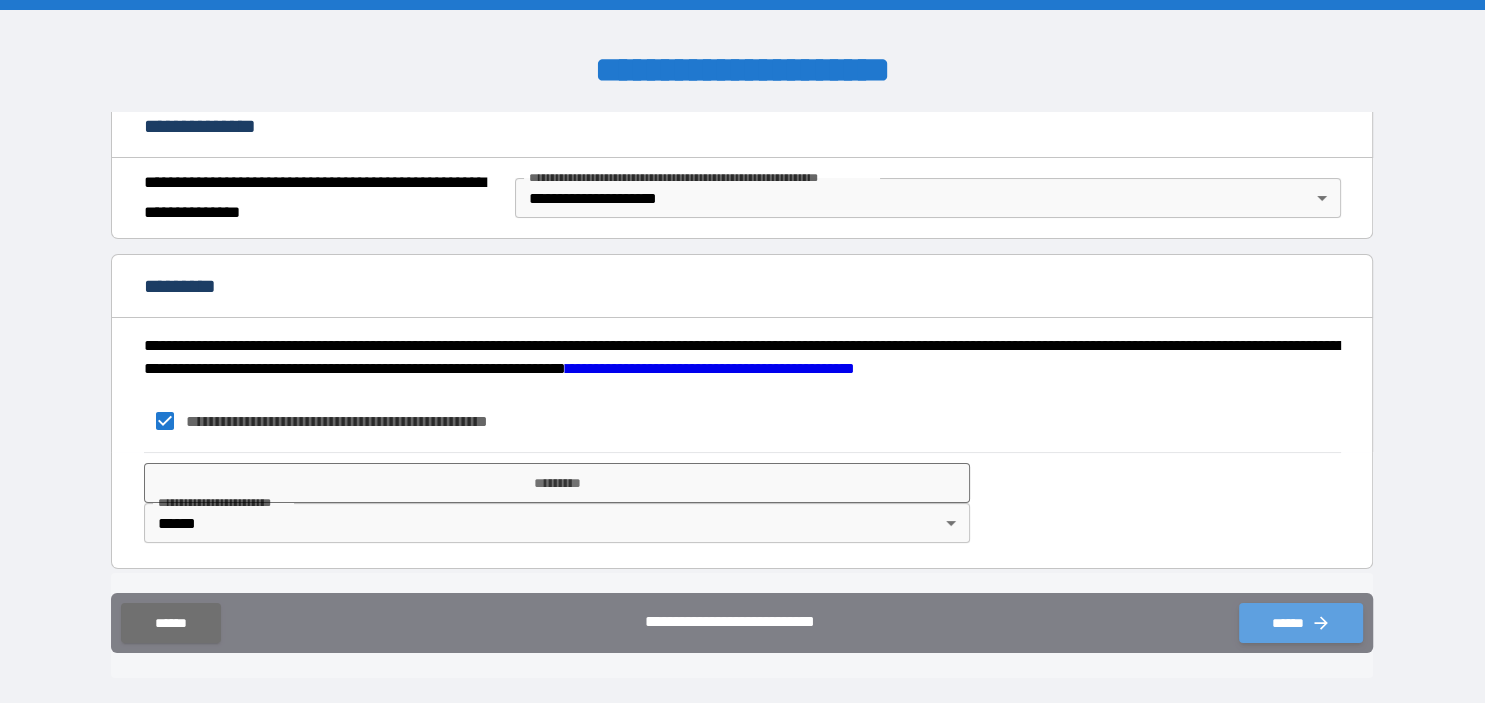 click on "******" at bounding box center (1301, 623) 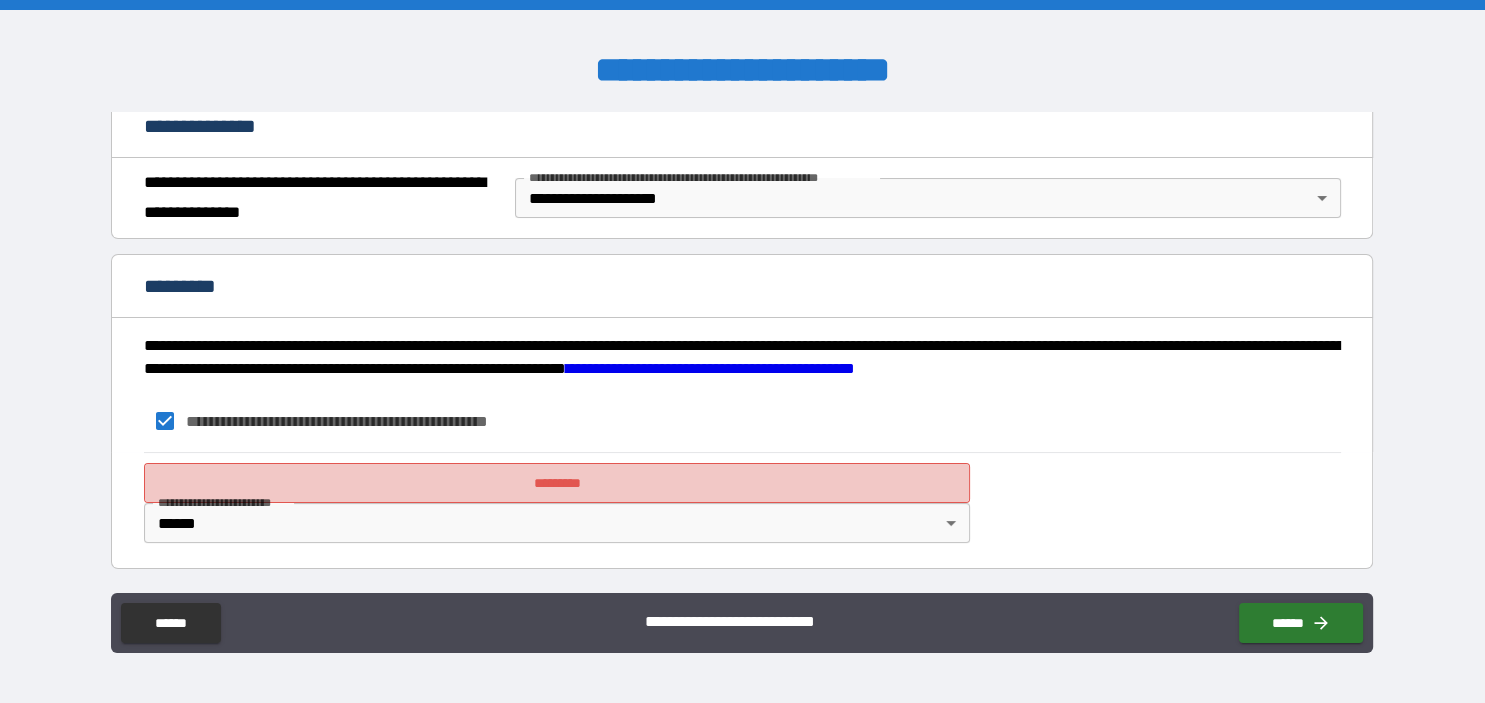 click on "*********" at bounding box center (557, 483) 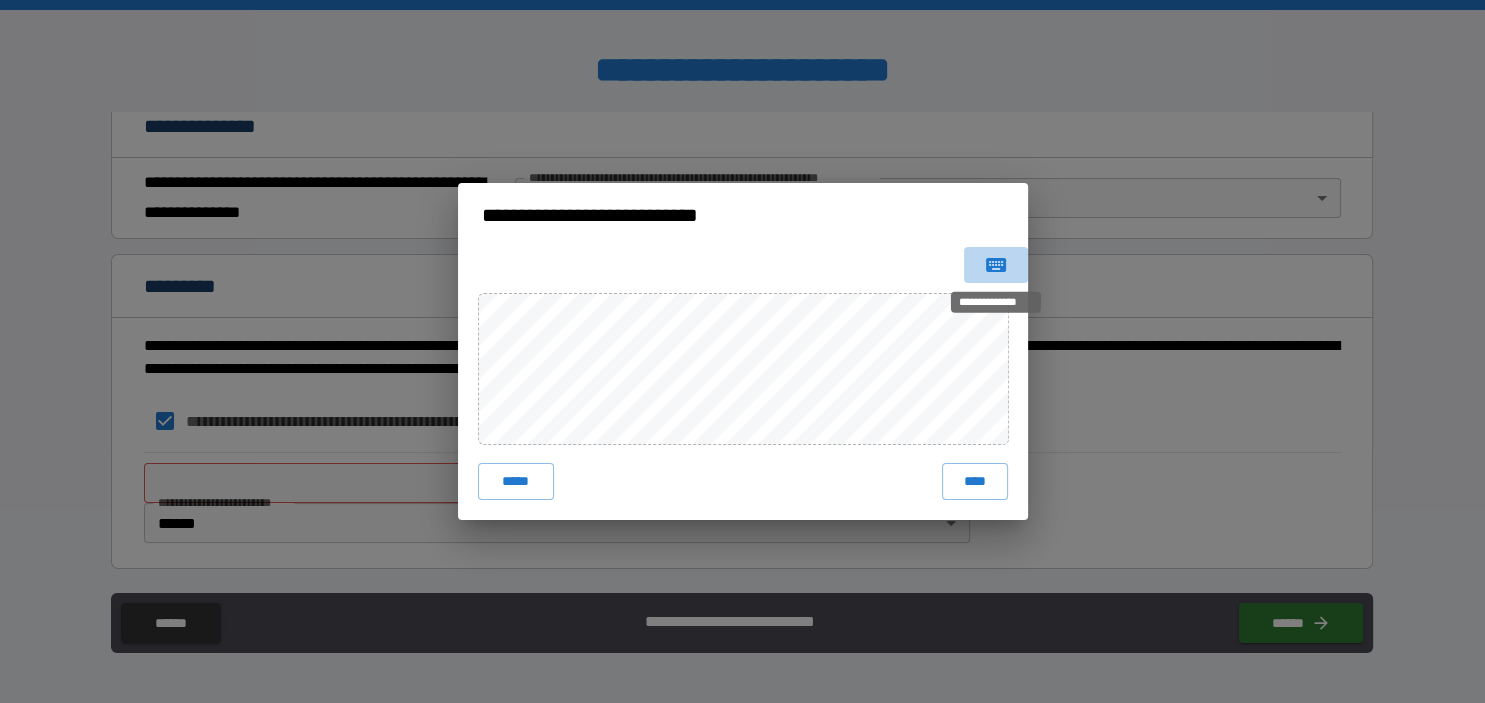 click 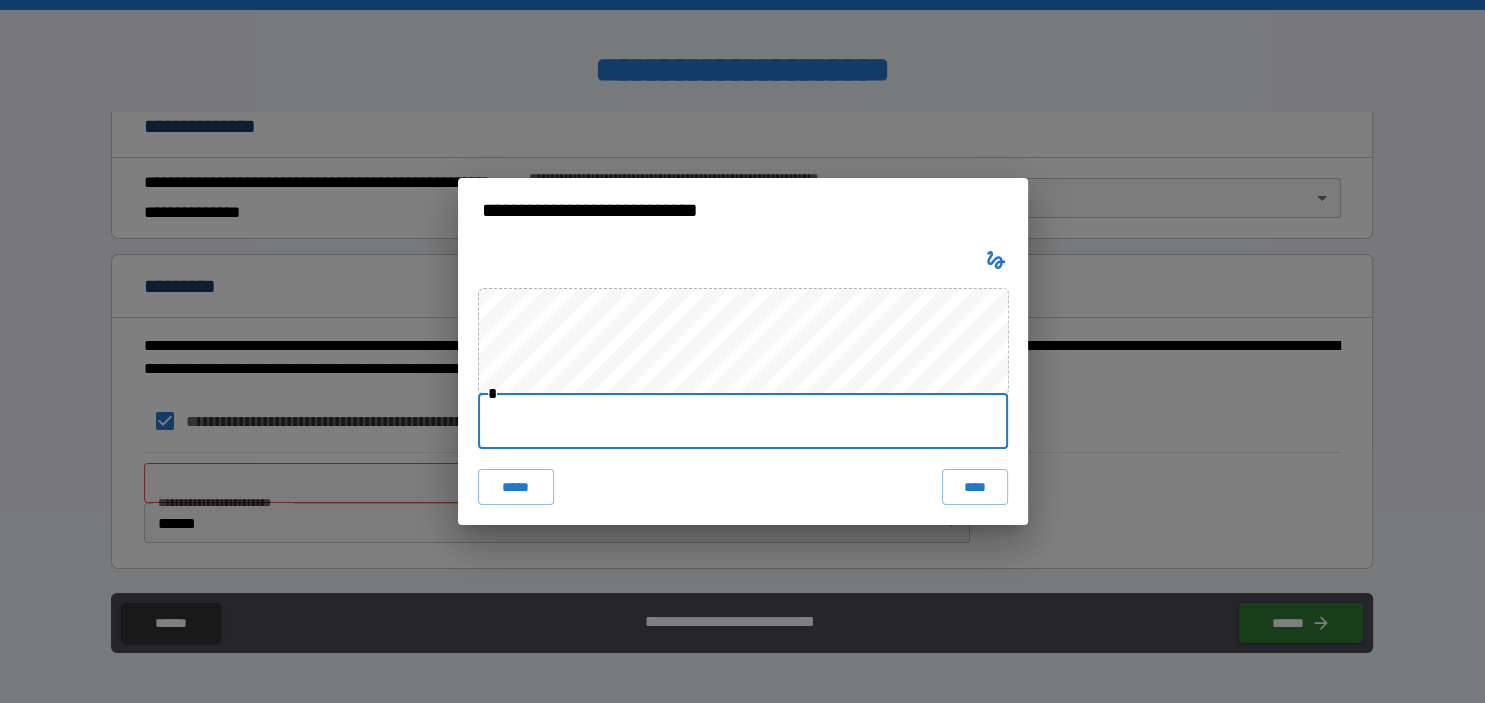 click at bounding box center (743, 421) 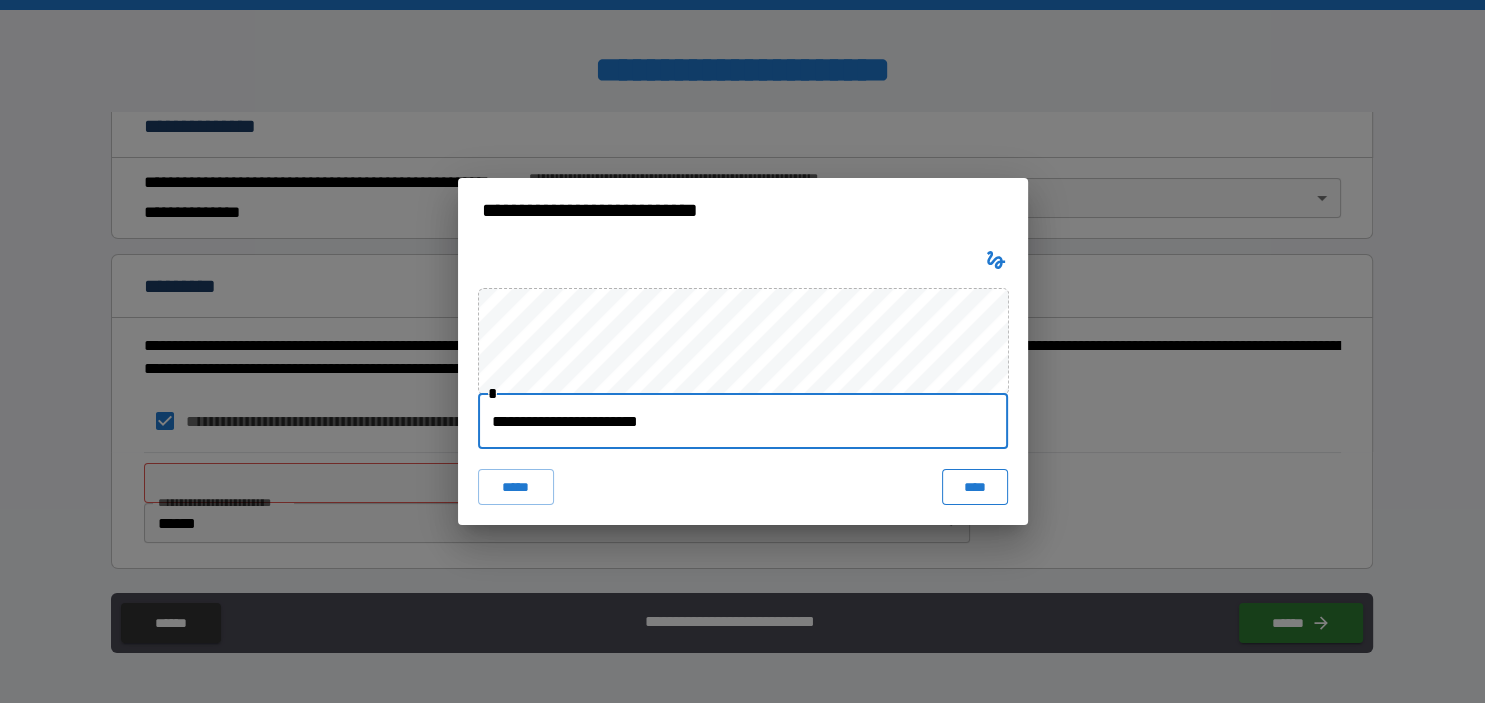 type on "**********" 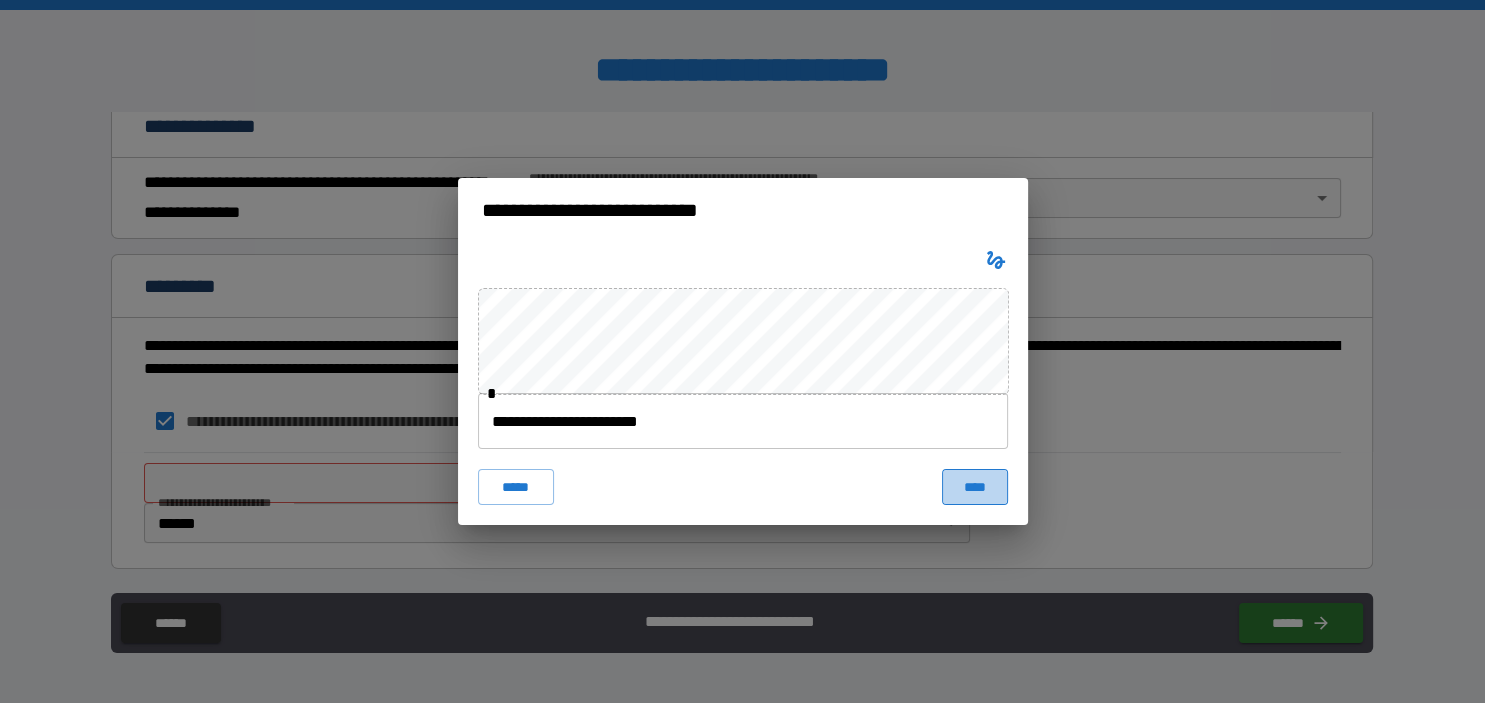click on "****" at bounding box center [974, 487] 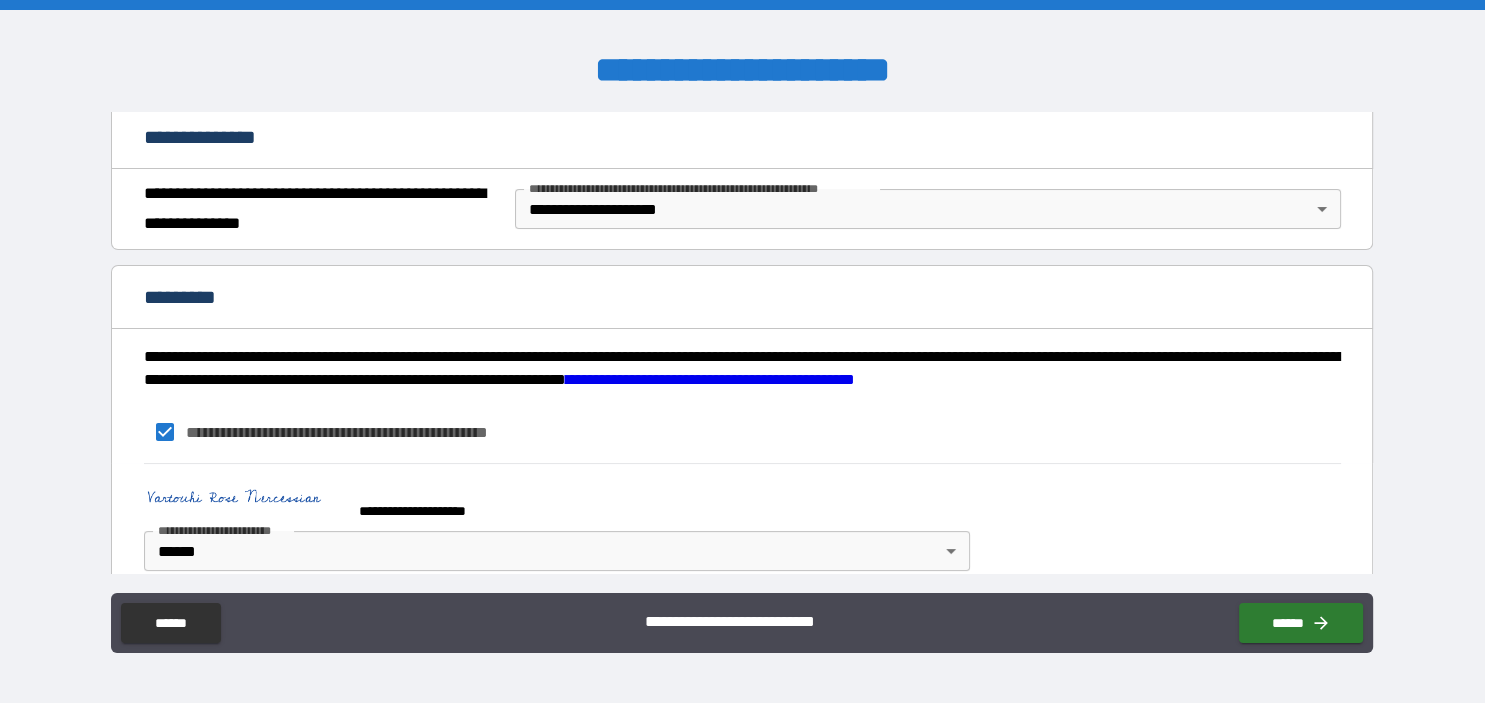 scroll, scrollTop: 266, scrollLeft: 0, axis: vertical 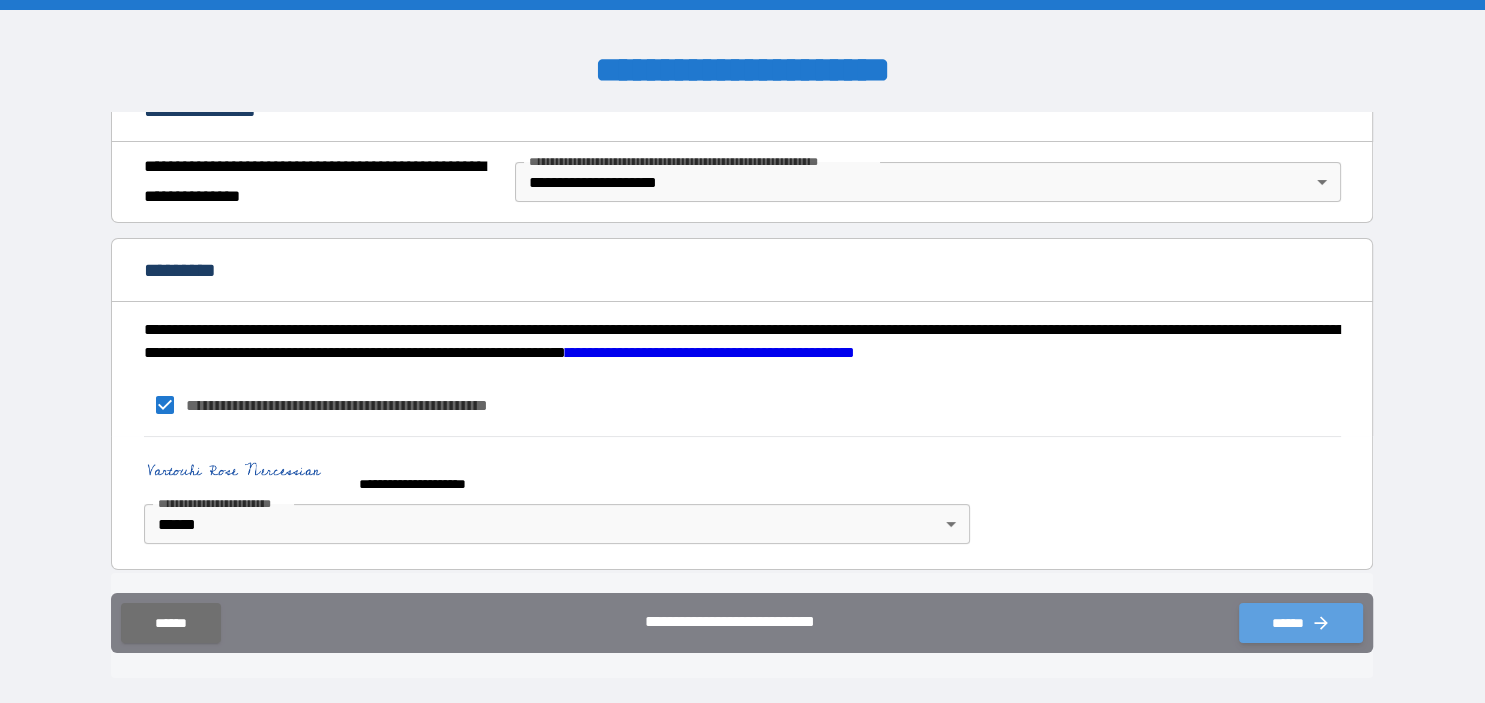 click on "******" at bounding box center [1301, 623] 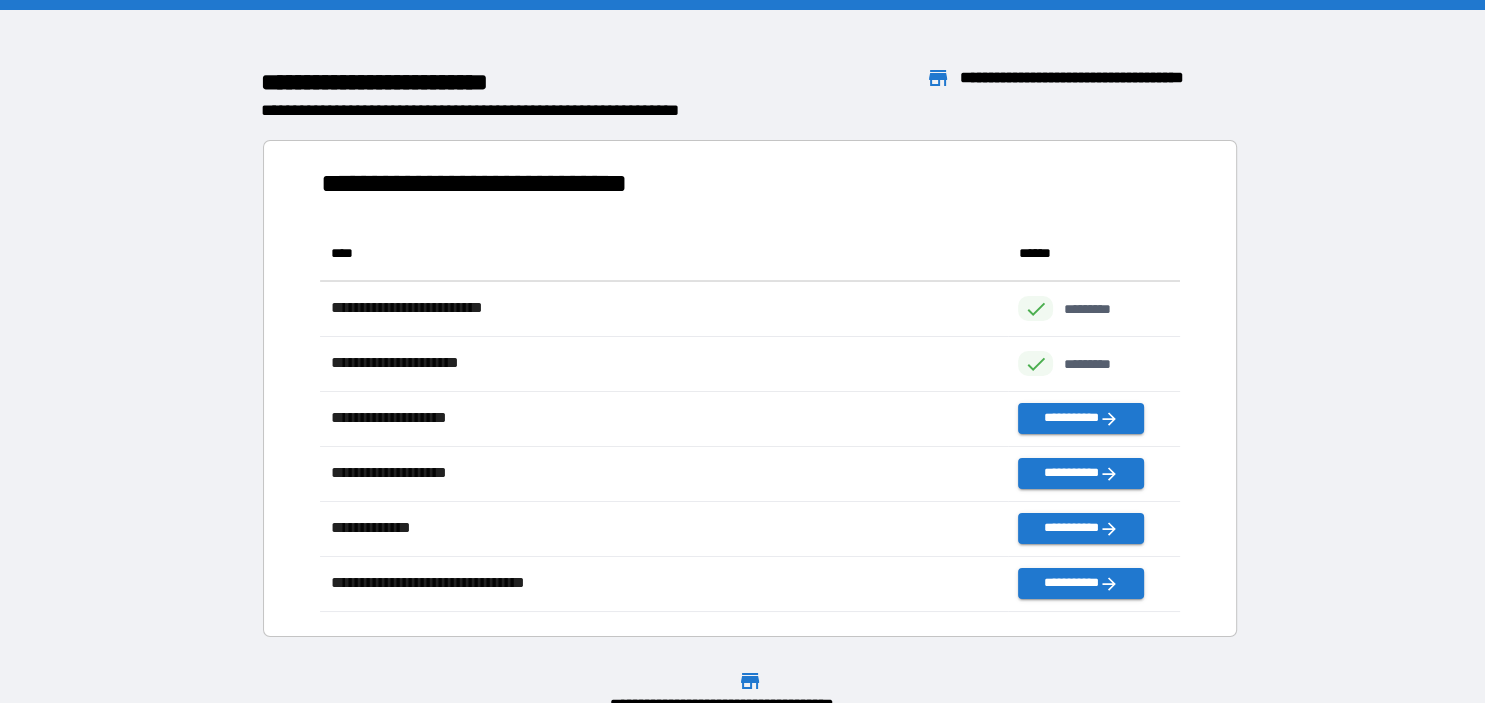 scroll, scrollTop: 1, scrollLeft: 1, axis: both 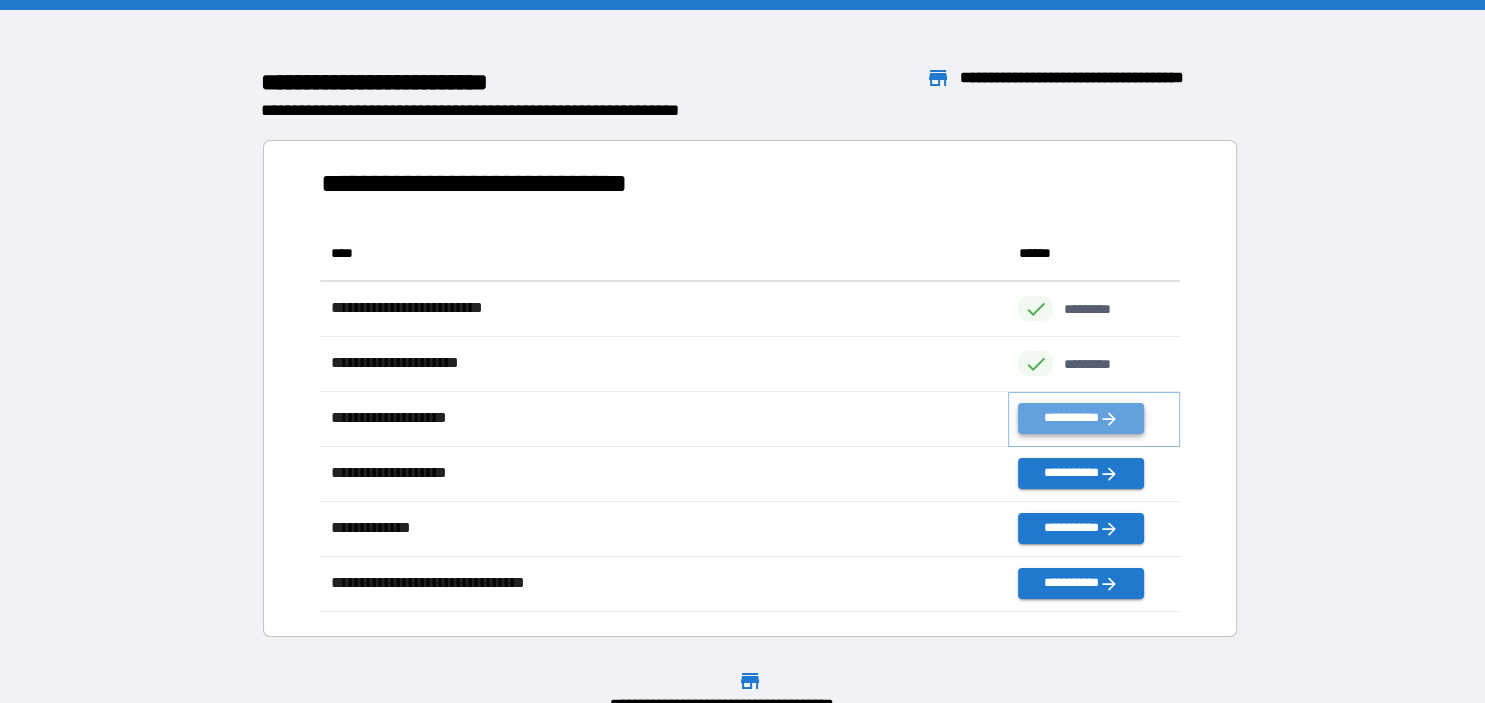 click on "**********" at bounding box center (1081, 418) 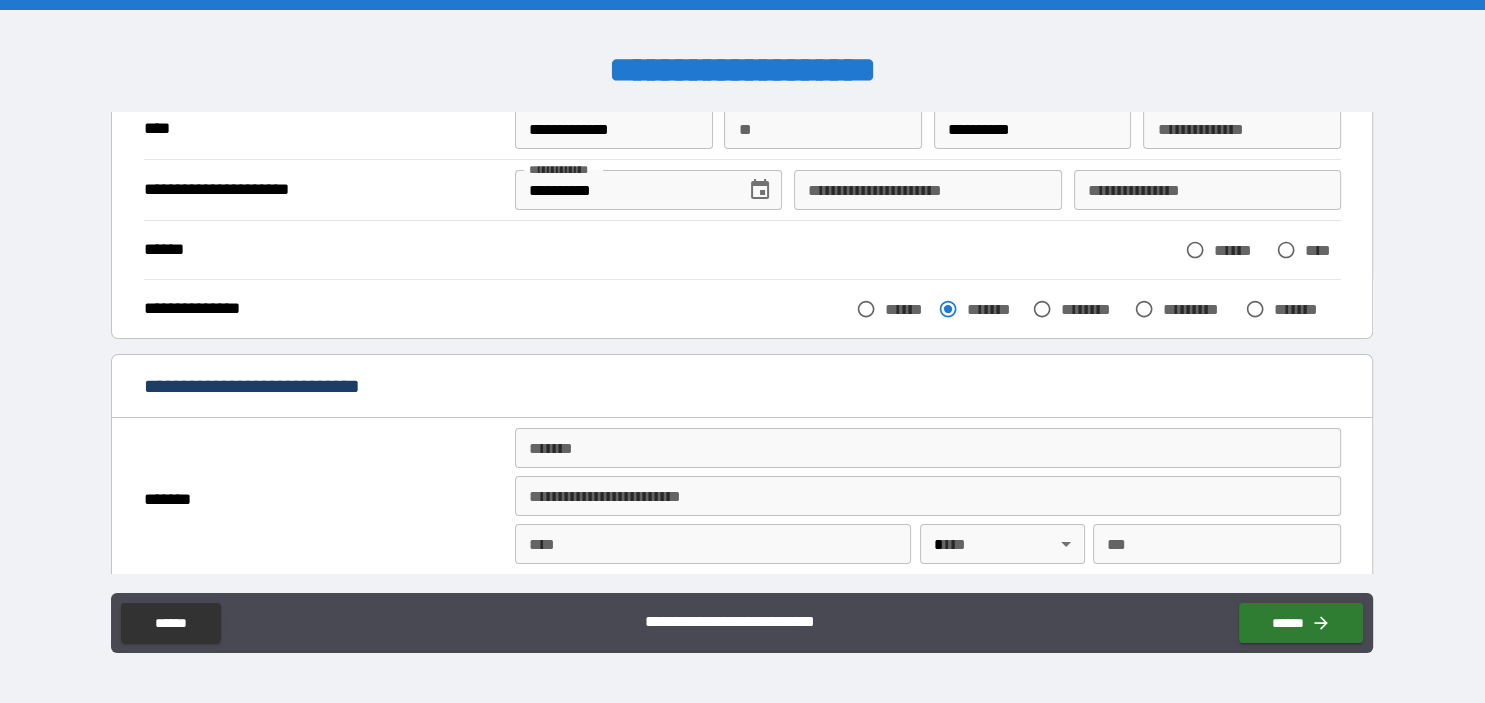 scroll, scrollTop: 162, scrollLeft: 0, axis: vertical 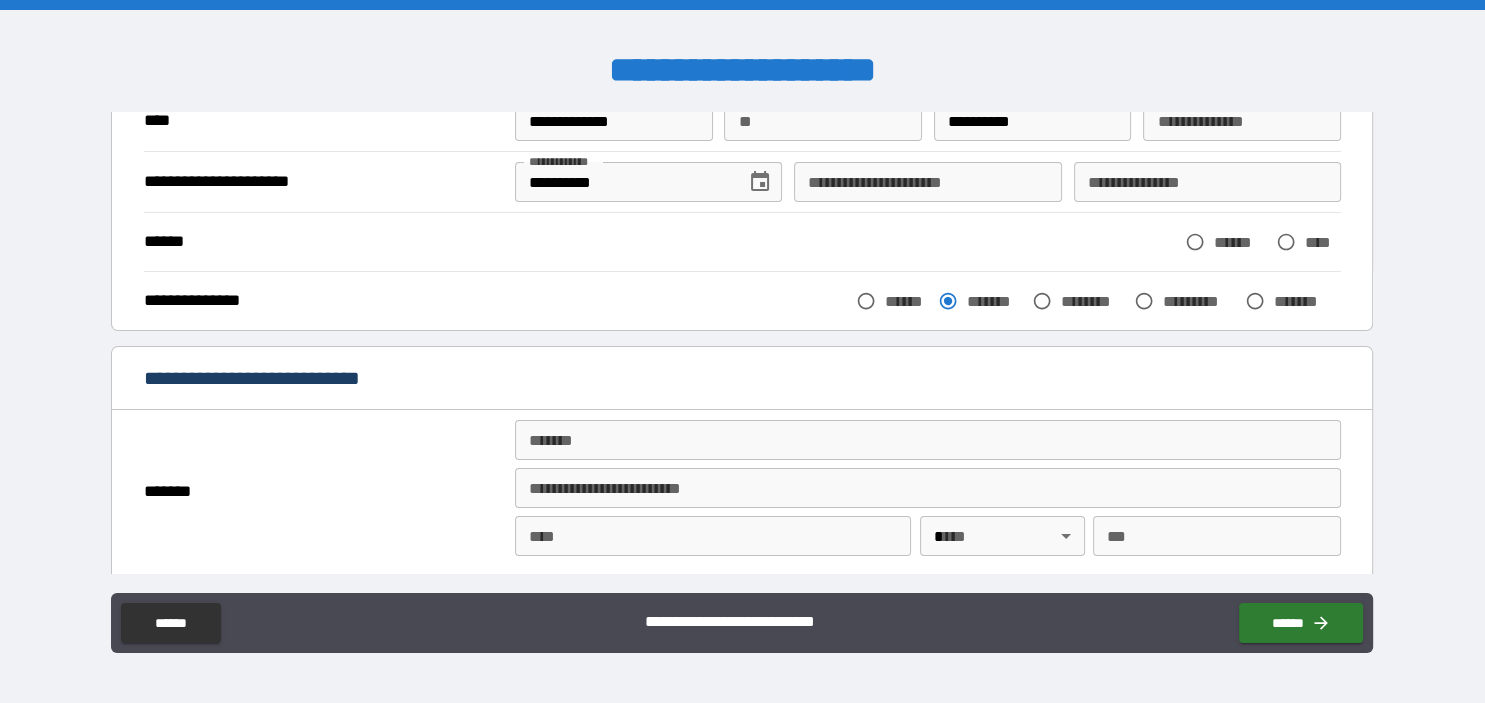 click on "*******" at bounding box center [928, 440] 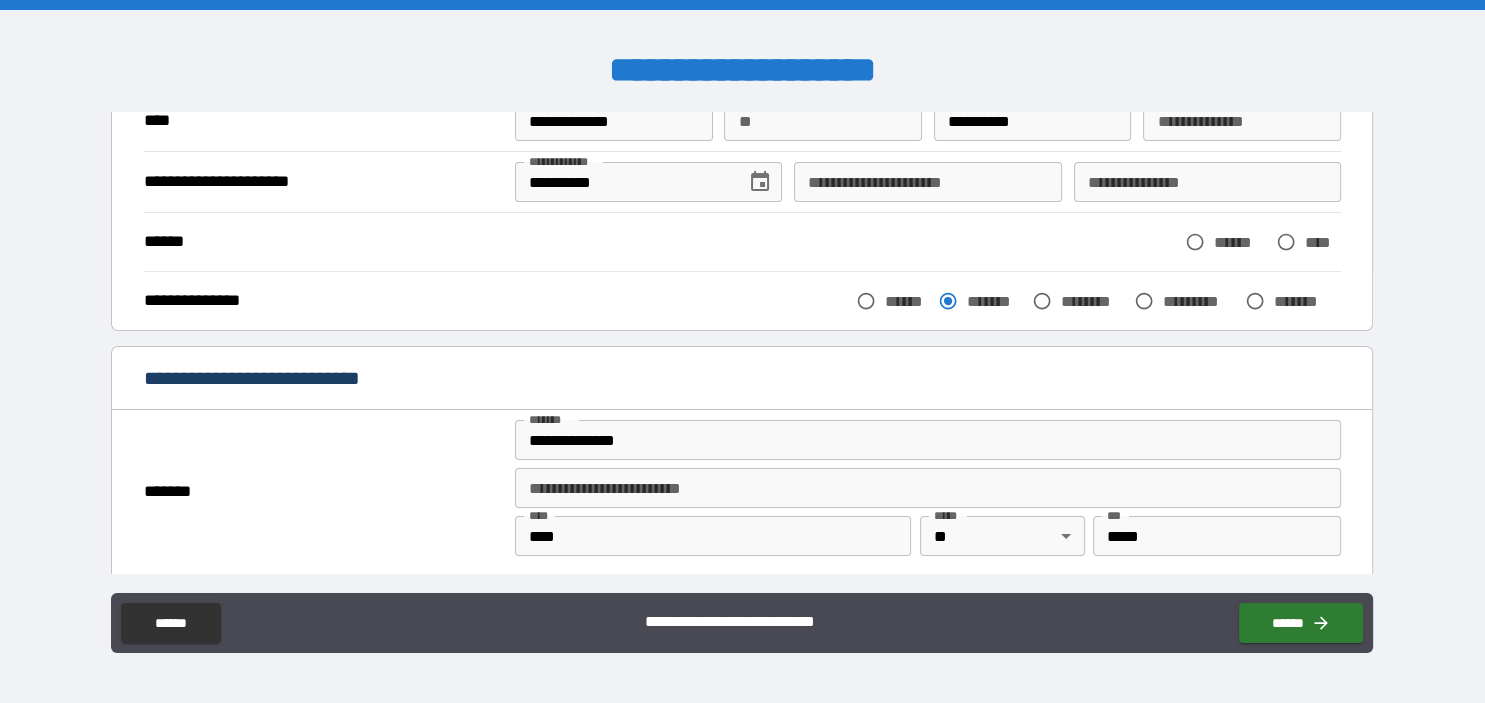 type on "**********" 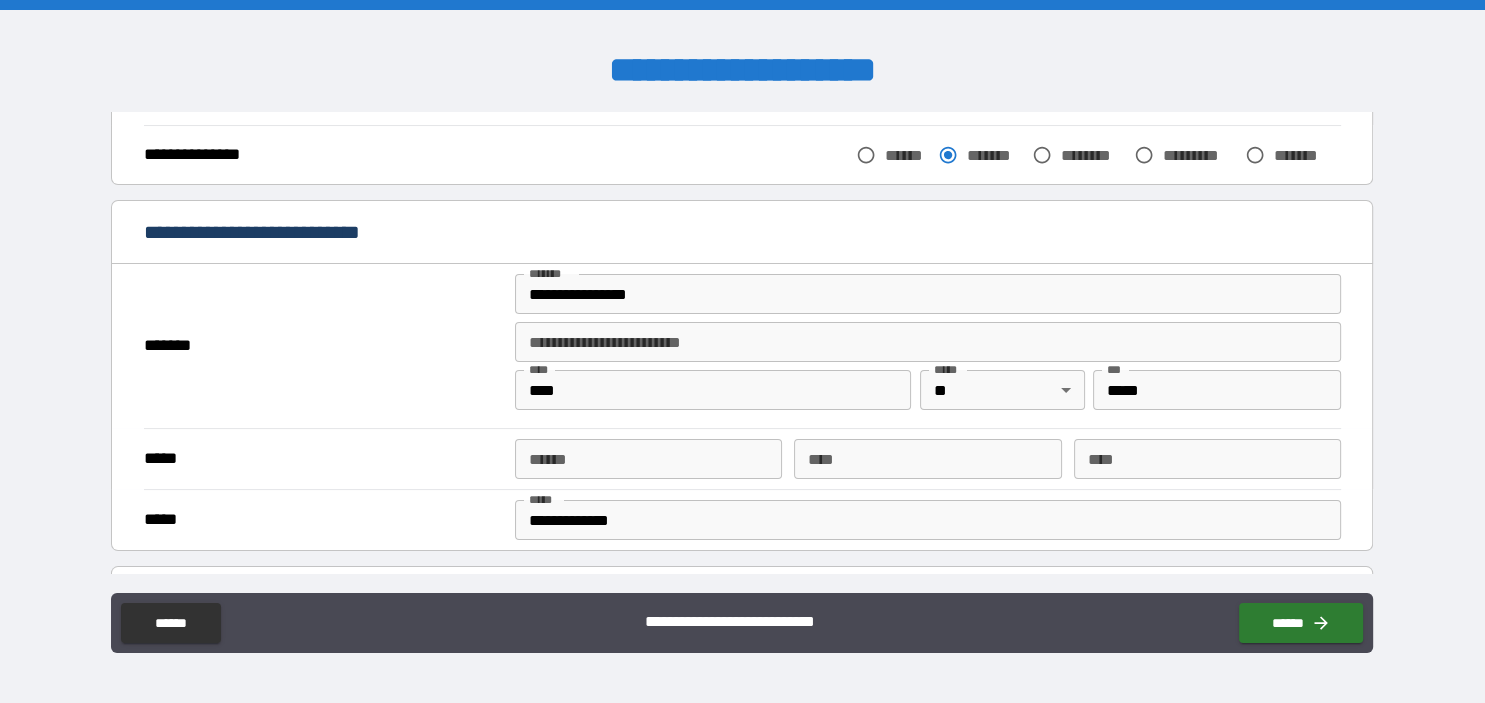 scroll, scrollTop: 340, scrollLeft: 0, axis: vertical 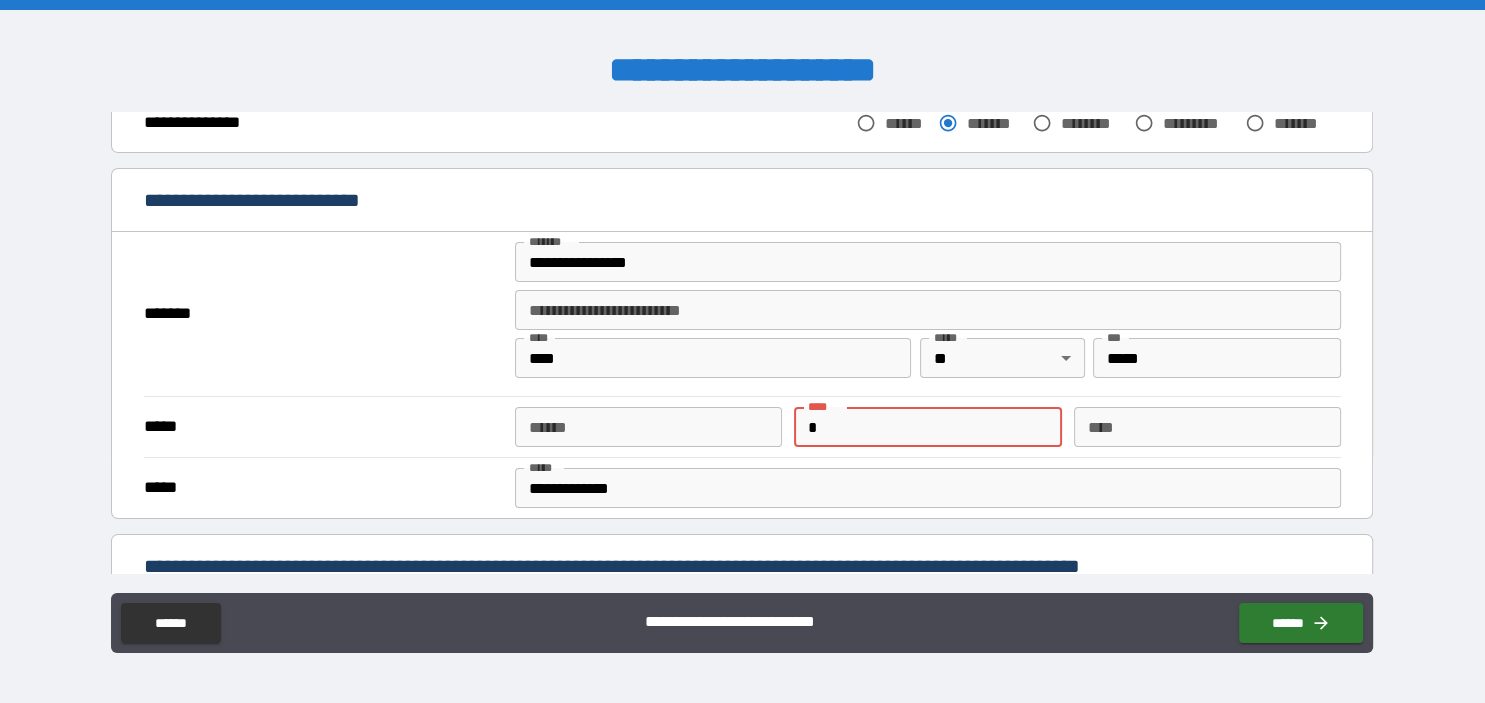 click on "*" at bounding box center [927, 427] 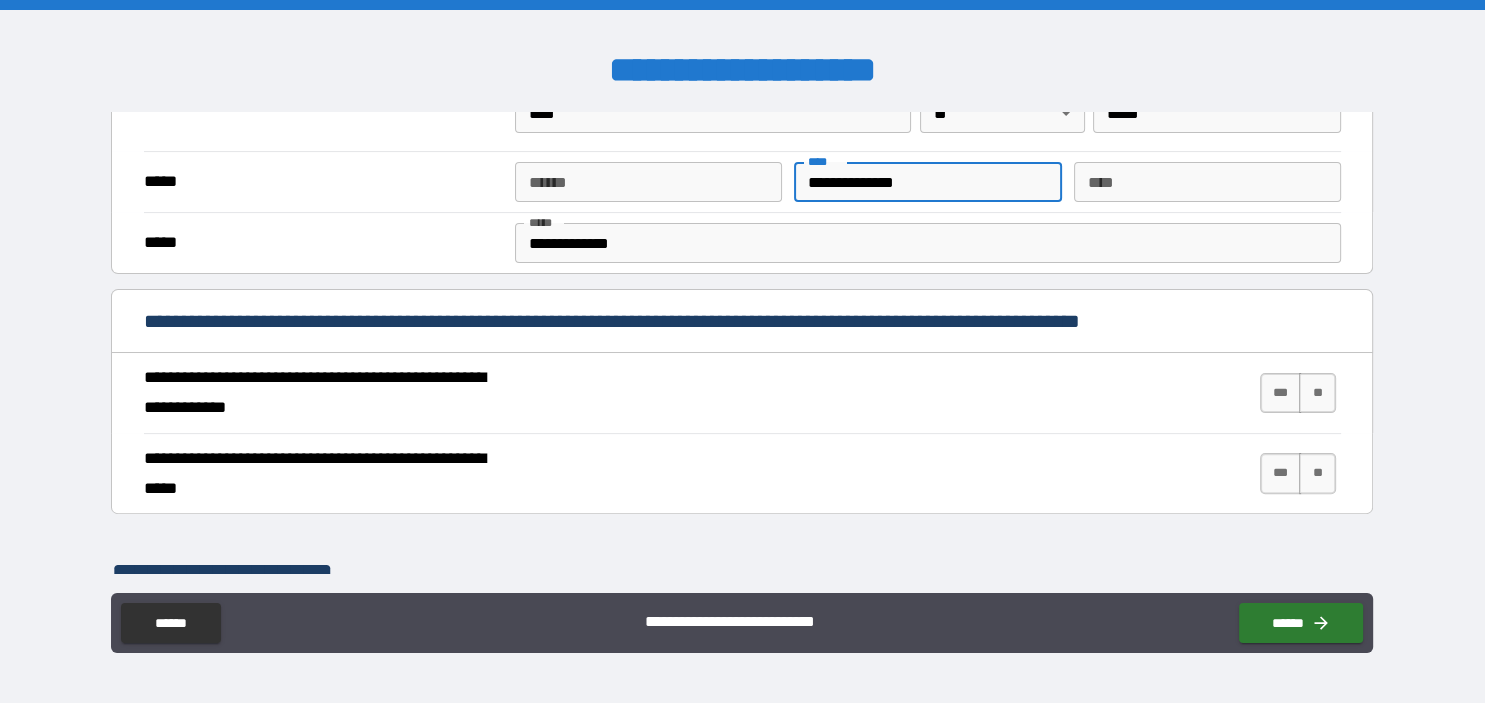 scroll, scrollTop: 591, scrollLeft: 0, axis: vertical 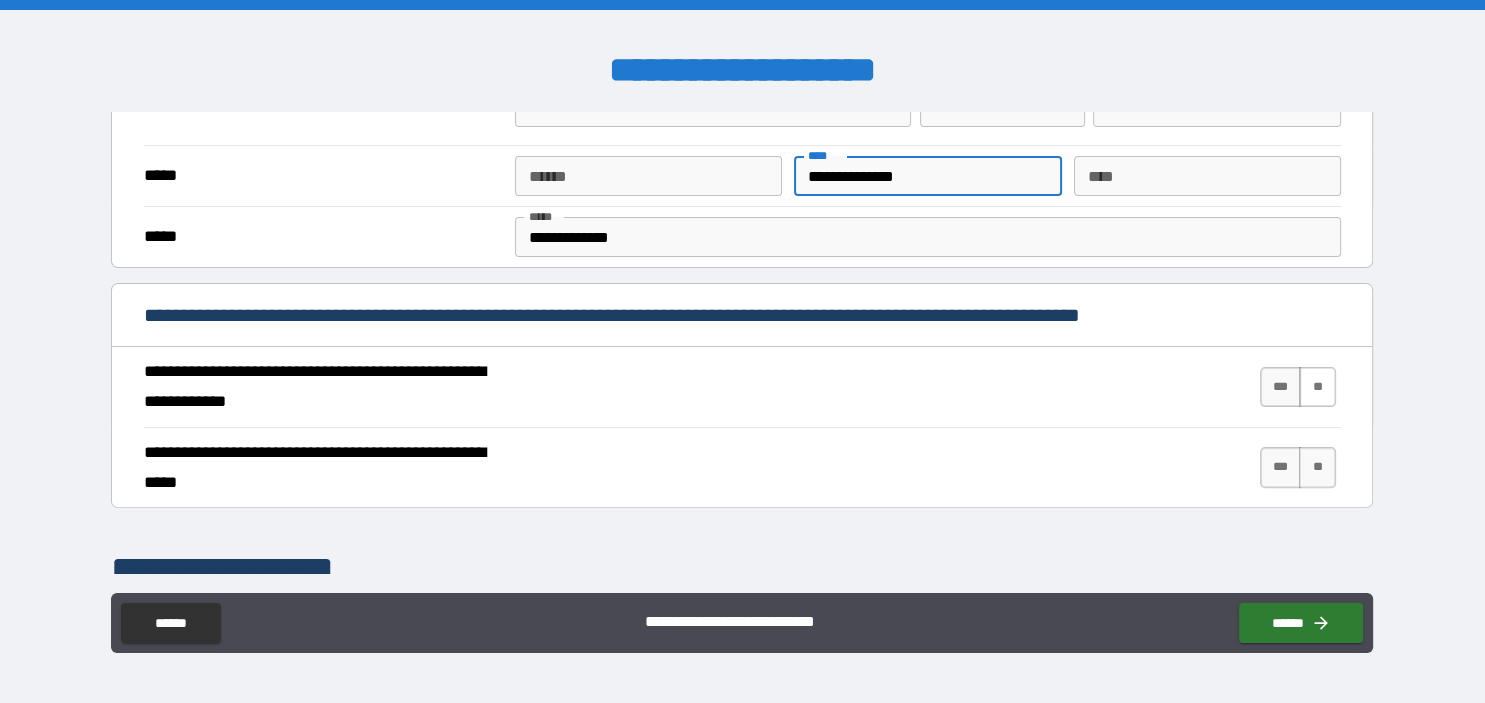 type on "**********" 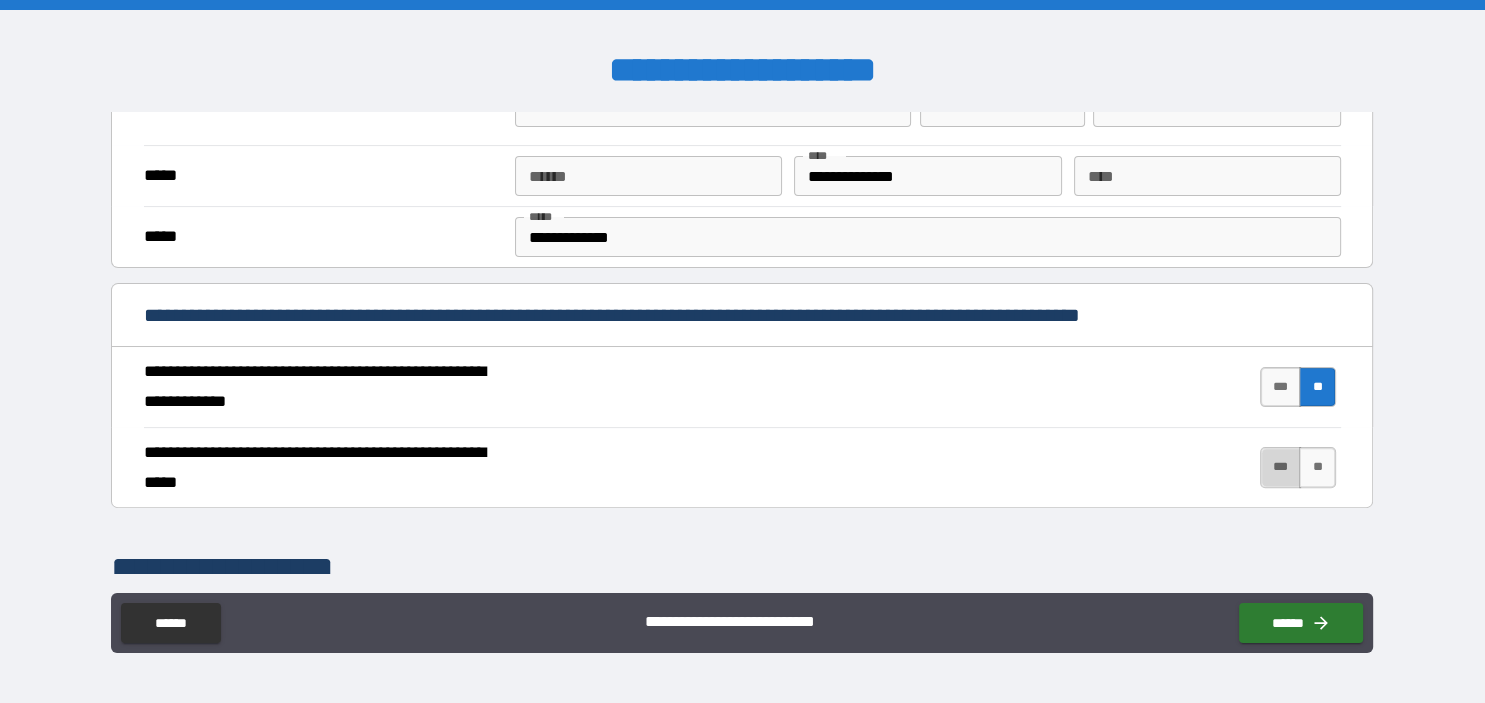 click on "***" at bounding box center (1281, 467) 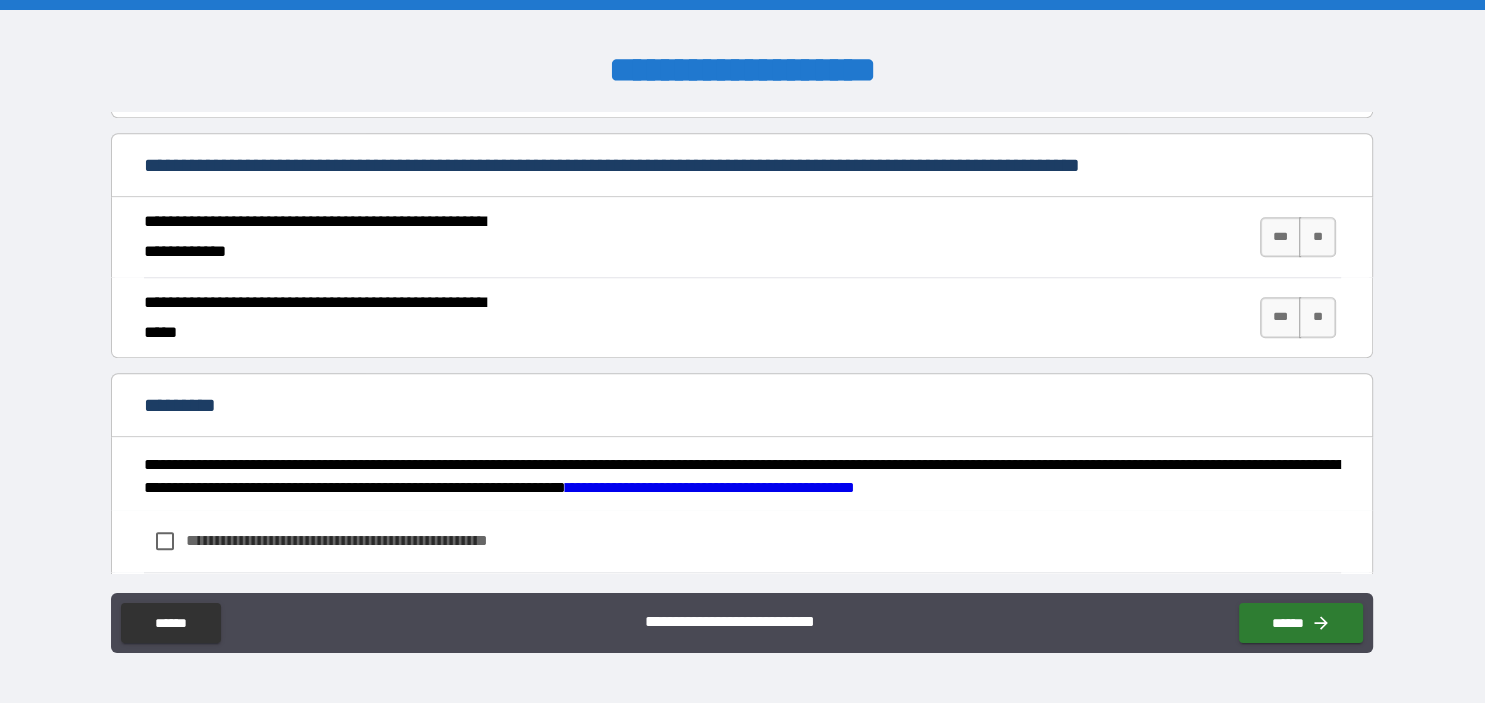 scroll, scrollTop: 1780, scrollLeft: 0, axis: vertical 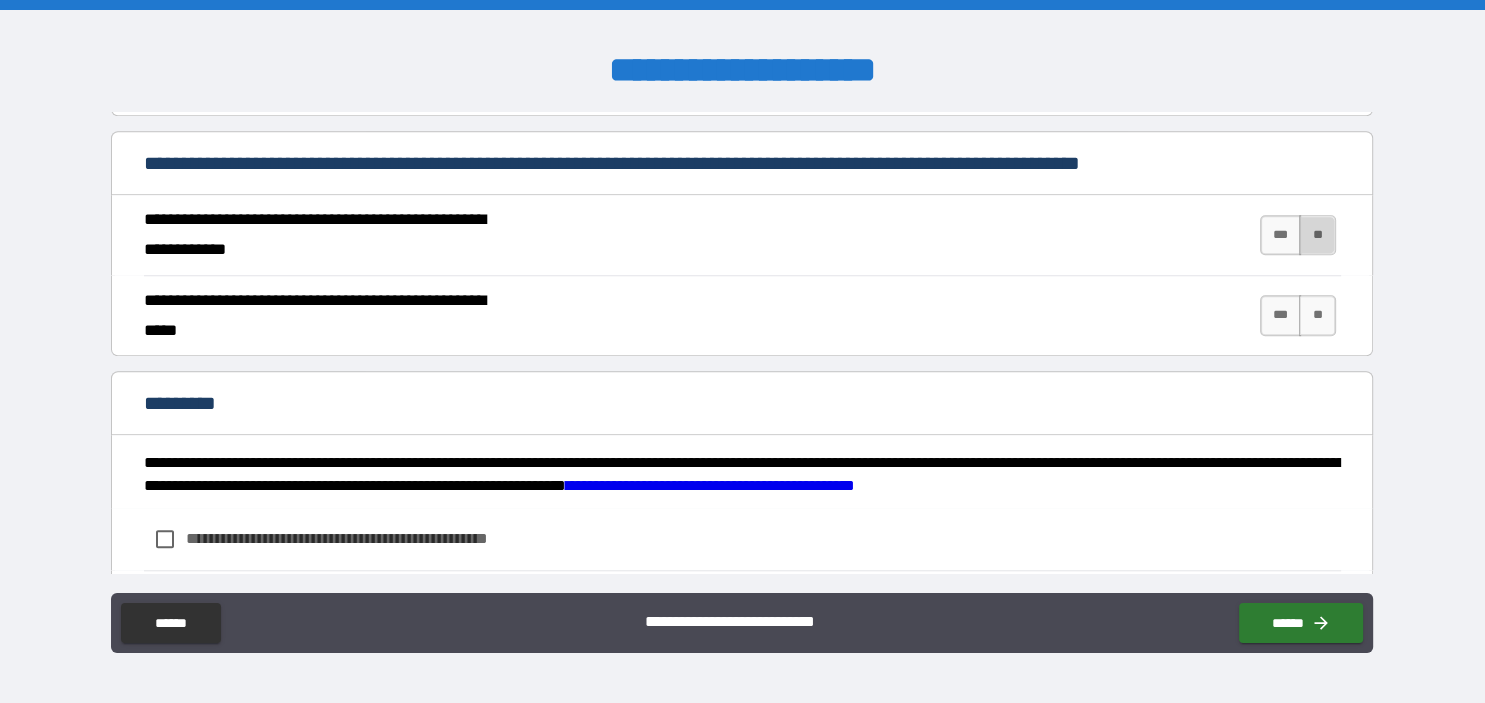 click on "**" at bounding box center (1317, 235) 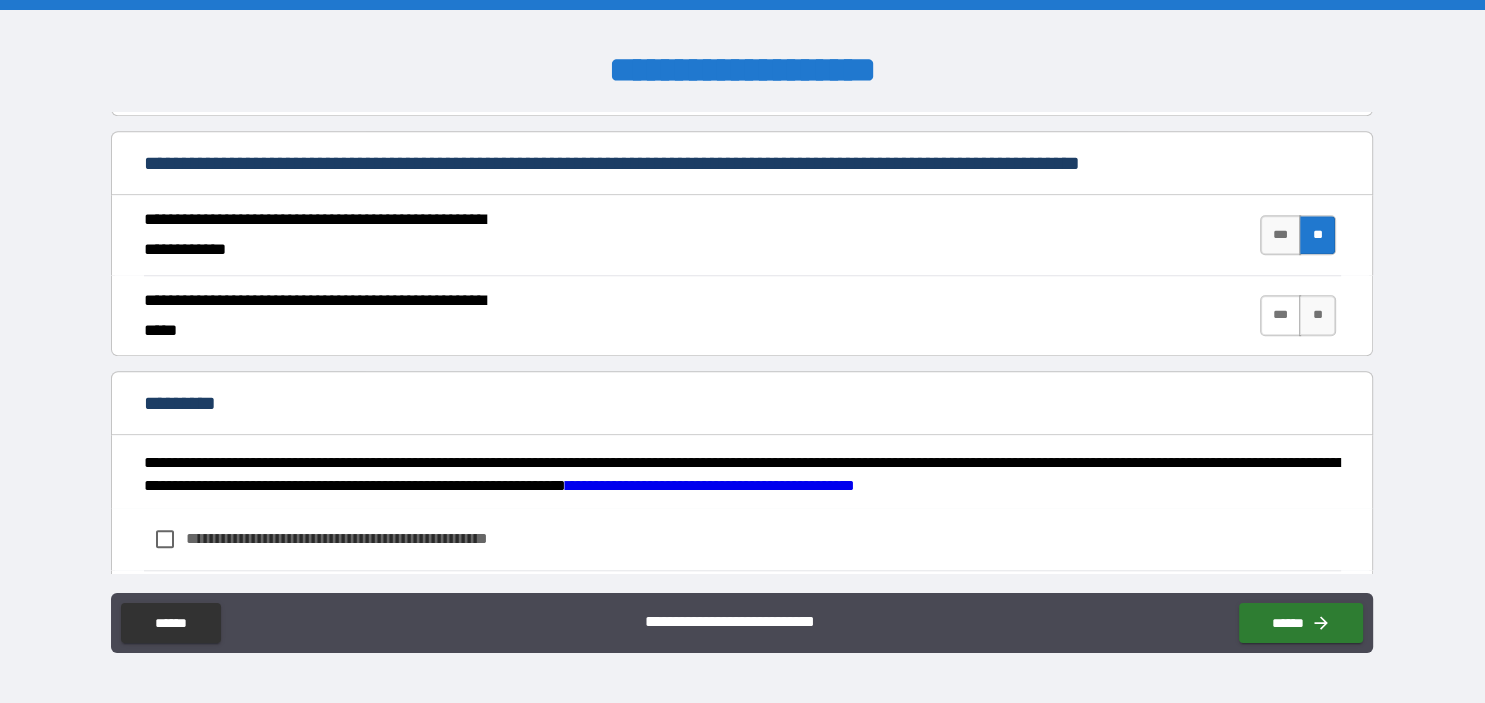 click on "***" at bounding box center [1281, 315] 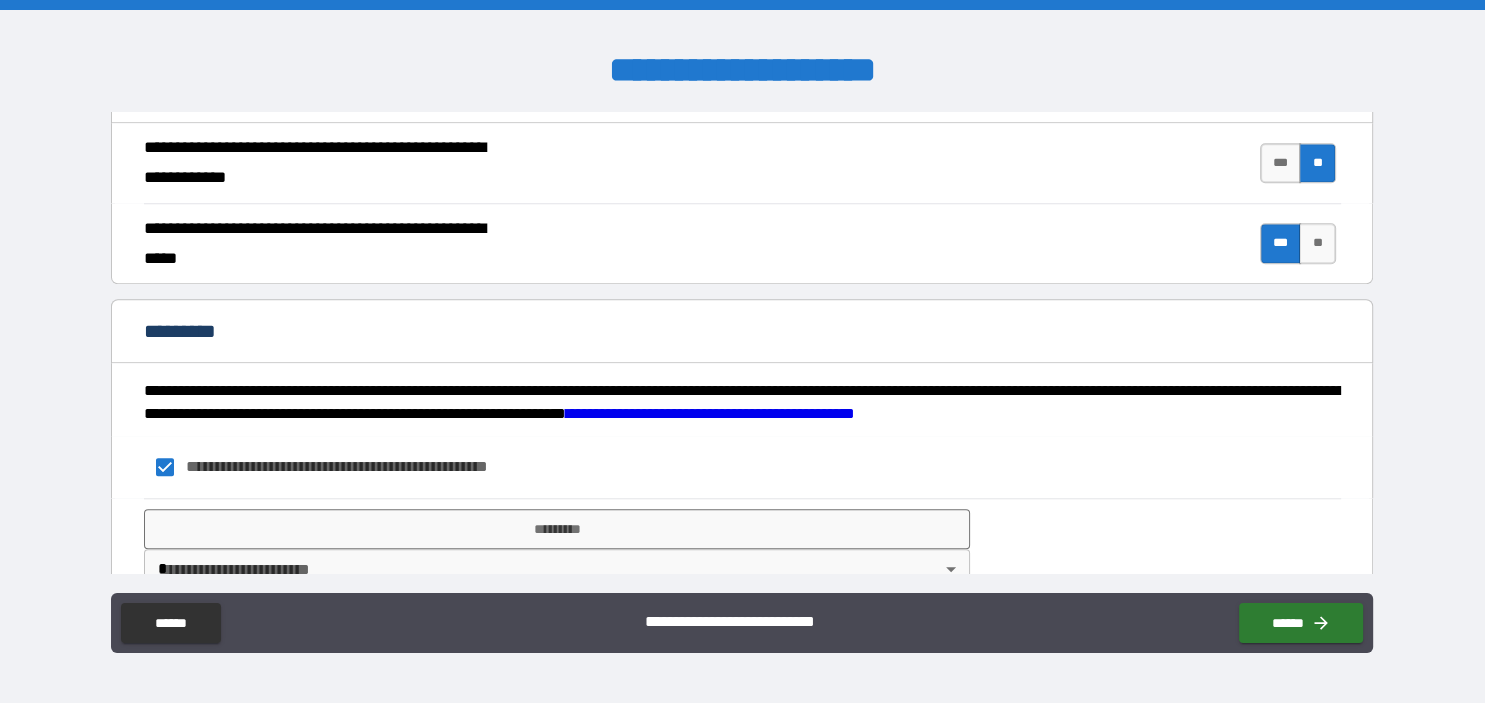 scroll, scrollTop: 1892, scrollLeft: 0, axis: vertical 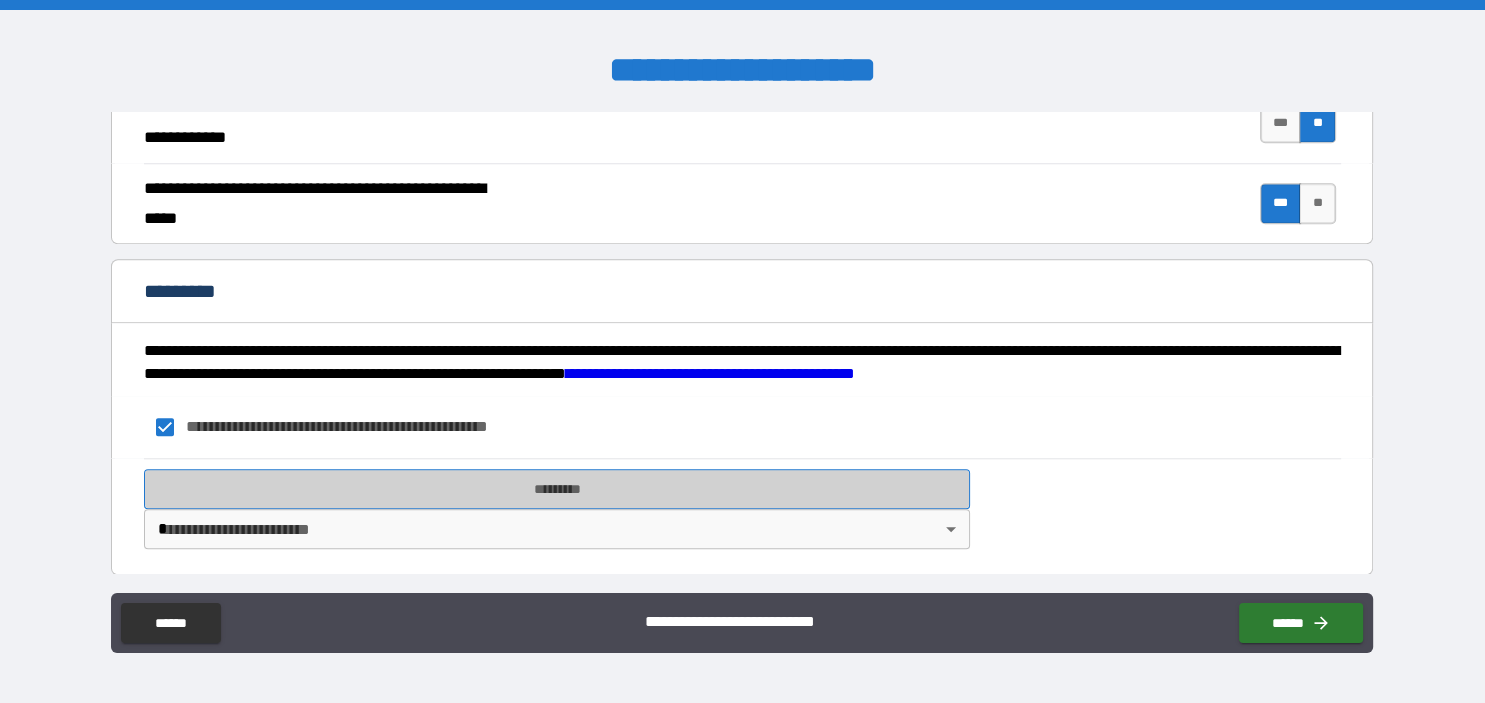 click on "*********" at bounding box center [557, 489] 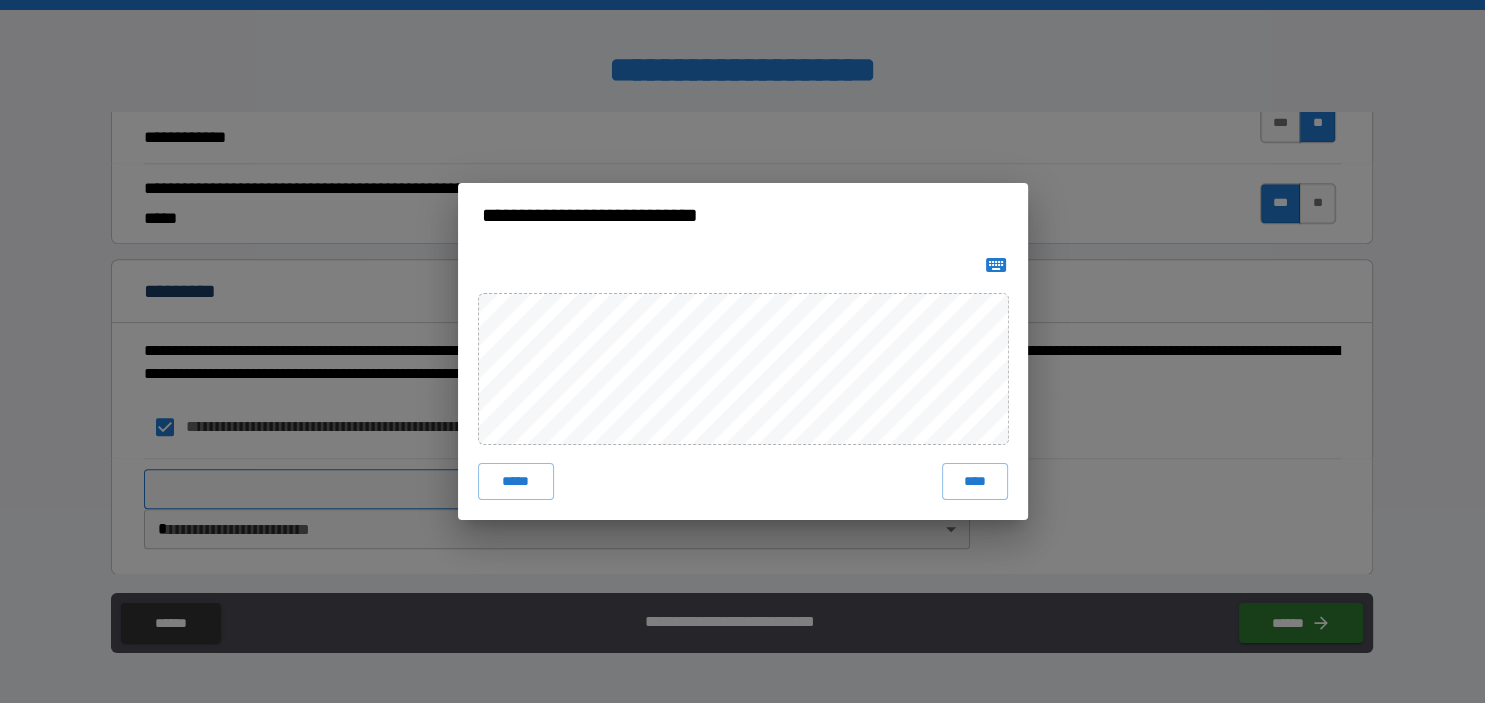 click on "***** ****" at bounding box center (743, 481) 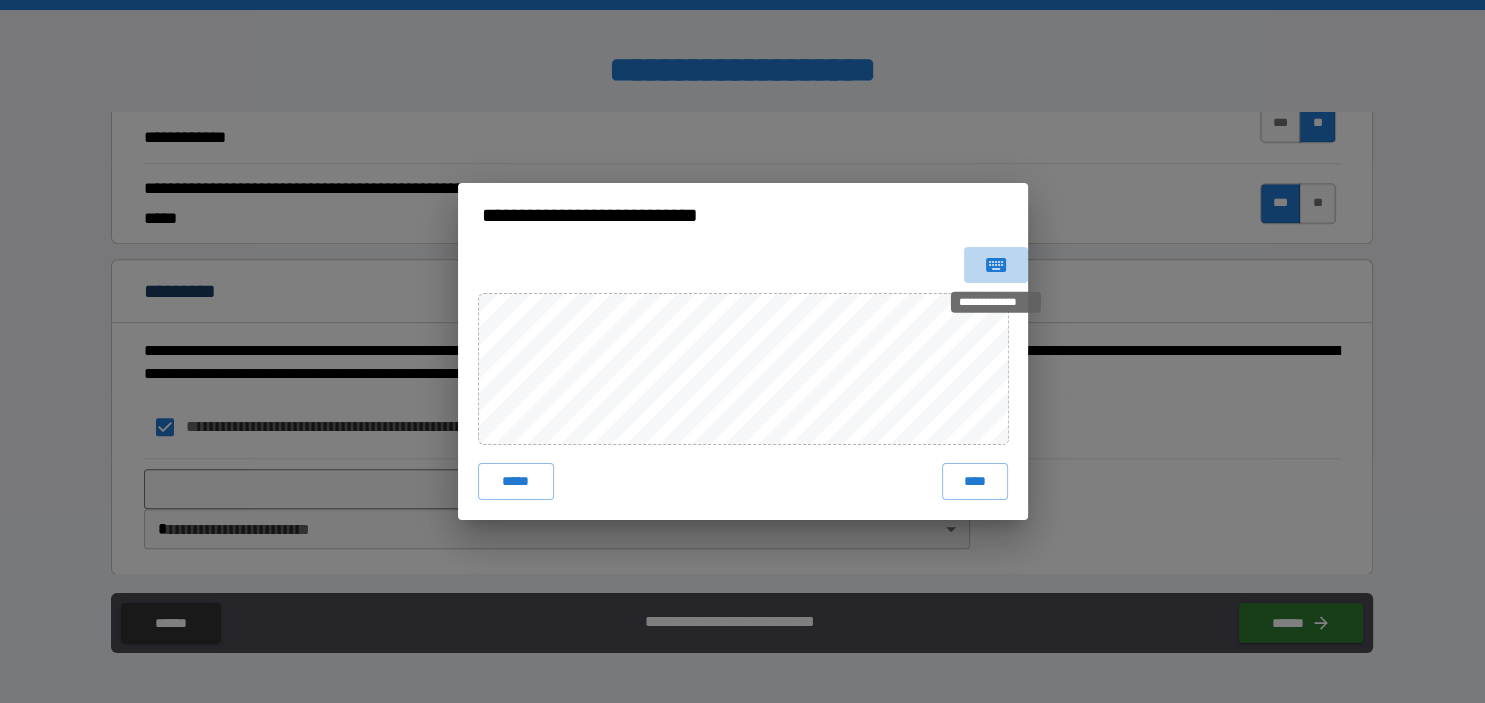 click 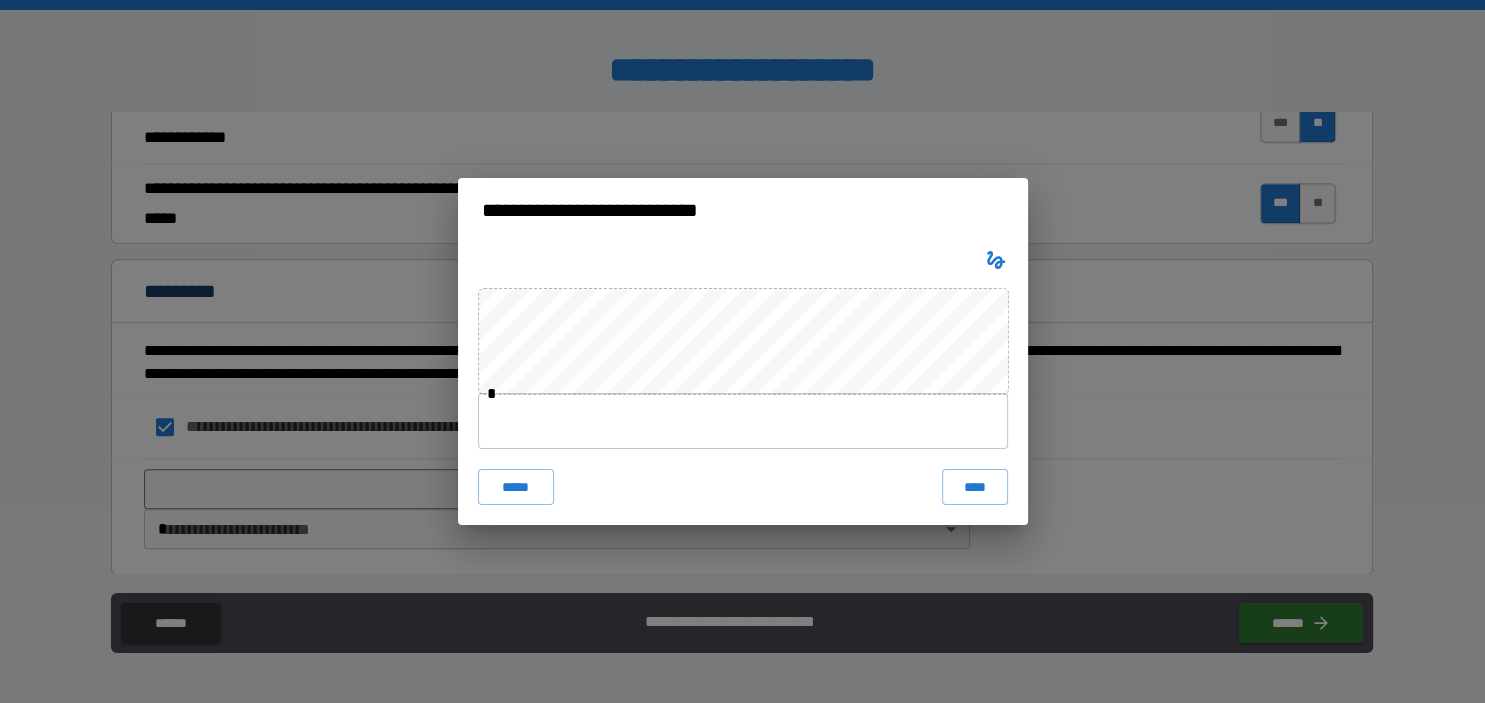 click at bounding box center [743, 421] 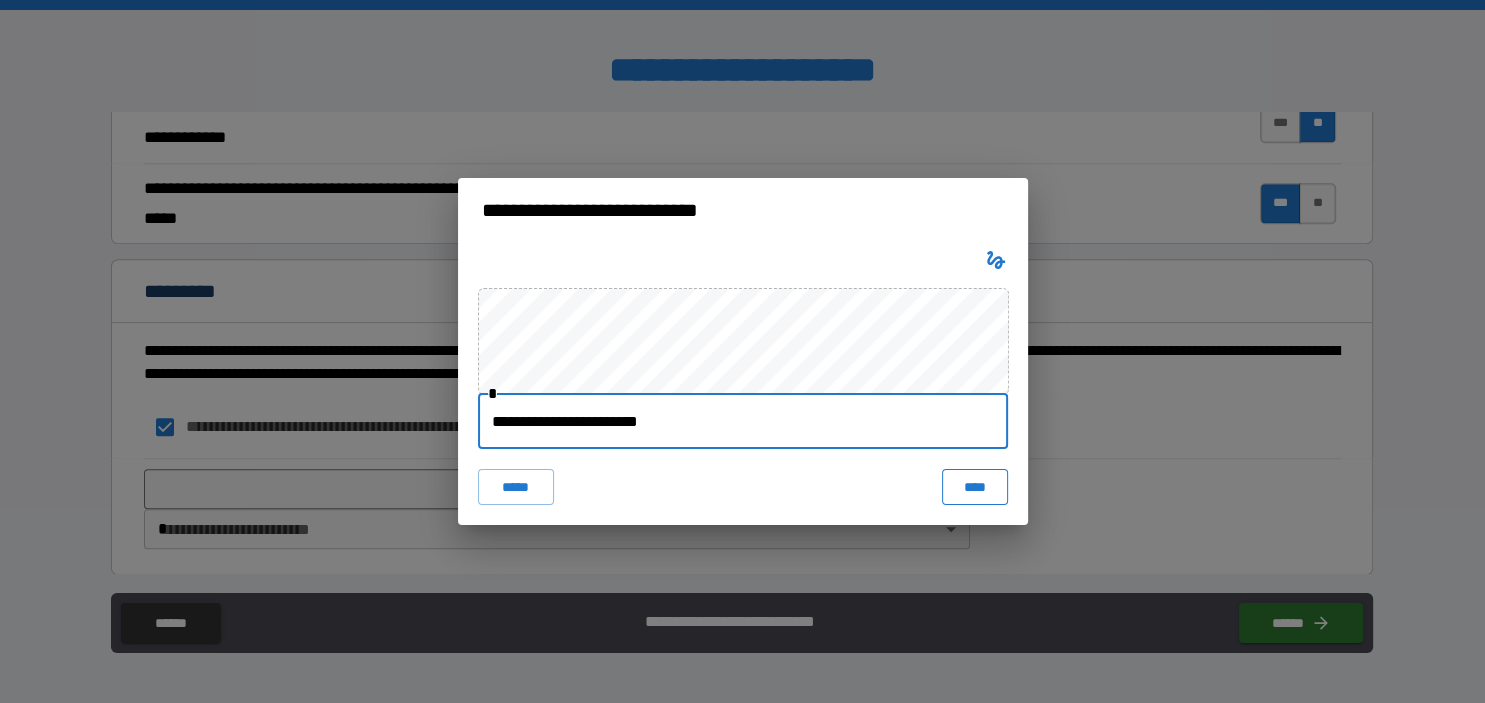type on "**********" 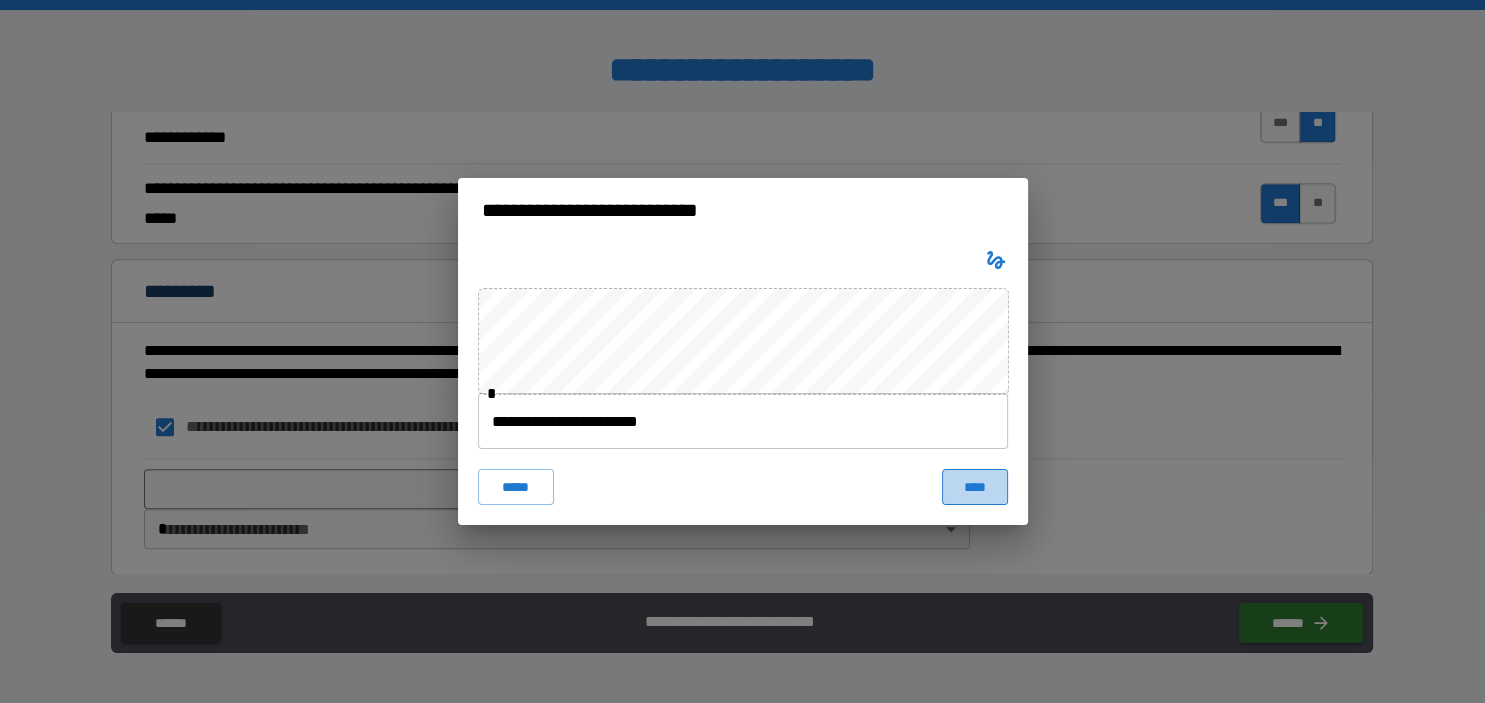 click on "****" at bounding box center [974, 487] 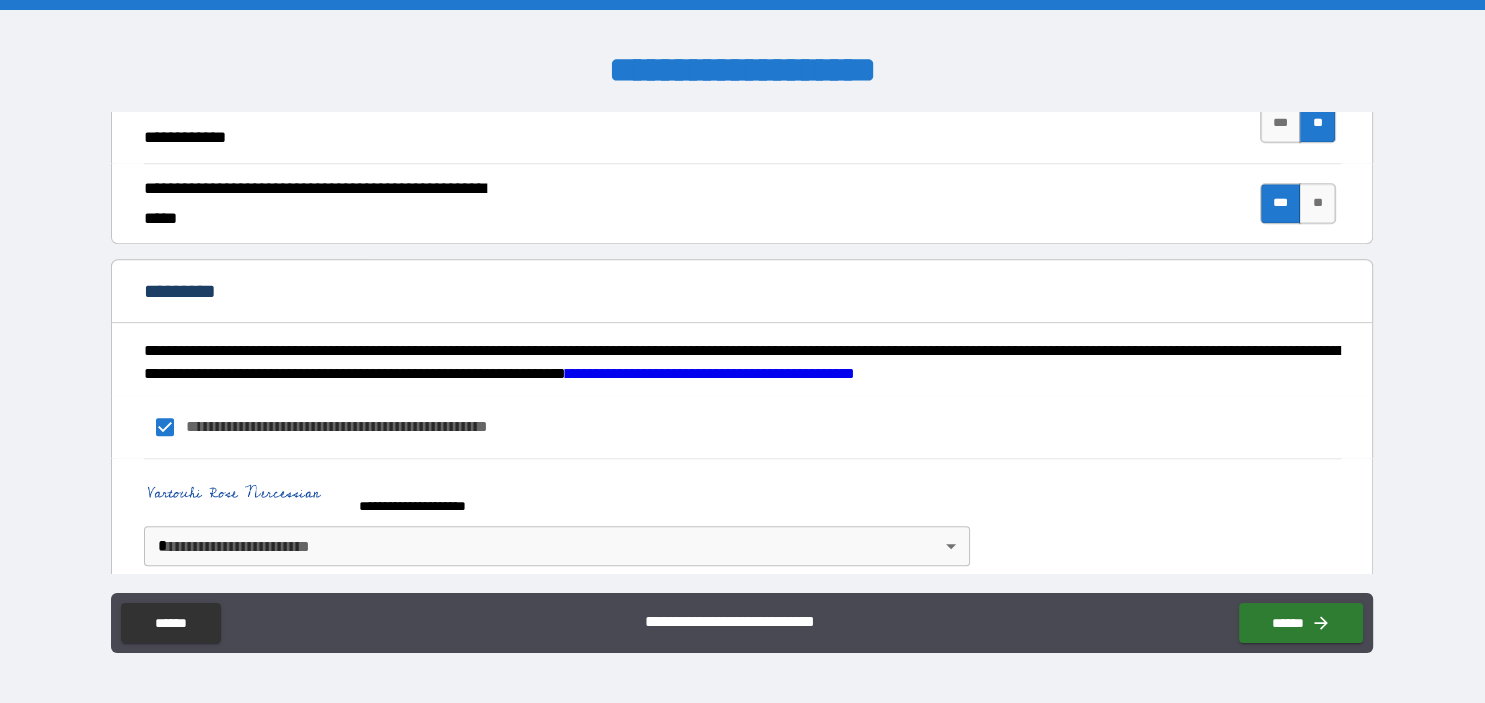 scroll, scrollTop: 1909, scrollLeft: 0, axis: vertical 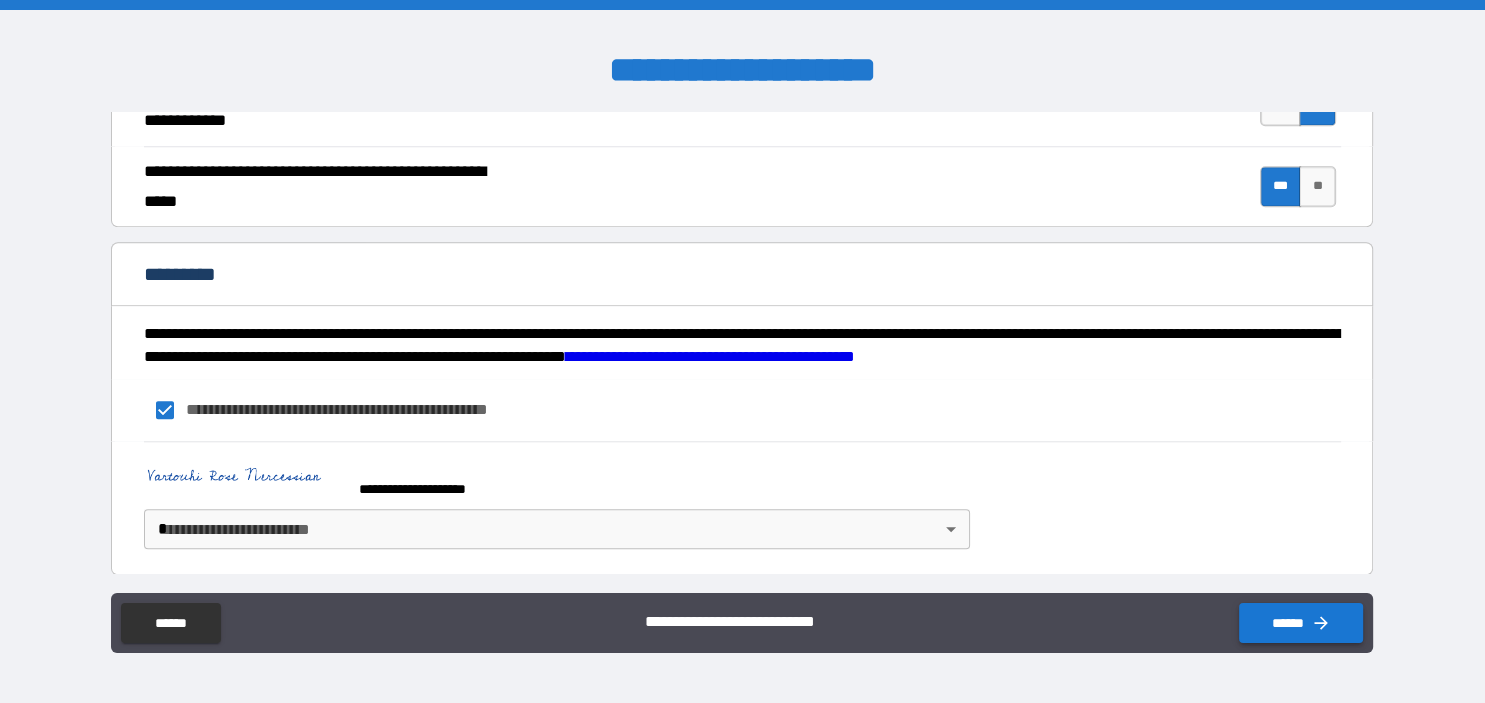 click on "******" at bounding box center (1301, 623) 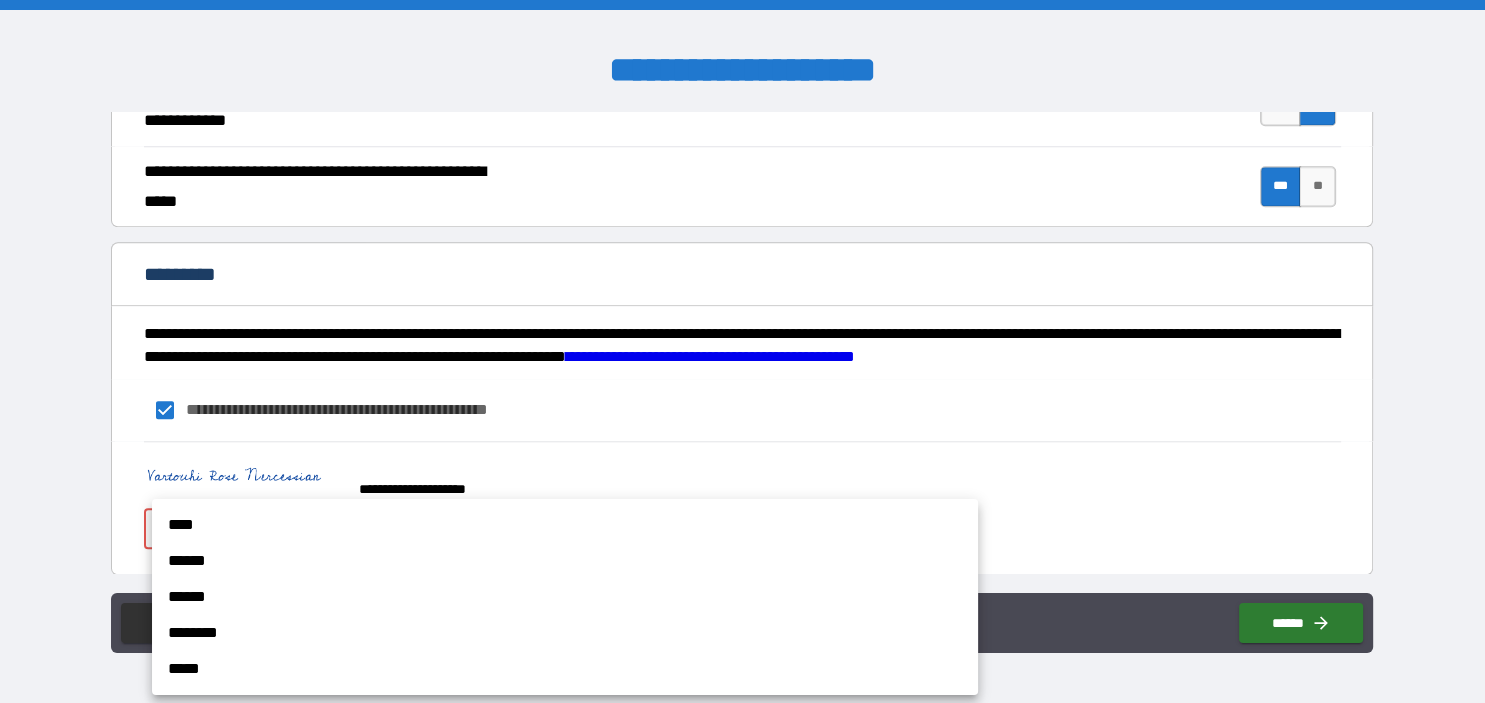 click on "**********" at bounding box center [742, 351] 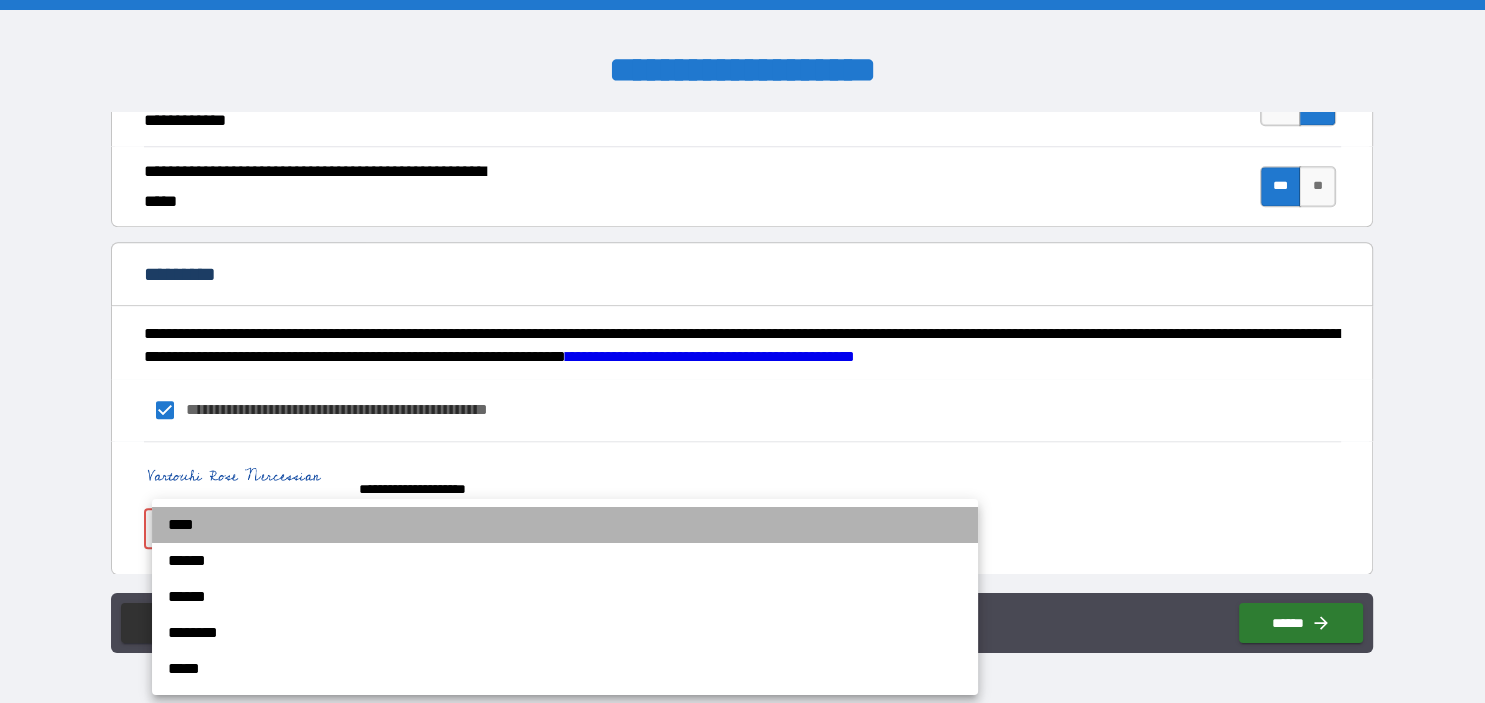 click on "****" at bounding box center (565, 525) 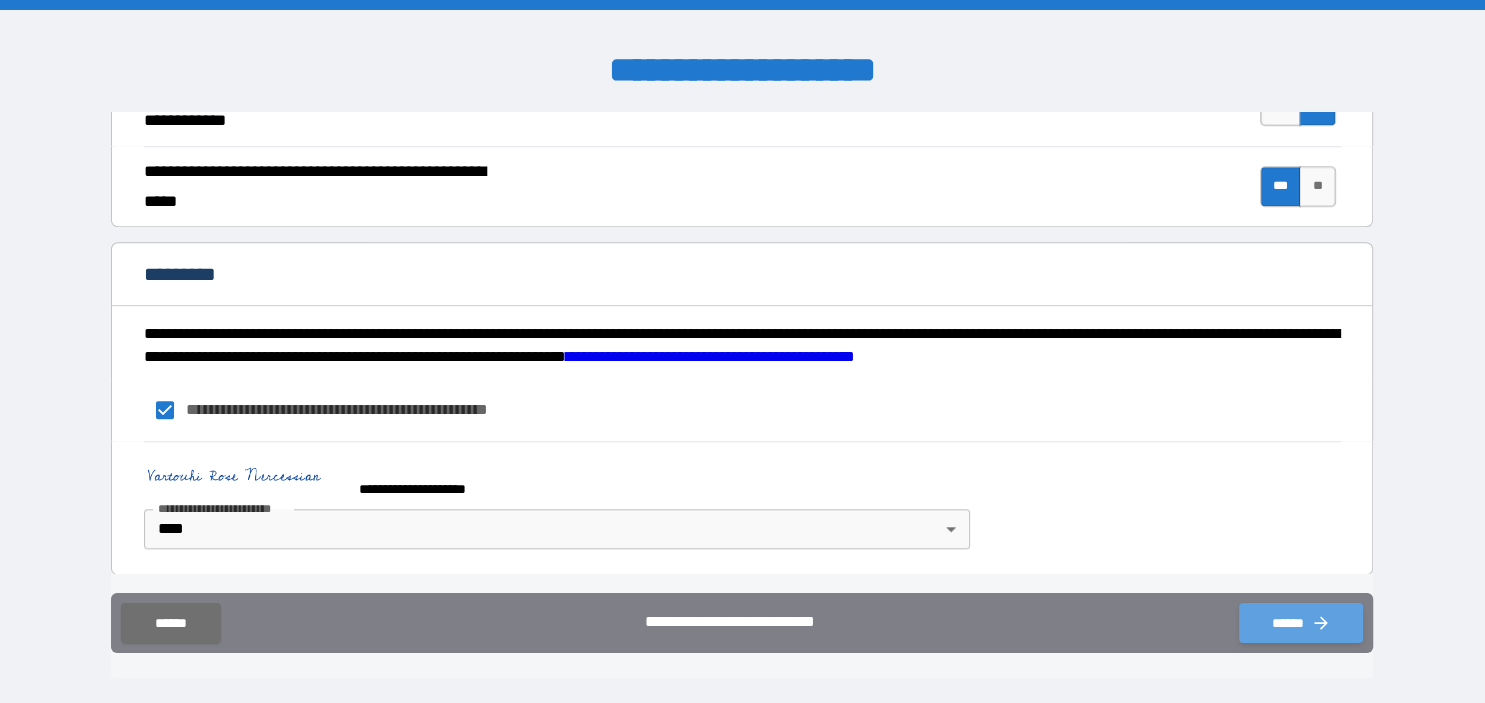 click on "******" at bounding box center (1301, 623) 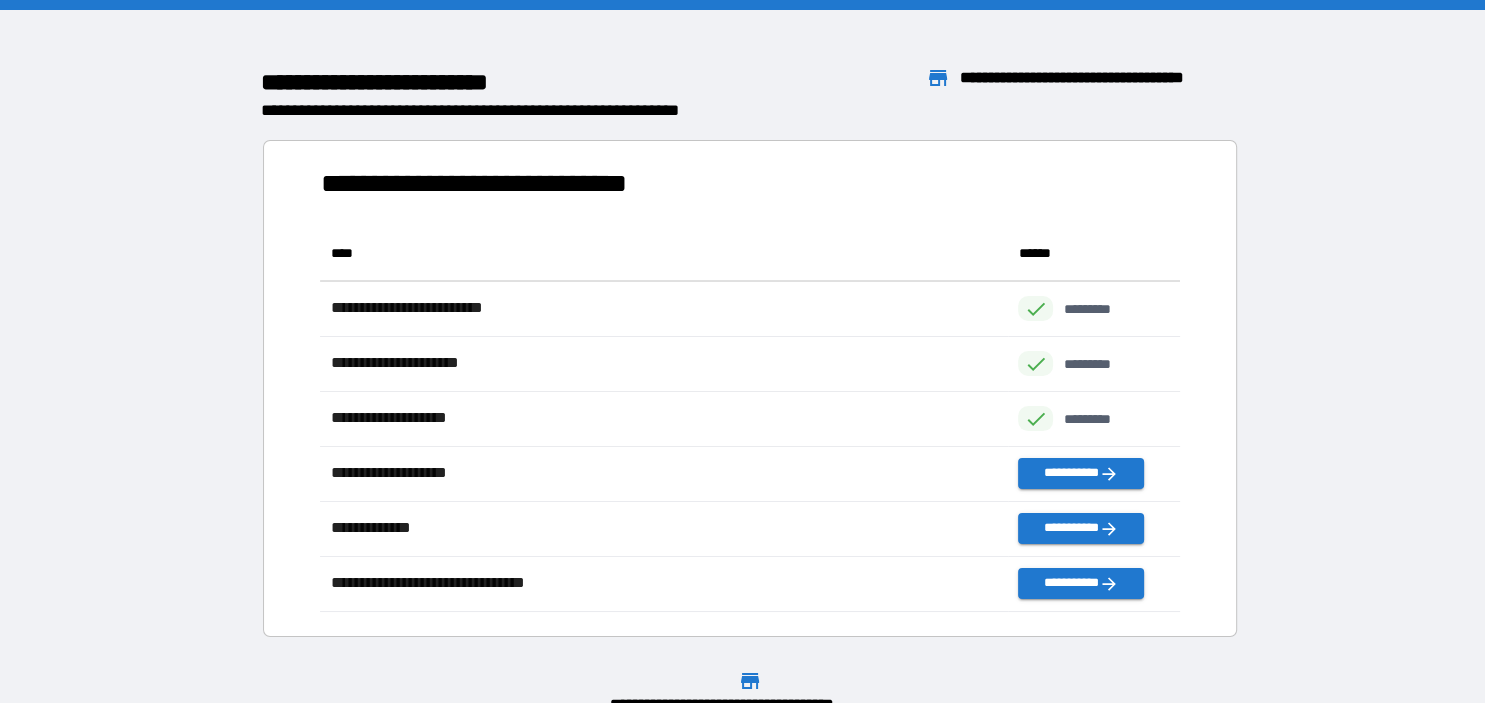 scroll, scrollTop: 1, scrollLeft: 1, axis: both 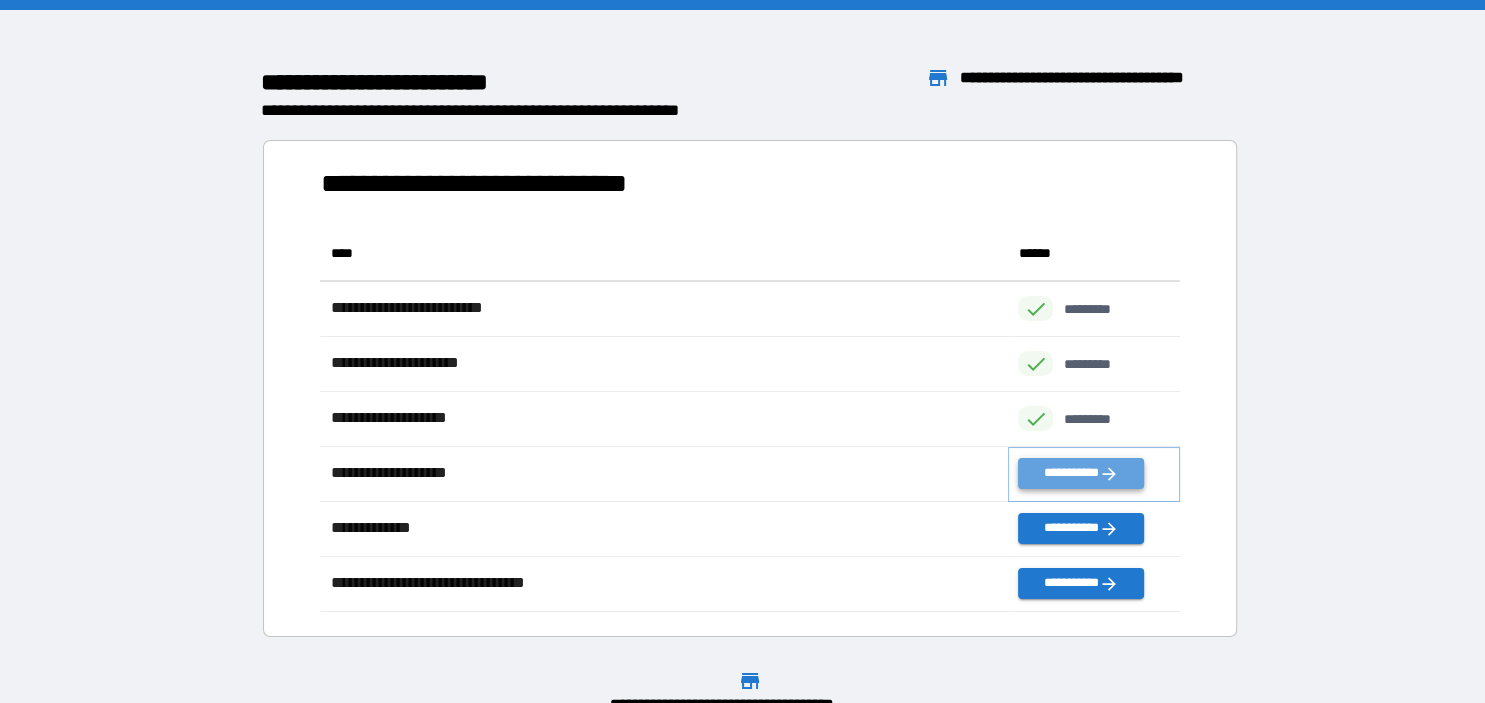 click on "**********" at bounding box center (1081, 473) 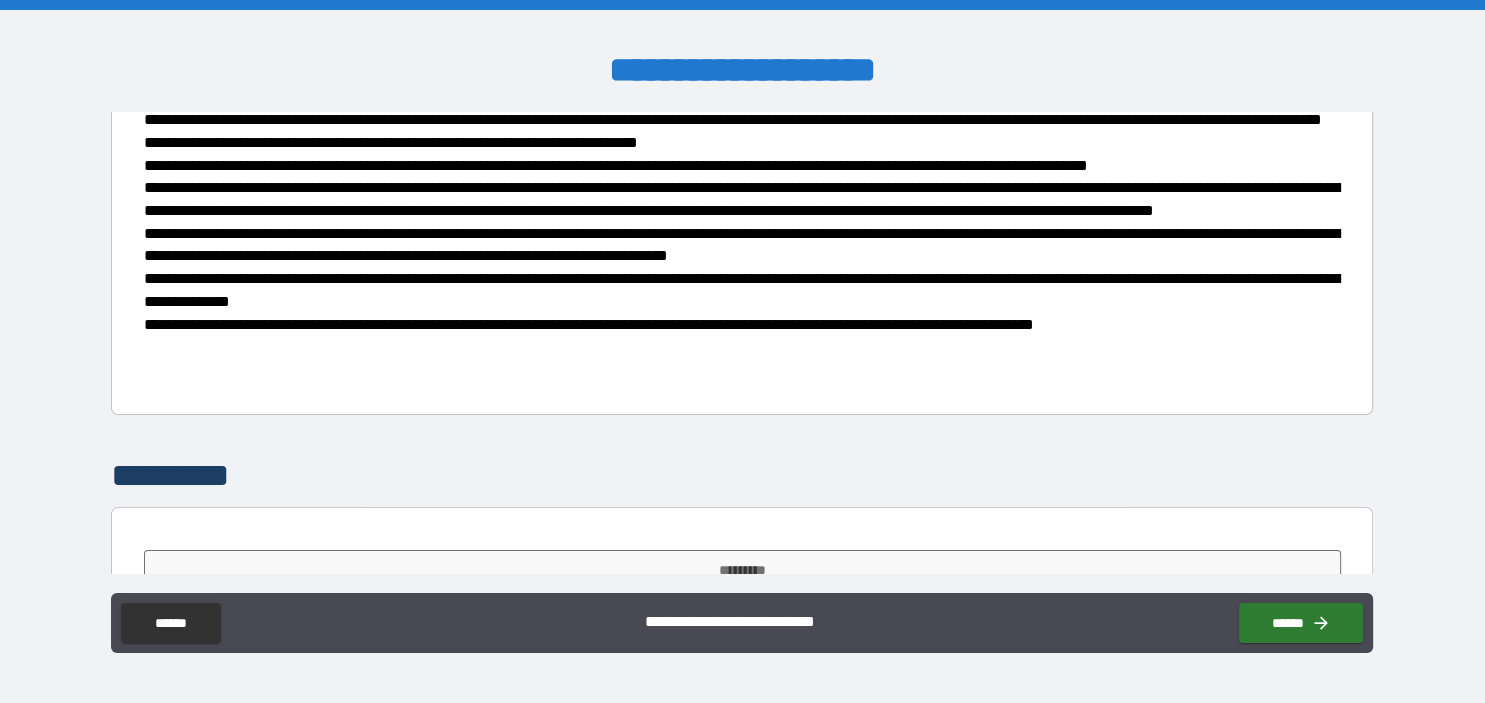 scroll, scrollTop: 472, scrollLeft: 0, axis: vertical 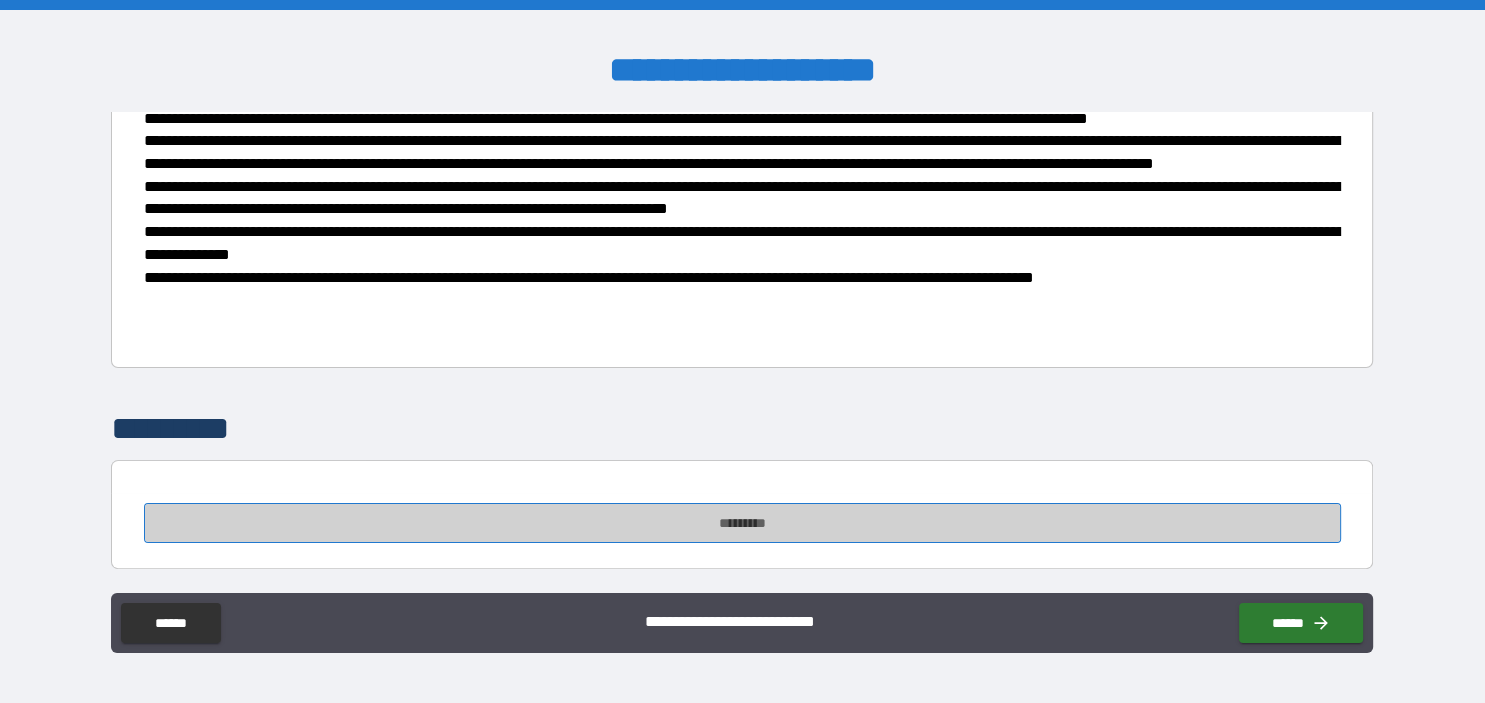 click on "*********" at bounding box center [742, 523] 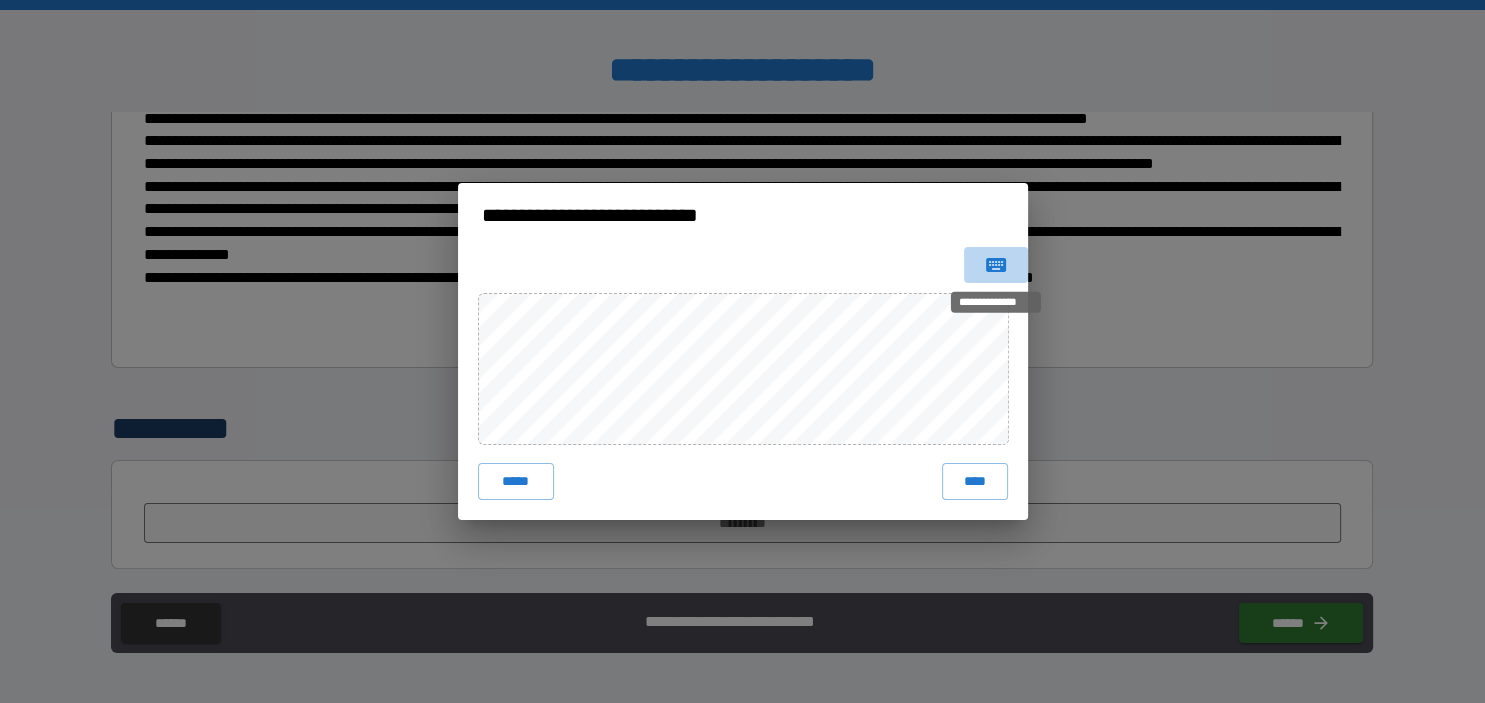 click 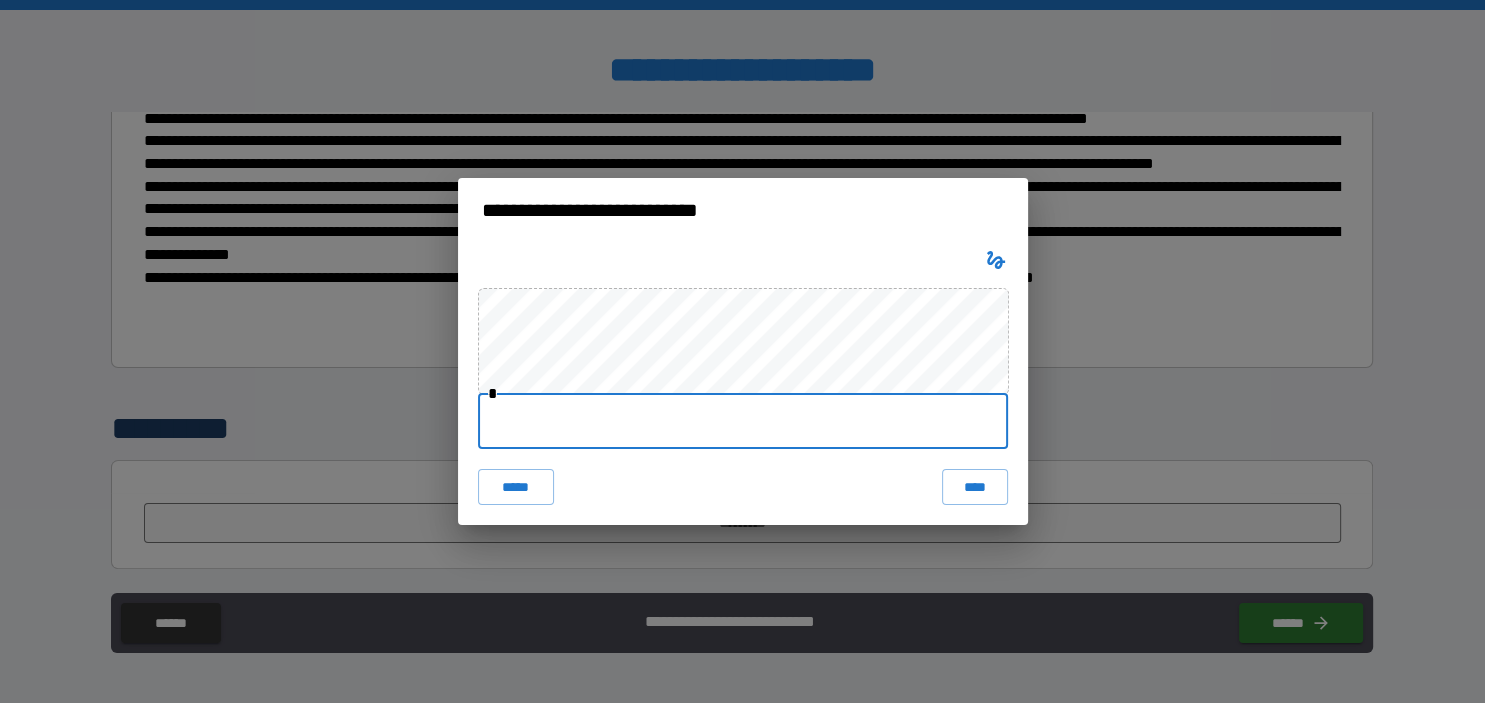 click at bounding box center (743, 421) 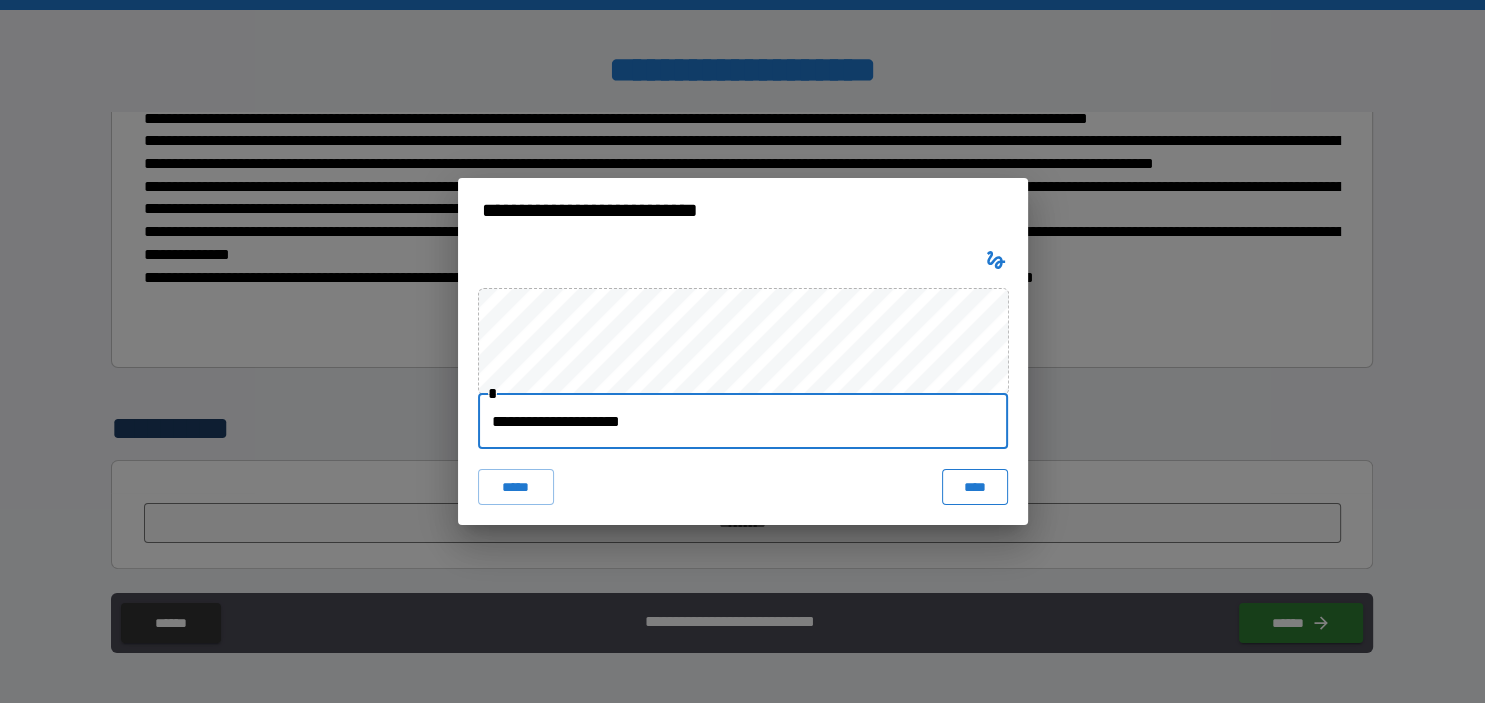 type on "**********" 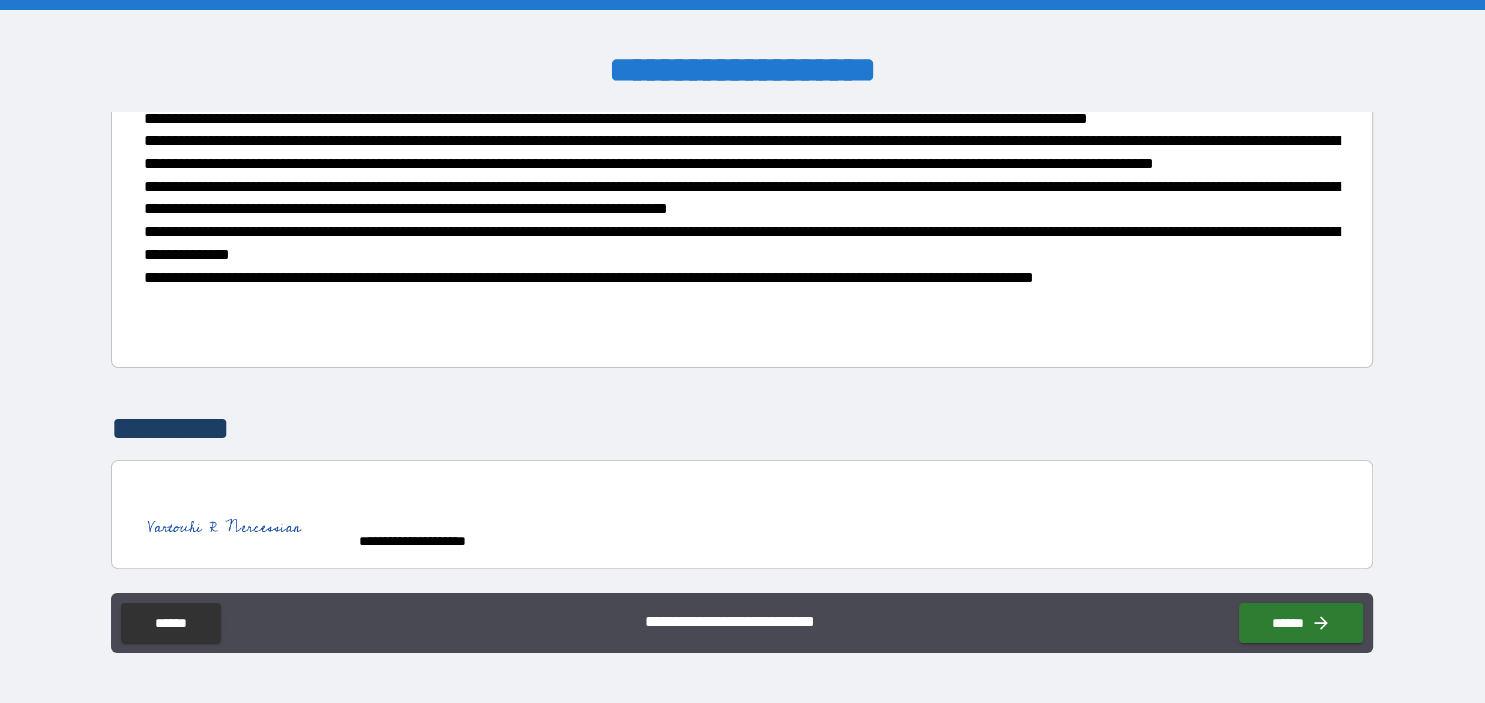 scroll, scrollTop: 462, scrollLeft: 0, axis: vertical 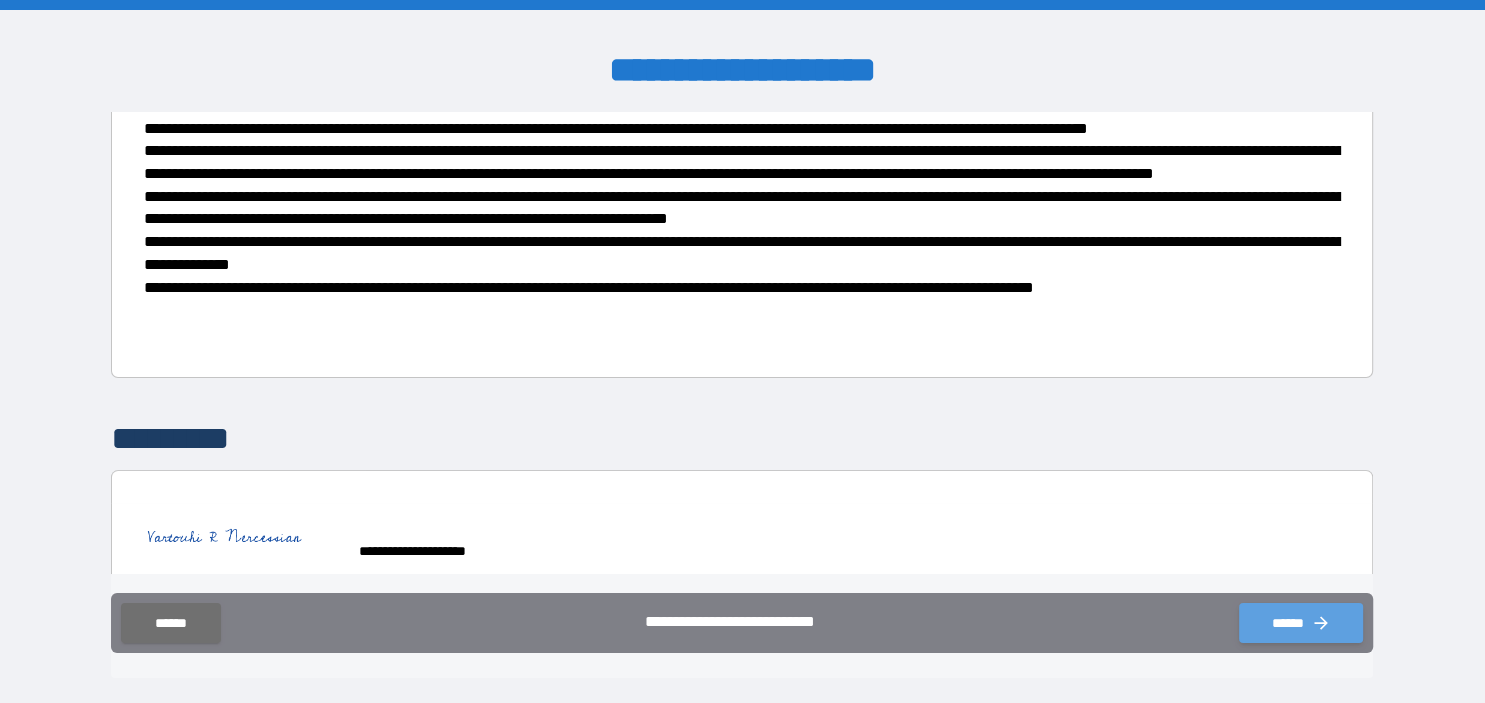 click on "******" at bounding box center (1301, 623) 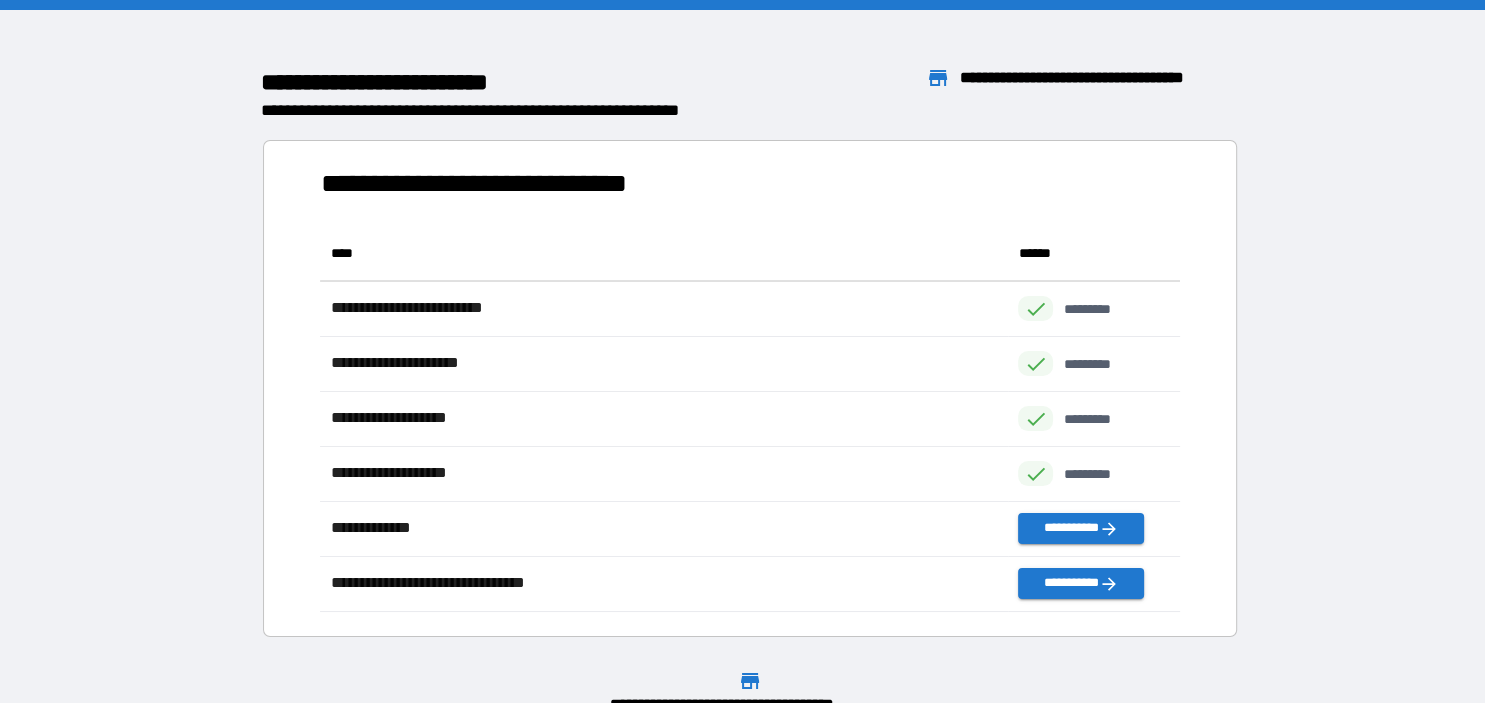 scroll, scrollTop: 1, scrollLeft: 1, axis: both 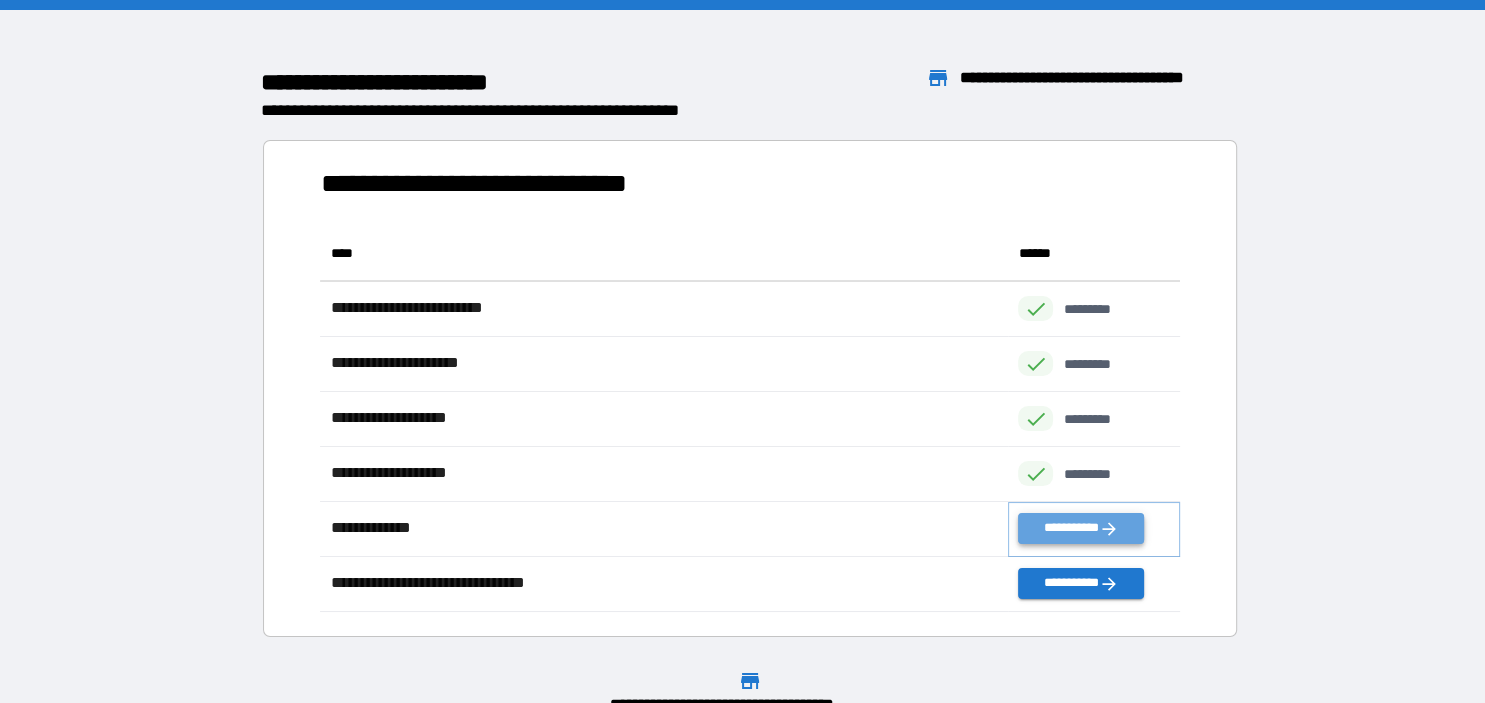click on "**********" at bounding box center [1081, 528] 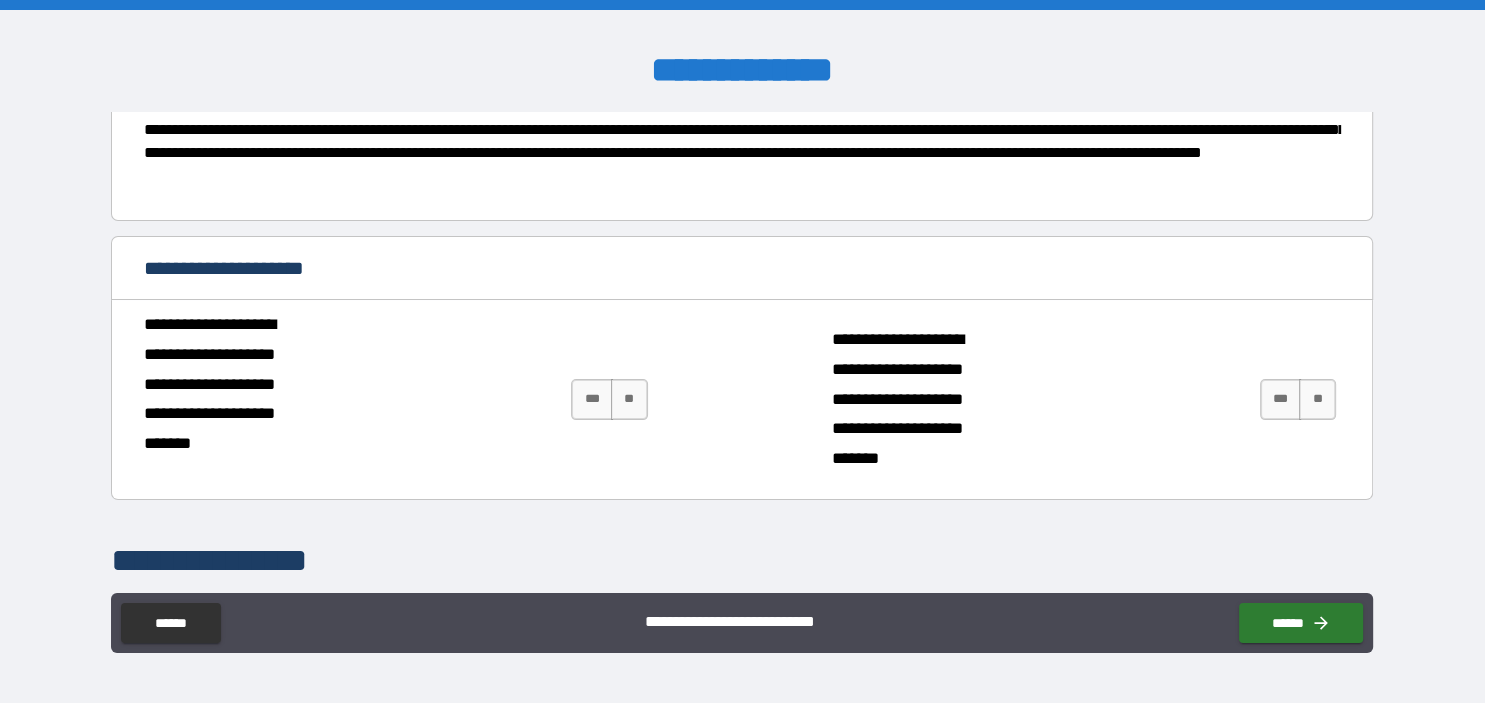 scroll, scrollTop: 394, scrollLeft: 0, axis: vertical 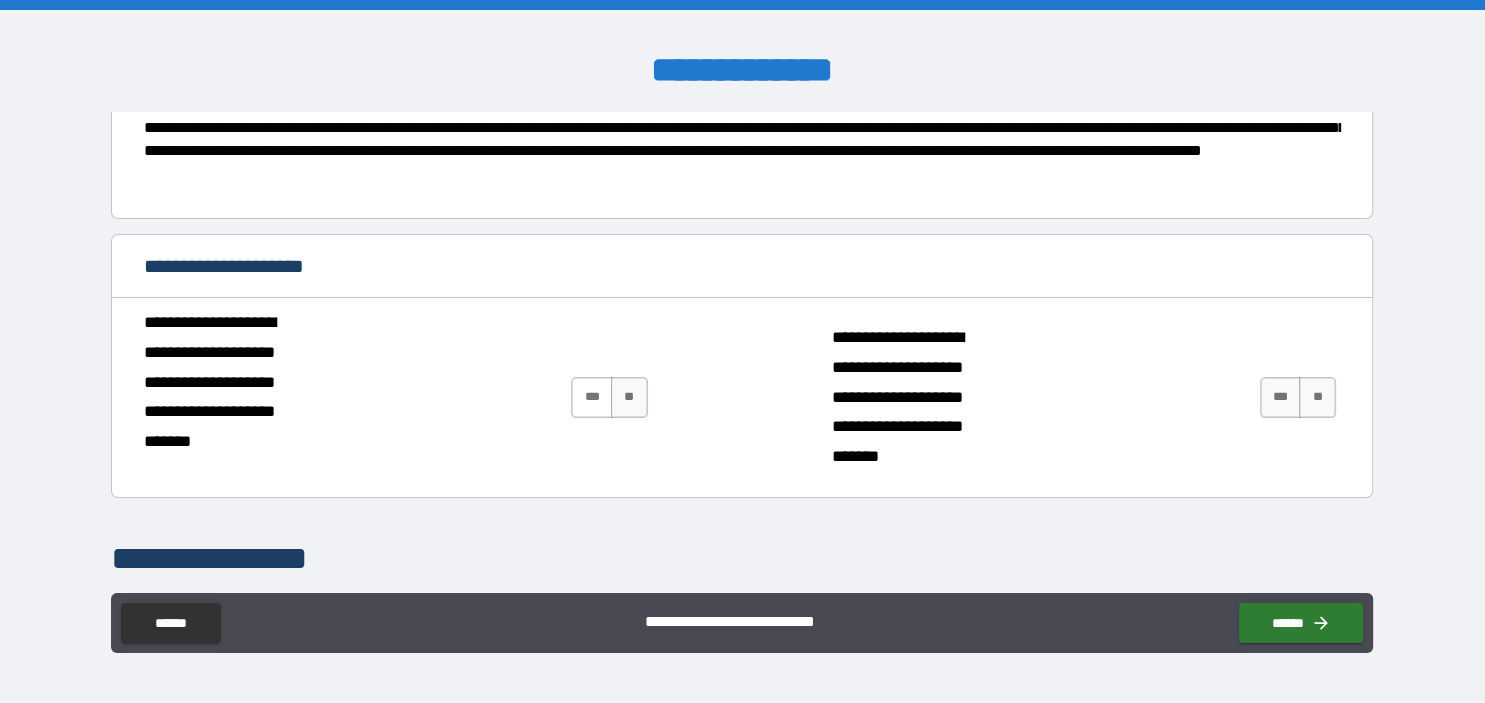 click on "***" at bounding box center (592, 397) 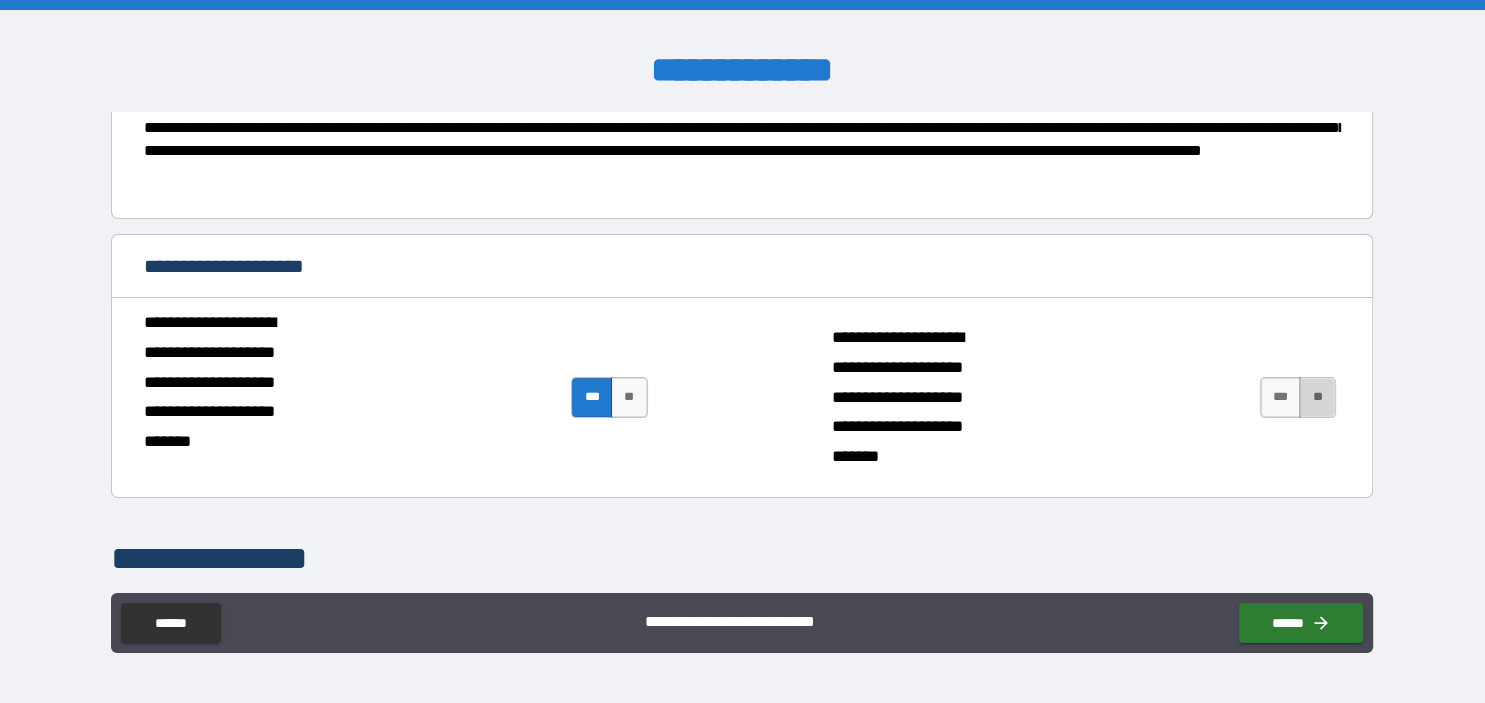click on "**" at bounding box center (1317, 397) 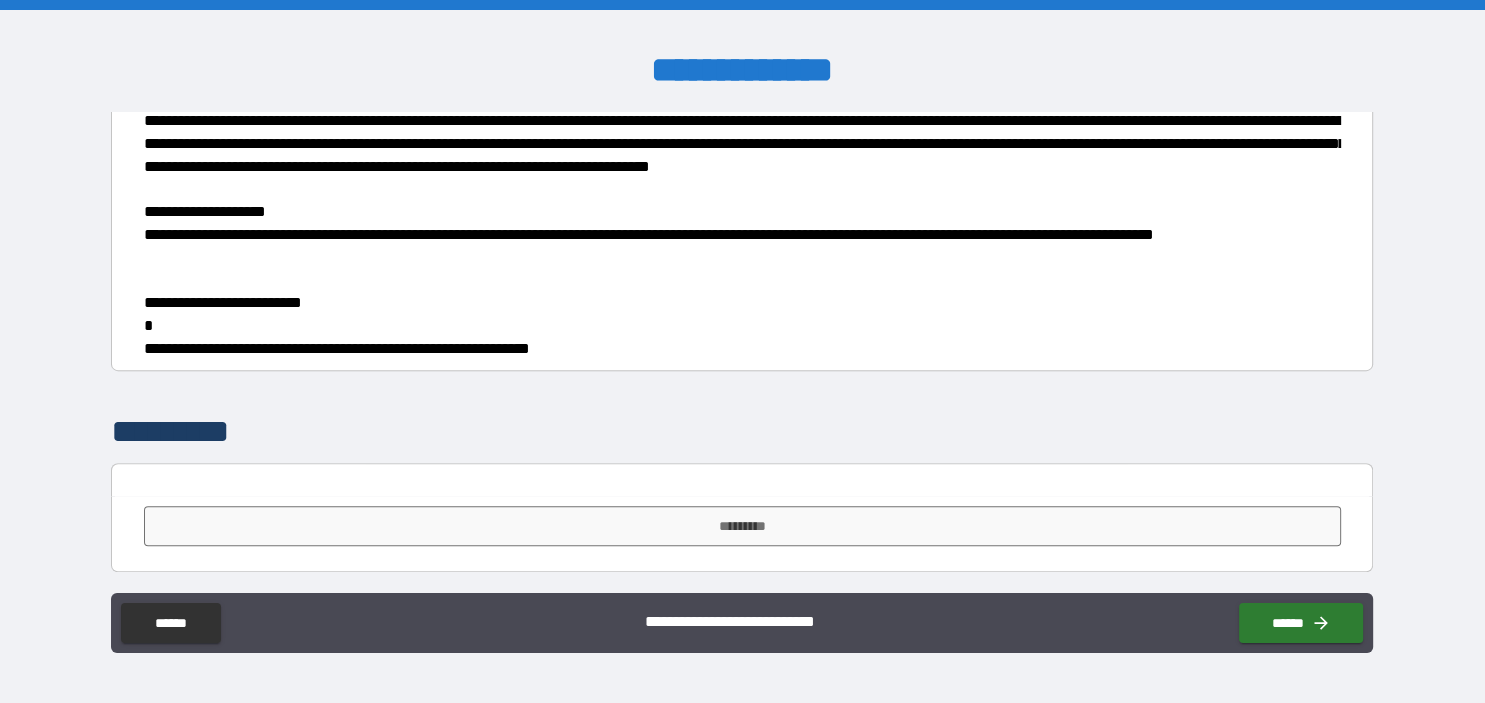 scroll, scrollTop: 921, scrollLeft: 0, axis: vertical 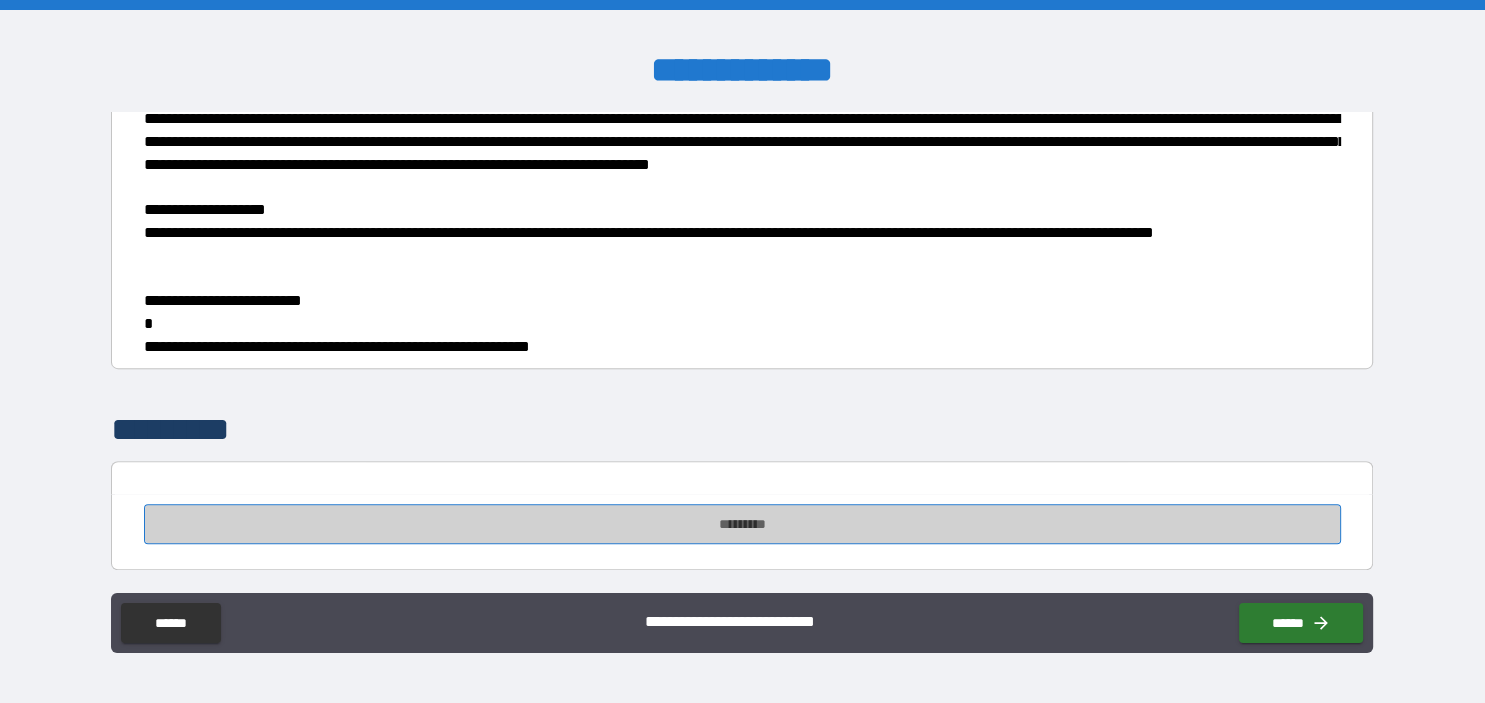 click on "*********" at bounding box center (742, 524) 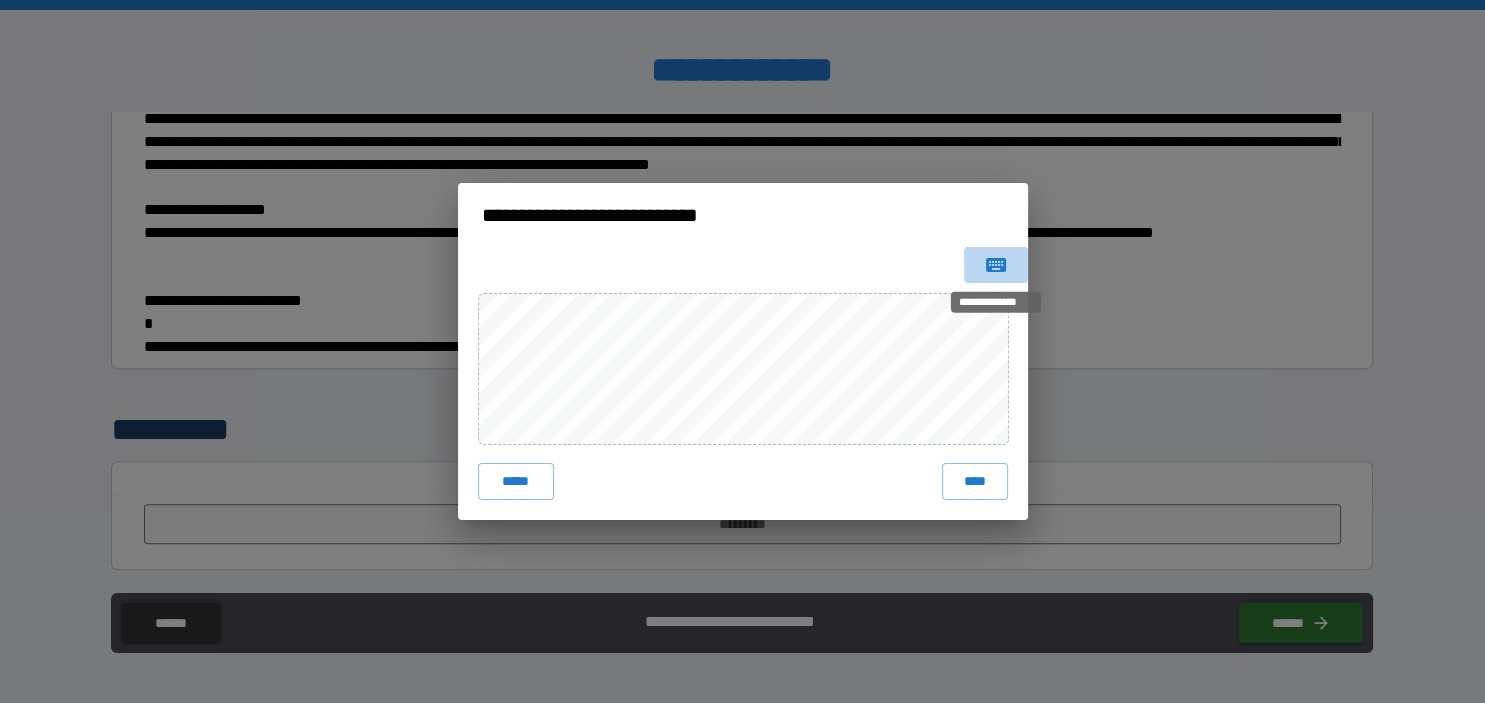 click 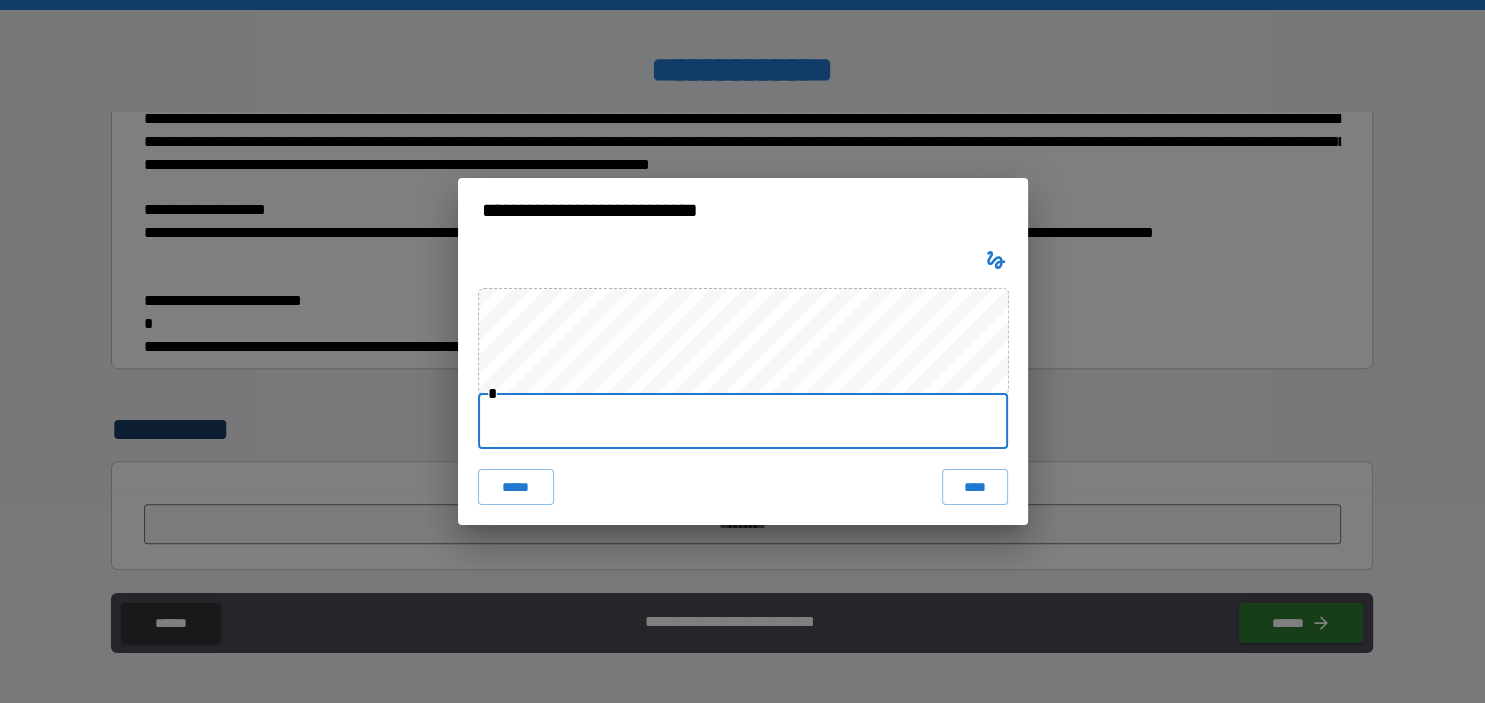 click at bounding box center (743, 421) 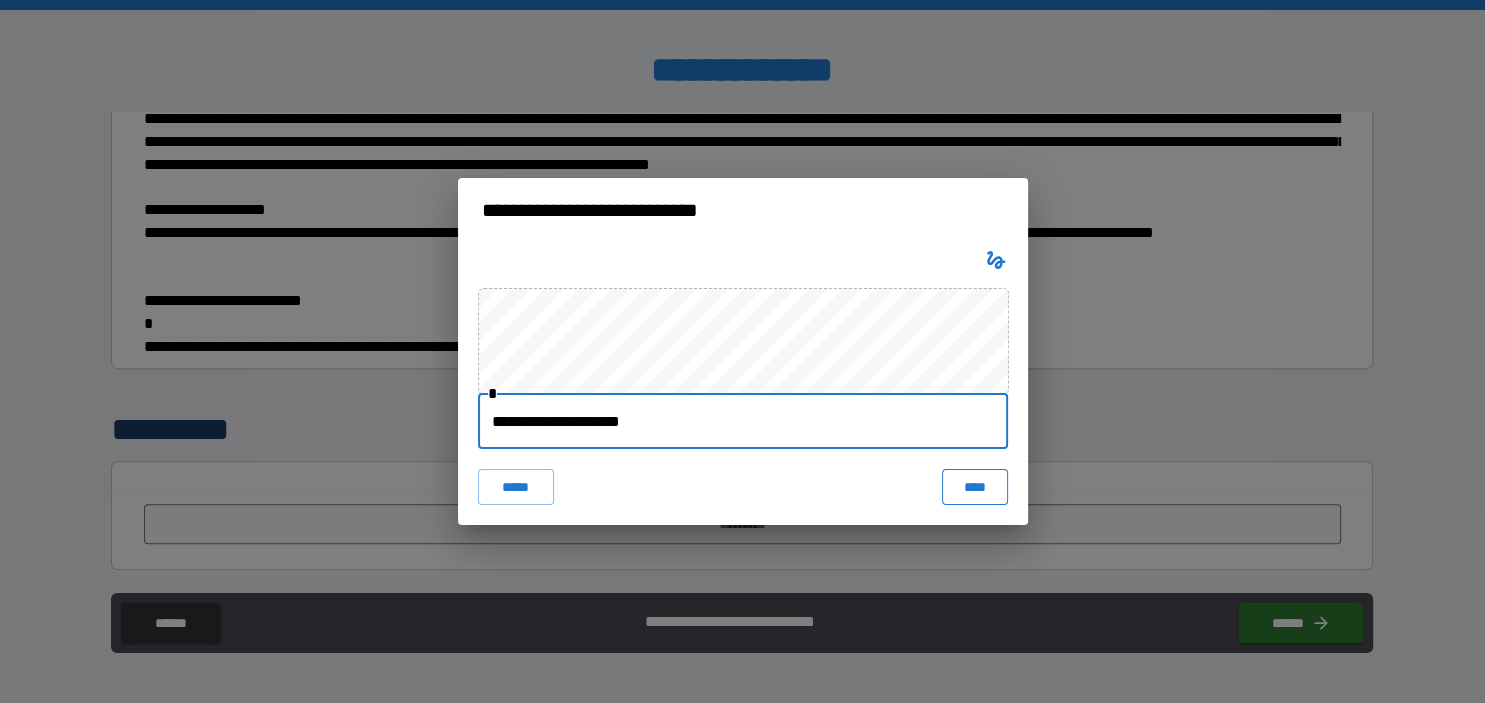 type on "**********" 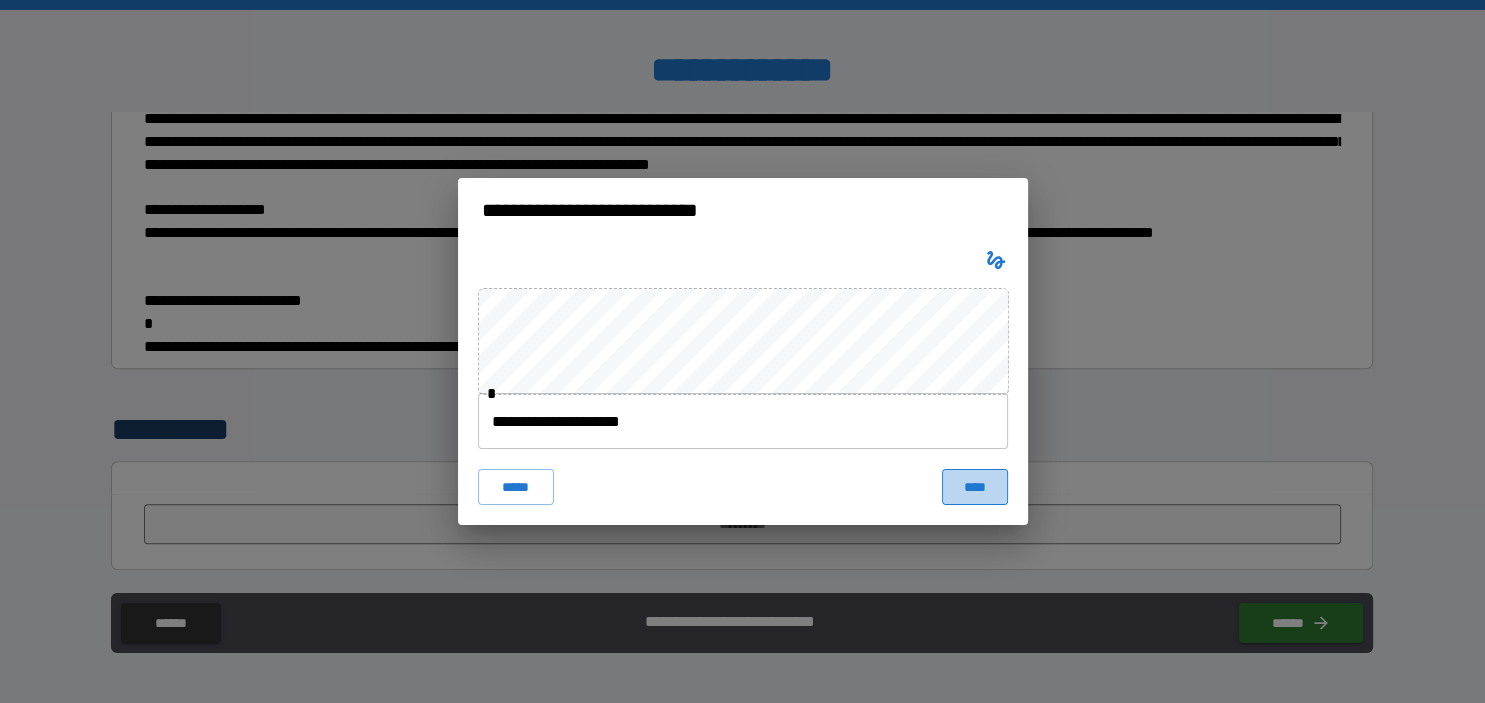 click on "****" at bounding box center (974, 487) 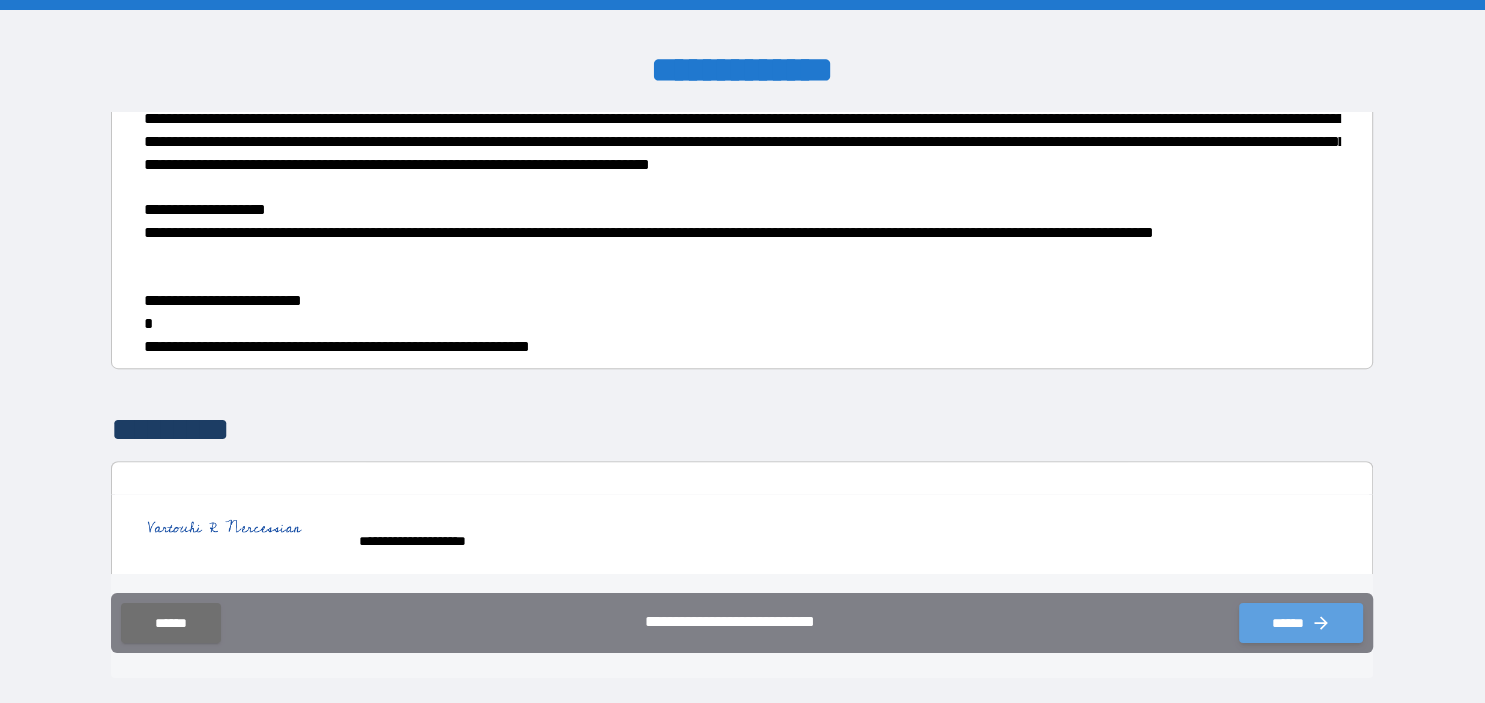 click on "******" at bounding box center [1301, 623] 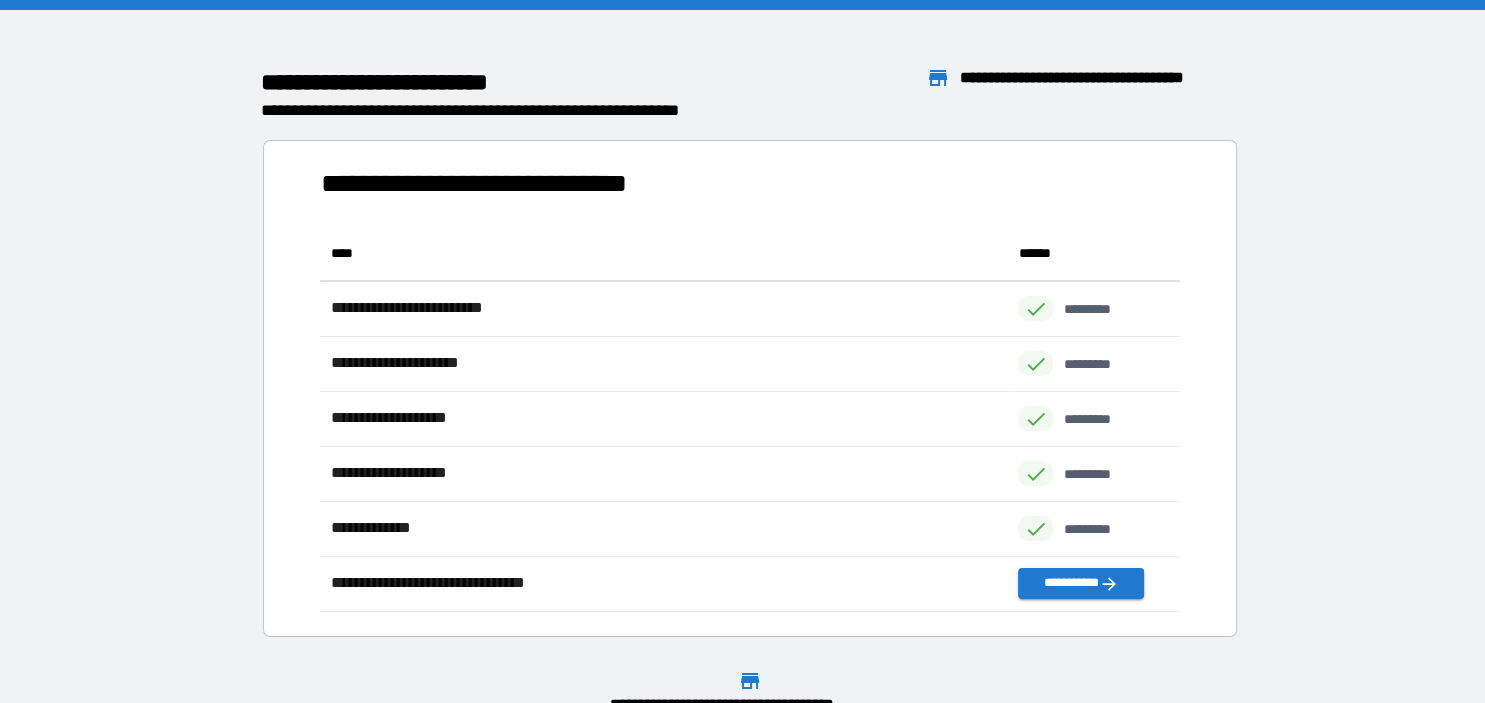 scroll, scrollTop: 386, scrollLeft: 860, axis: both 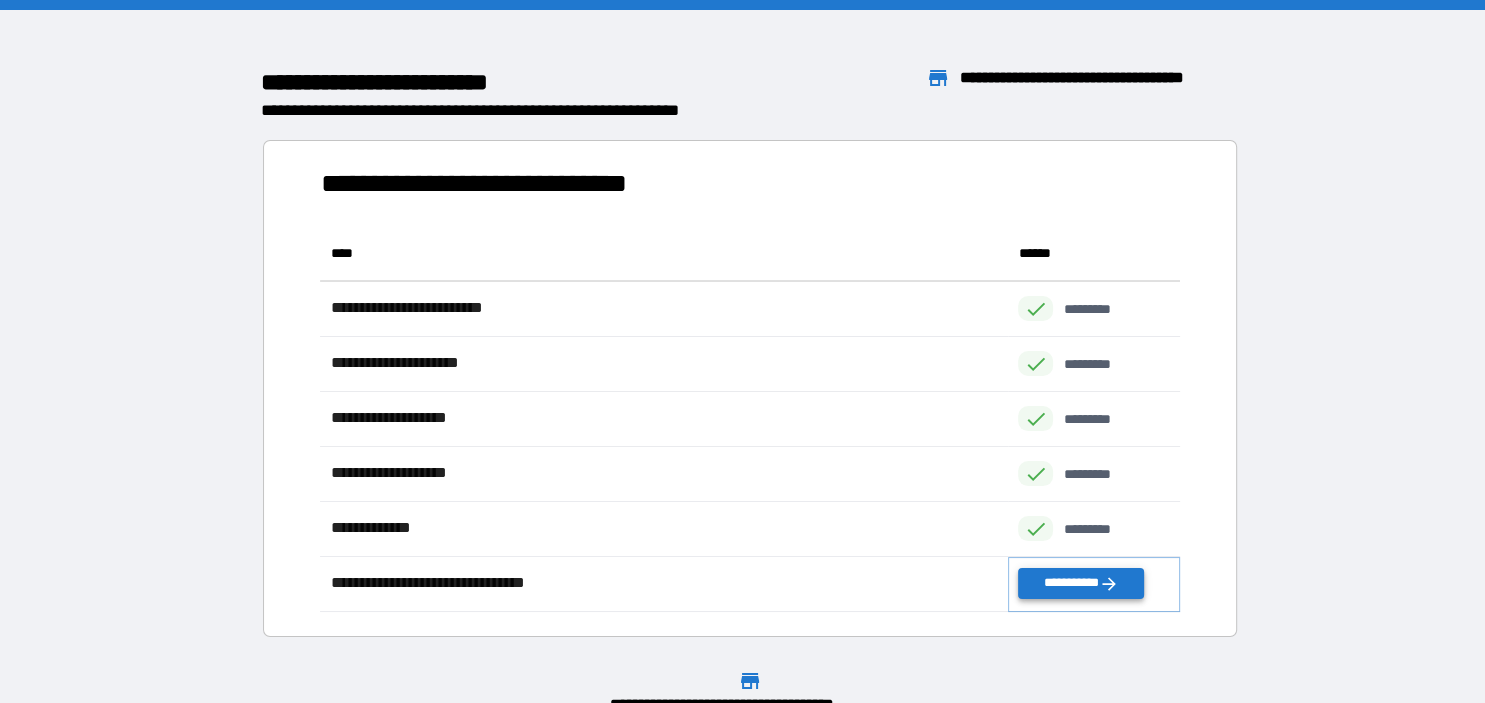 click on "**********" at bounding box center [1081, 583] 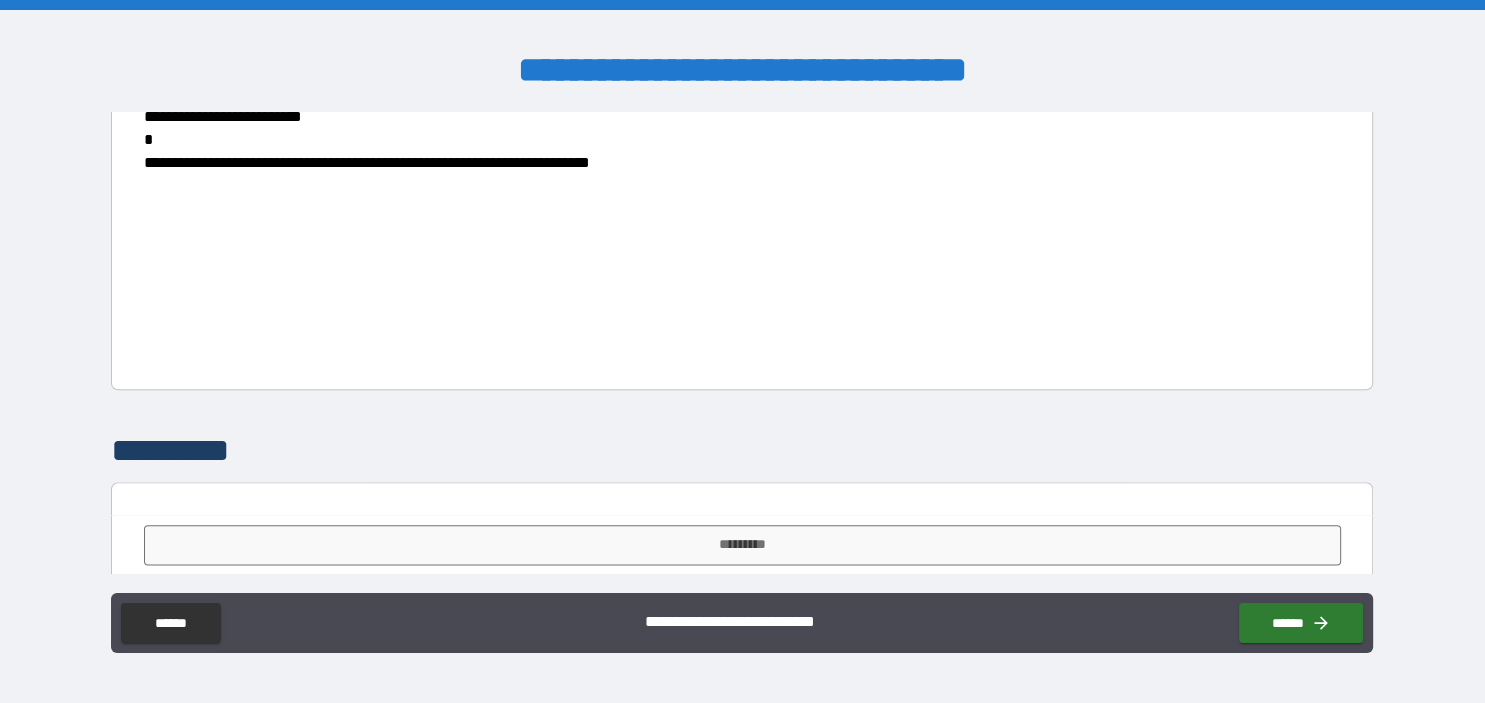 scroll, scrollTop: 2381, scrollLeft: 0, axis: vertical 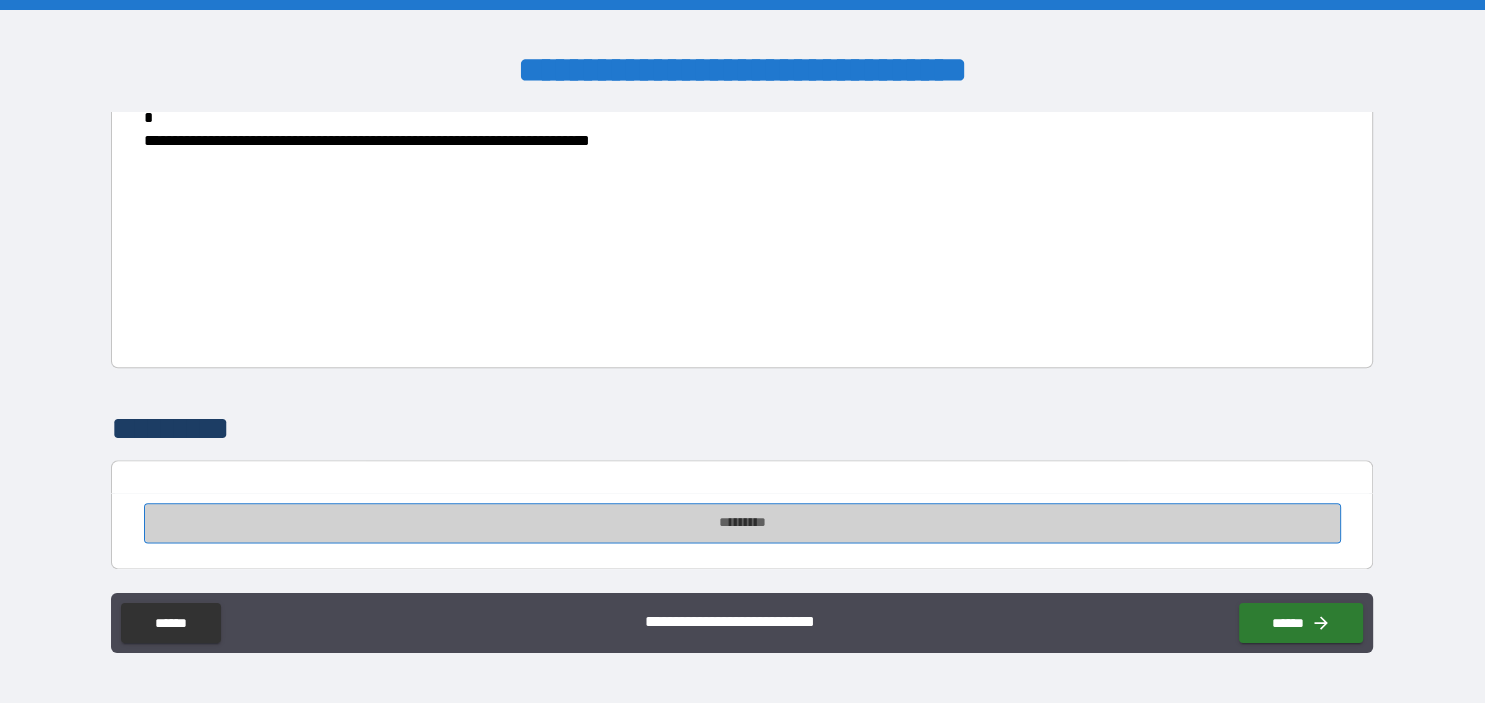click on "*********" at bounding box center (742, 523) 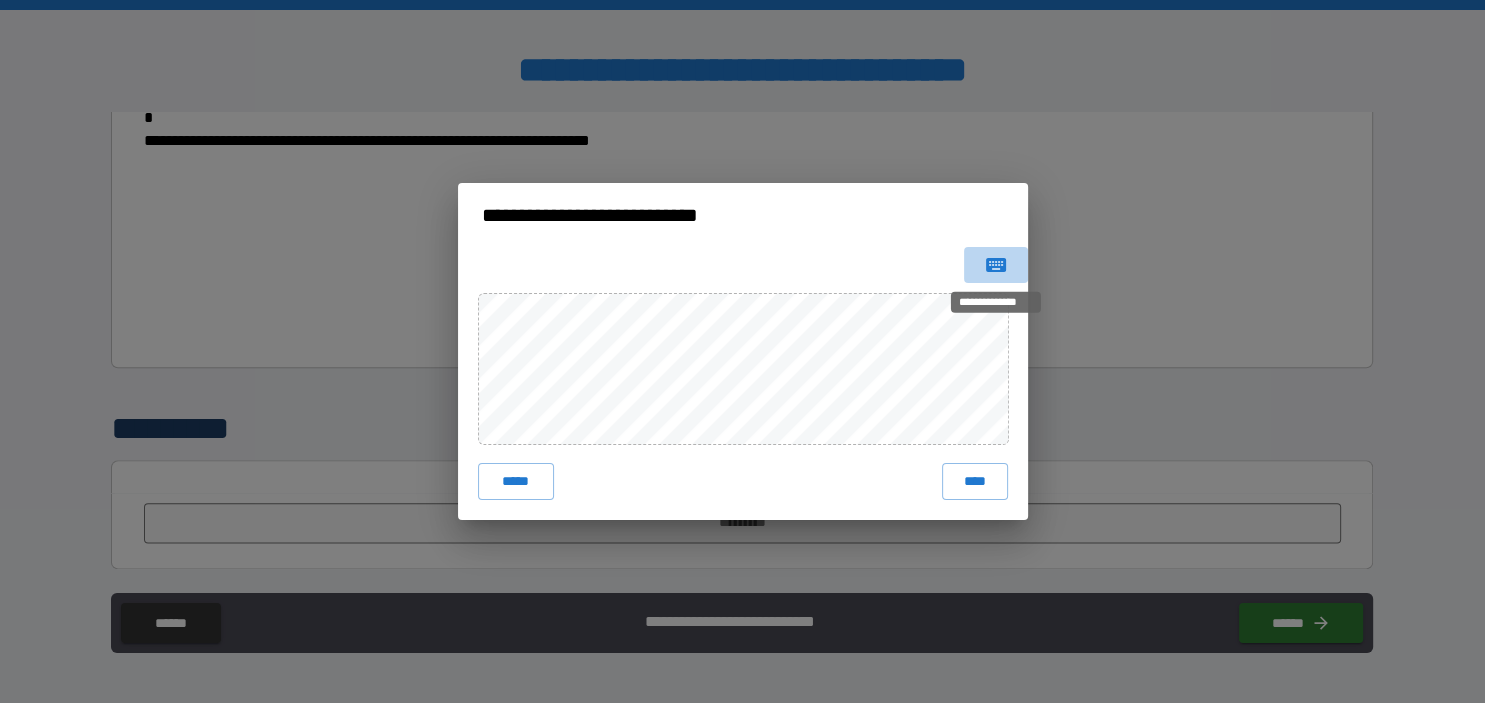 click 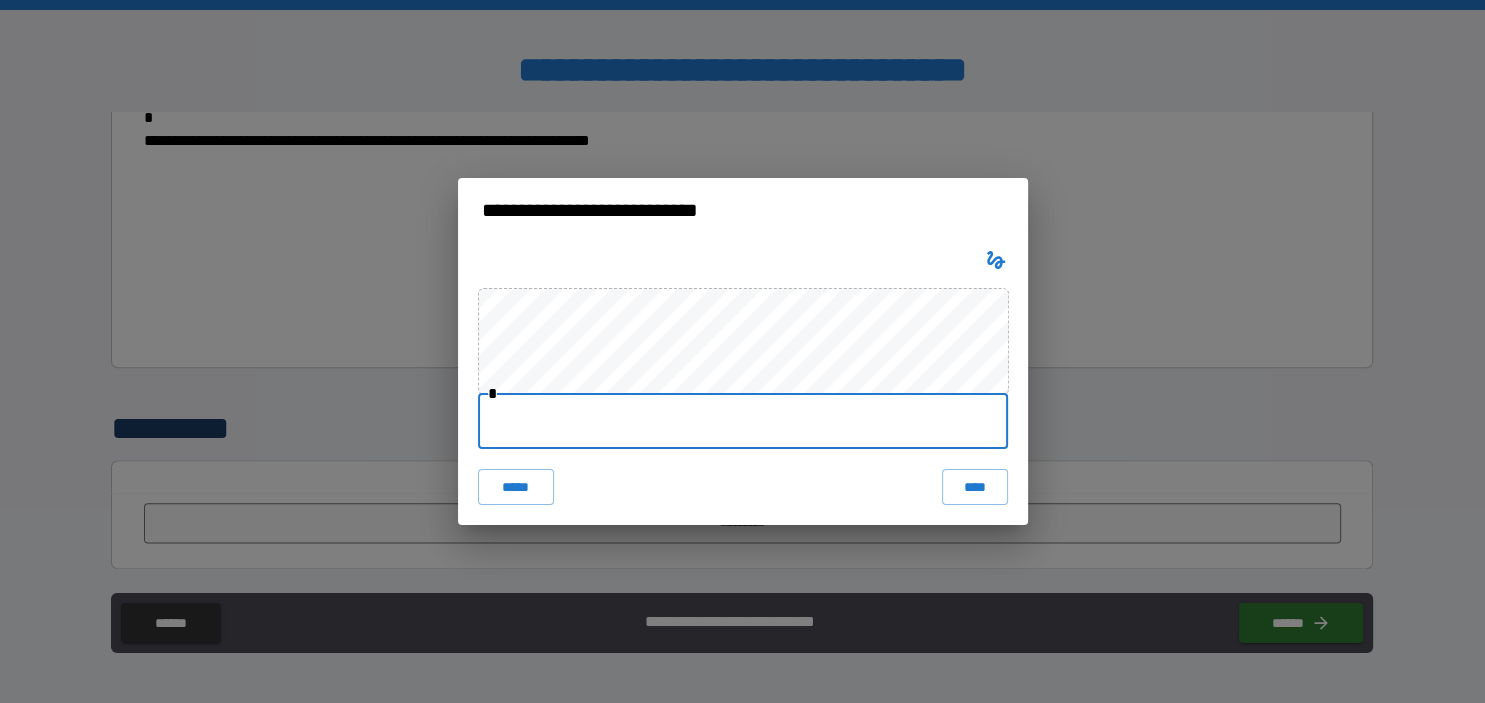 click at bounding box center [743, 421] 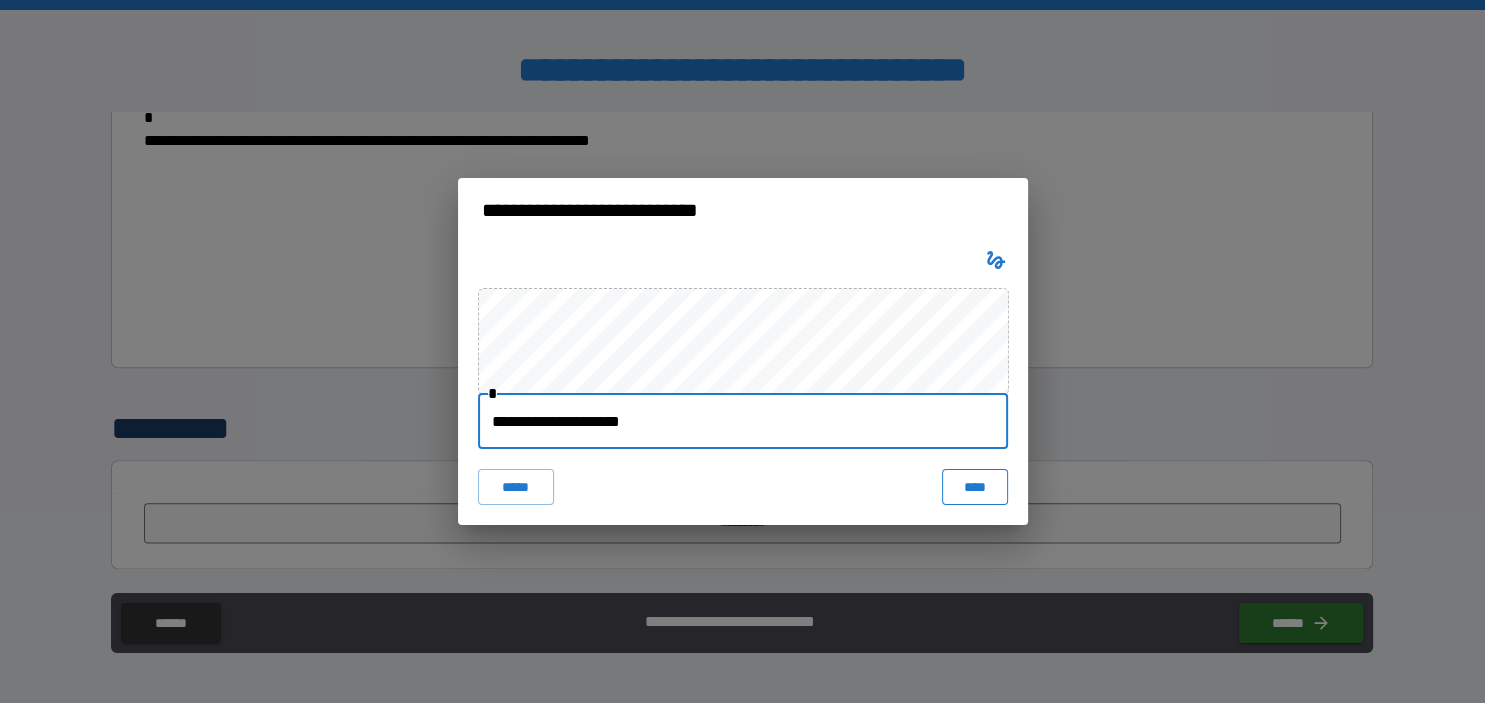 type on "**********" 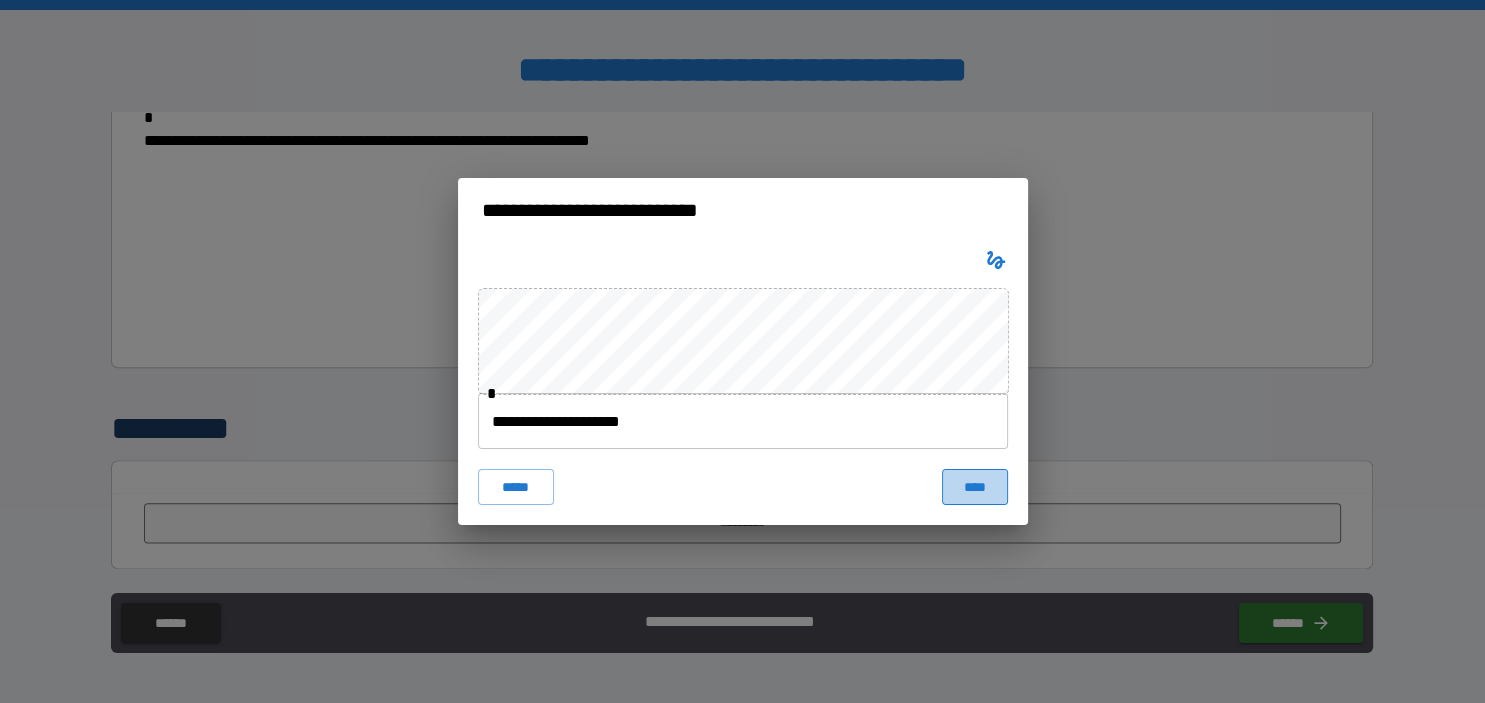 click on "****" at bounding box center (974, 487) 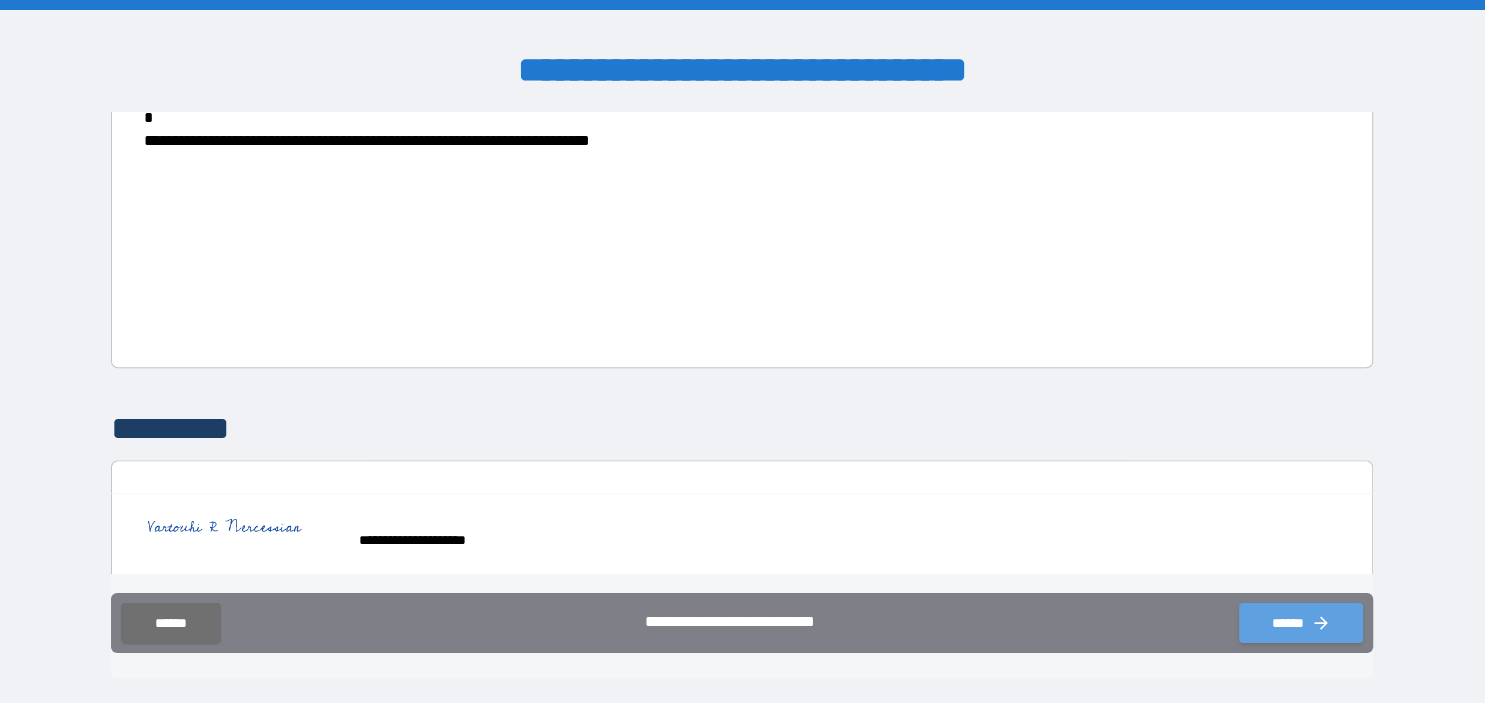 click on "******" at bounding box center (1301, 623) 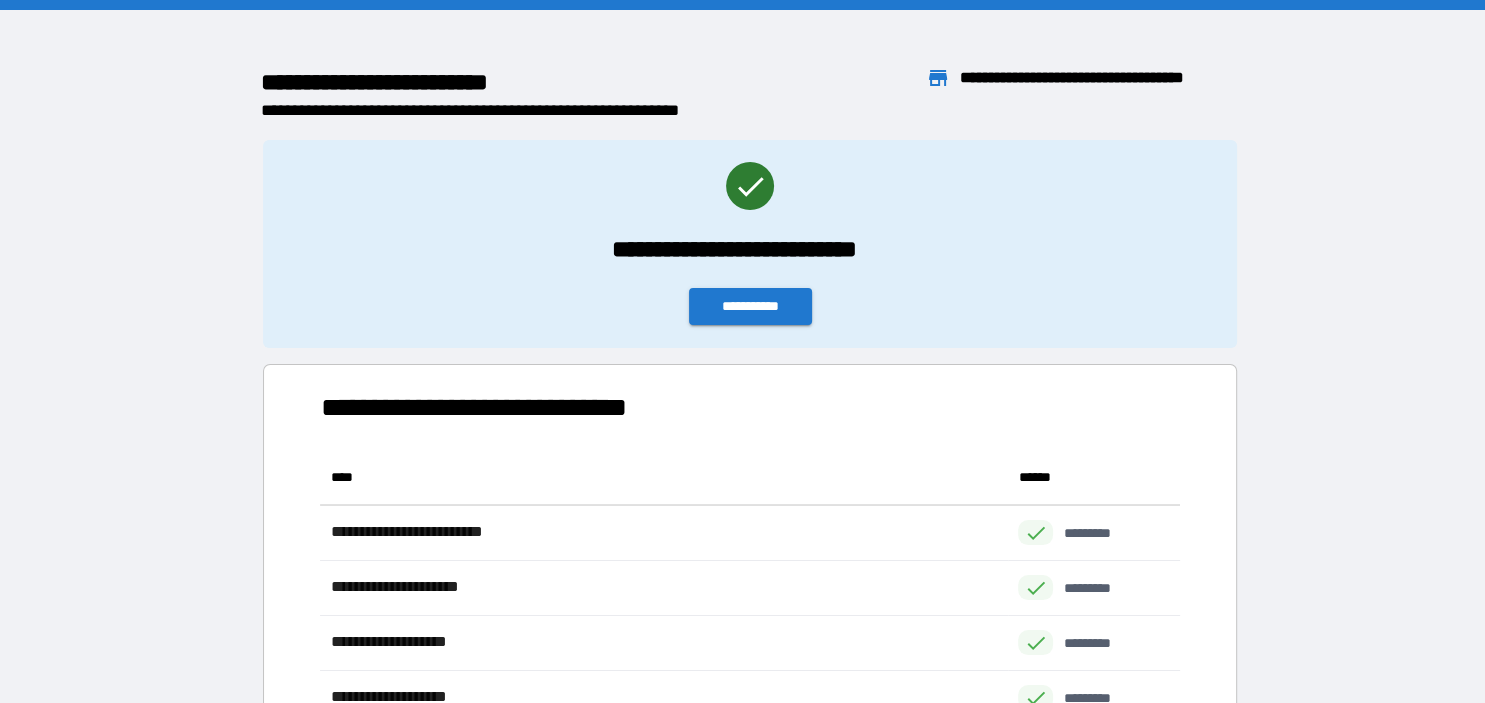 scroll, scrollTop: 1, scrollLeft: 1, axis: both 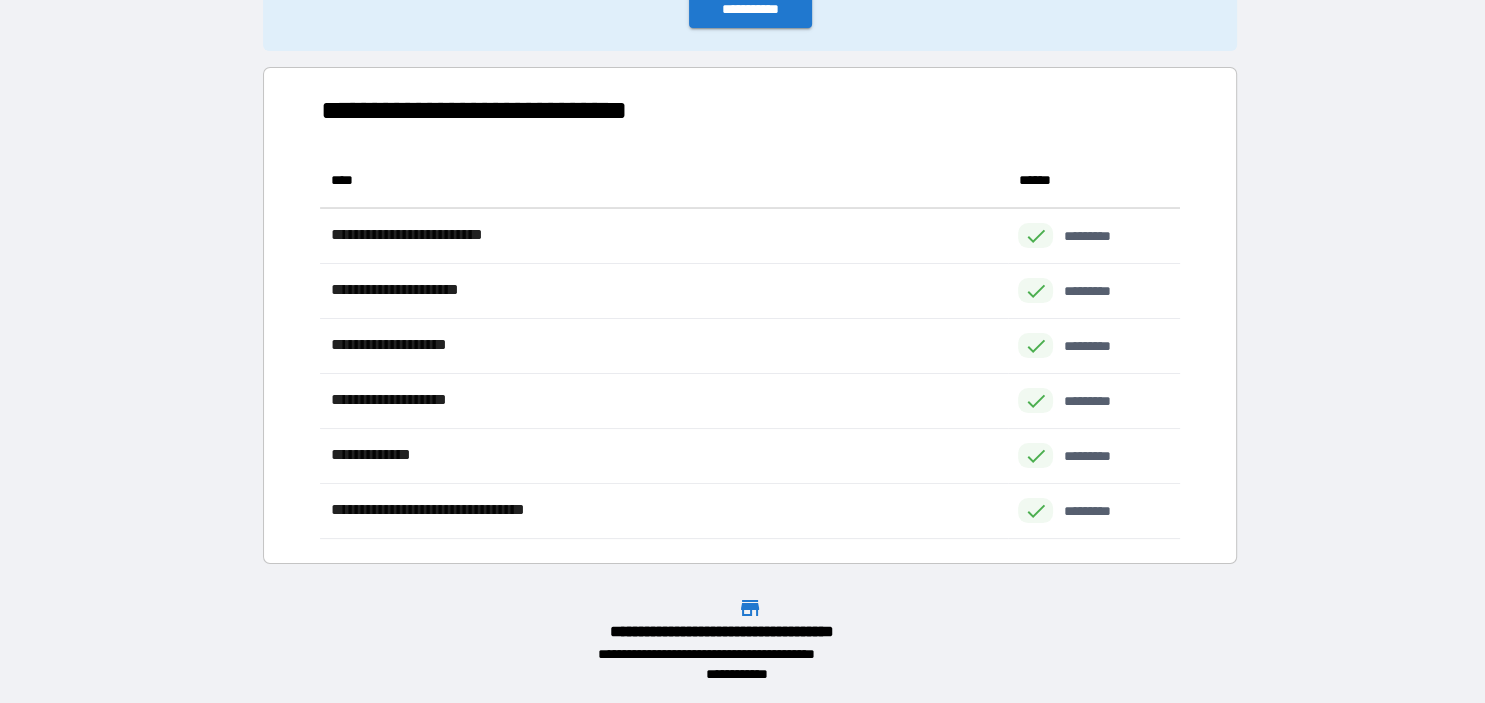 click on "**********" at bounding box center (742, 198) 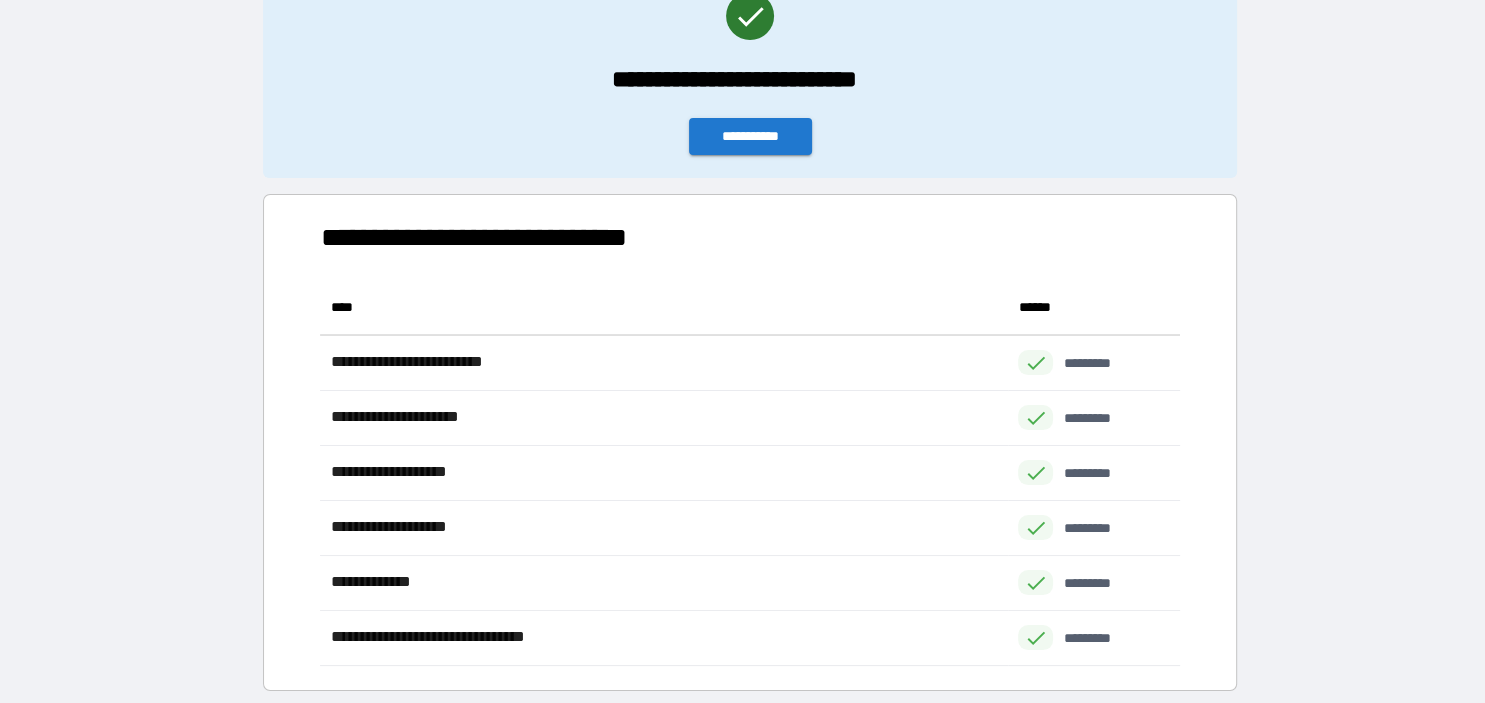 scroll, scrollTop: 0, scrollLeft: 0, axis: both 